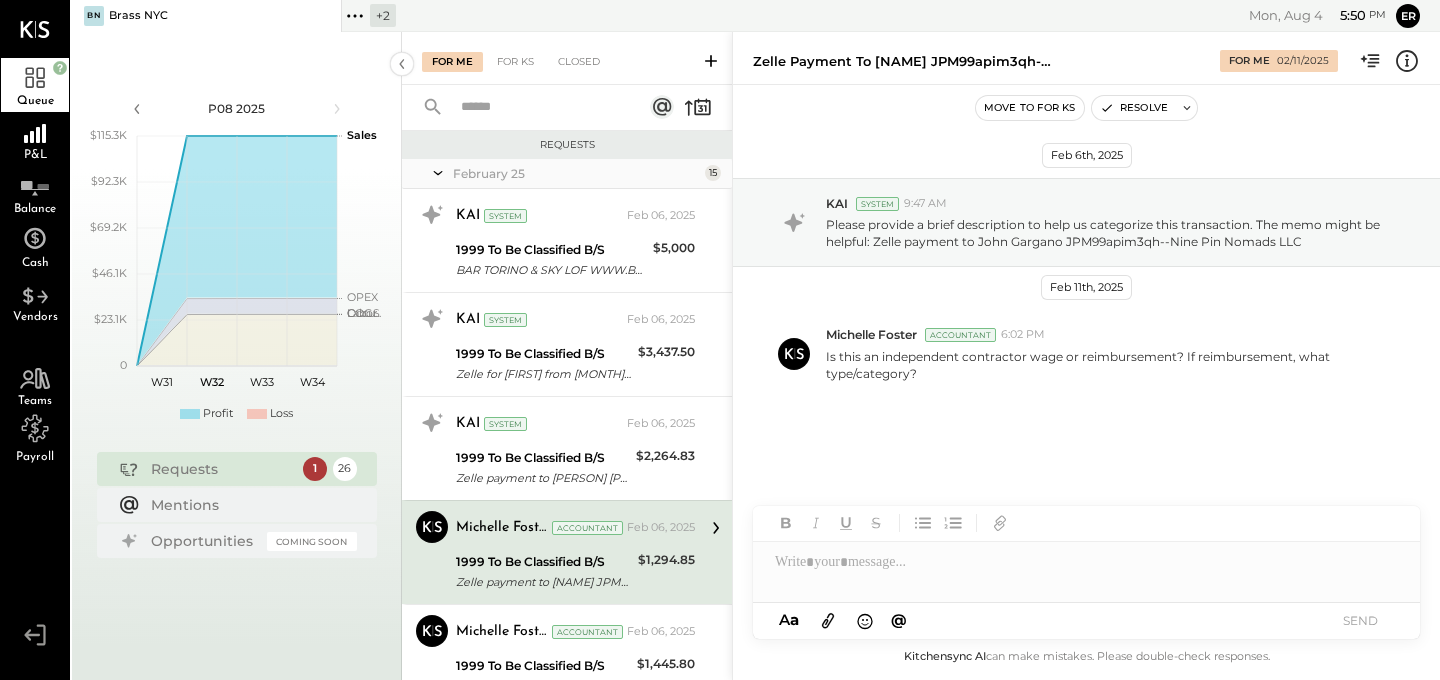 scroll, scrollTop: 0, scrollLeft: 0, axis: both 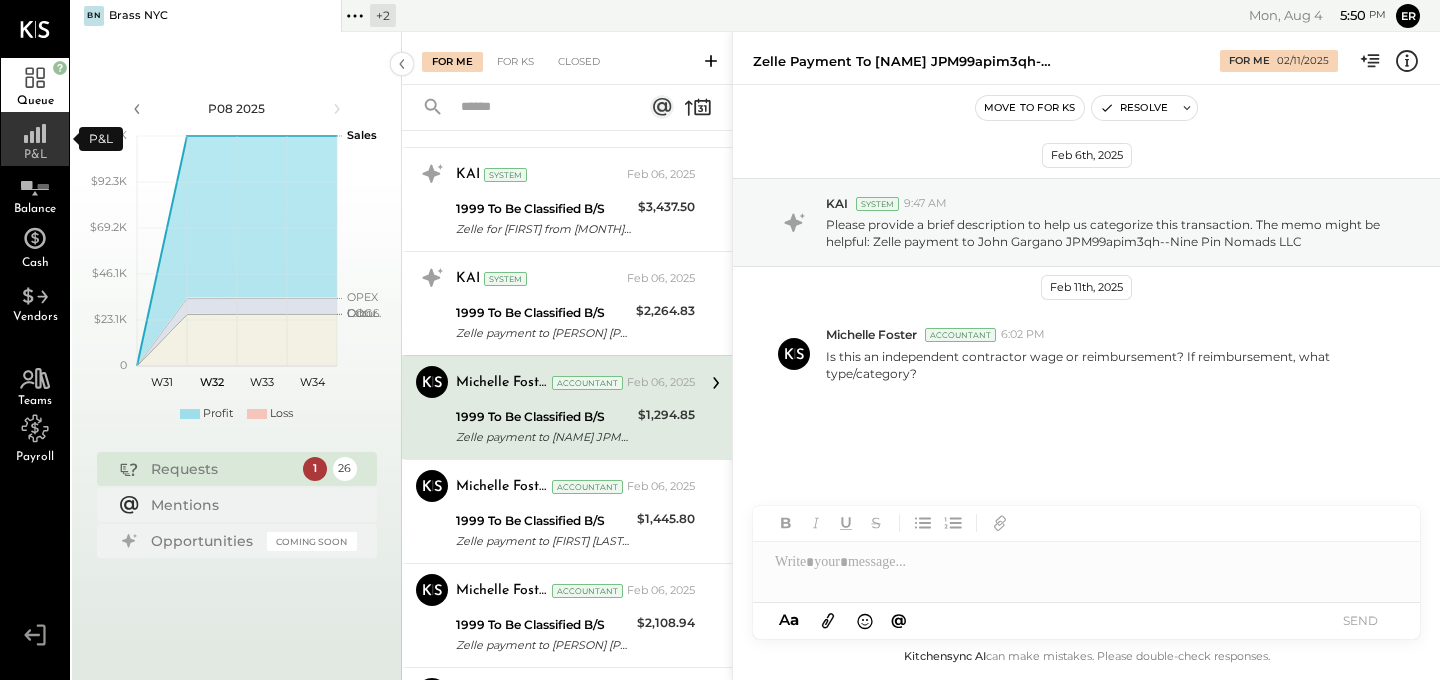click 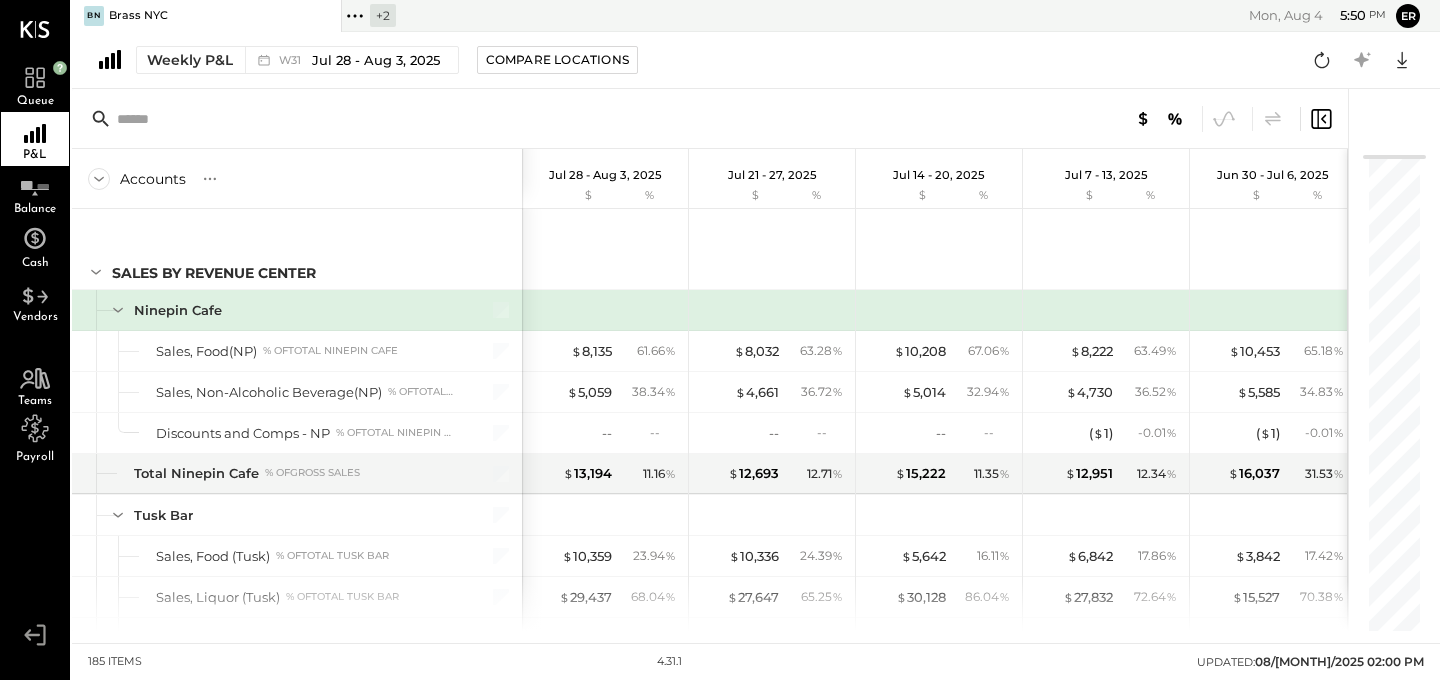 click on "BN Brass NYC" at bounding box center [191, 16] 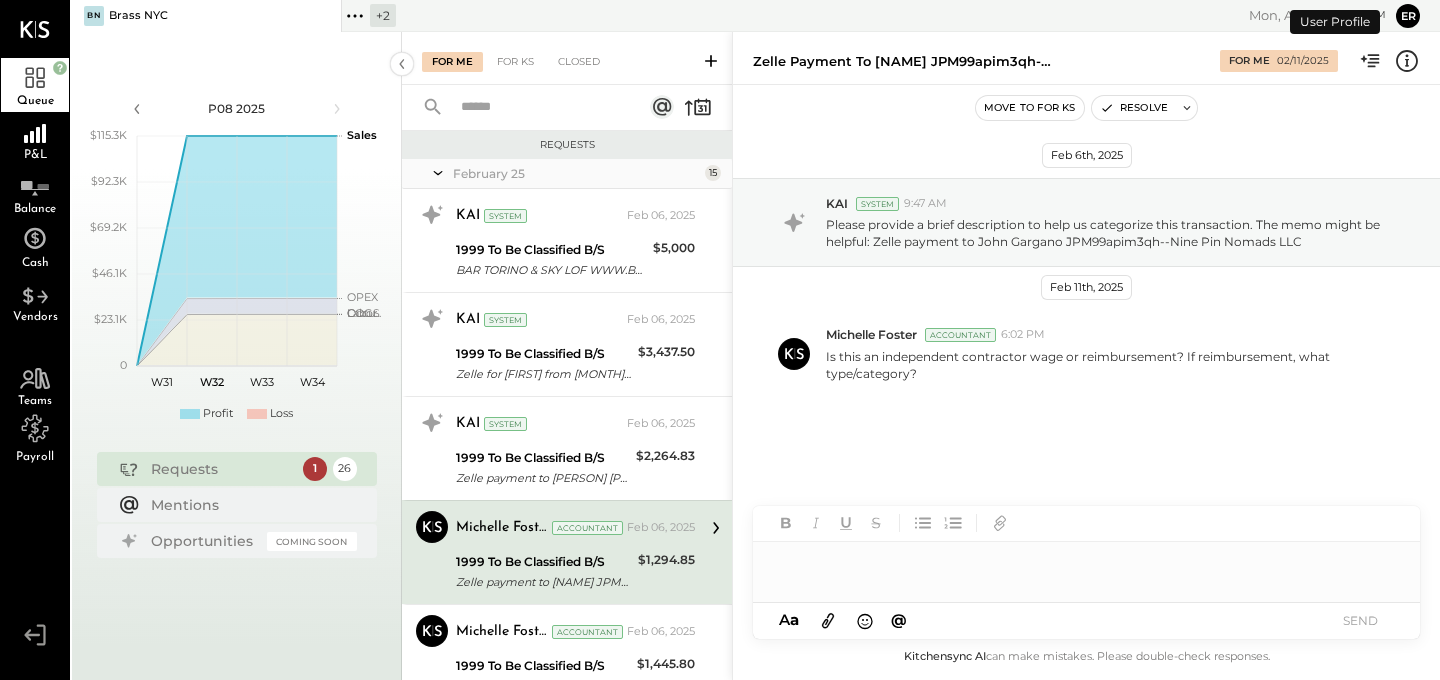 scroll, scrollTop: 145, scrollLeft: 0, axis: vertical 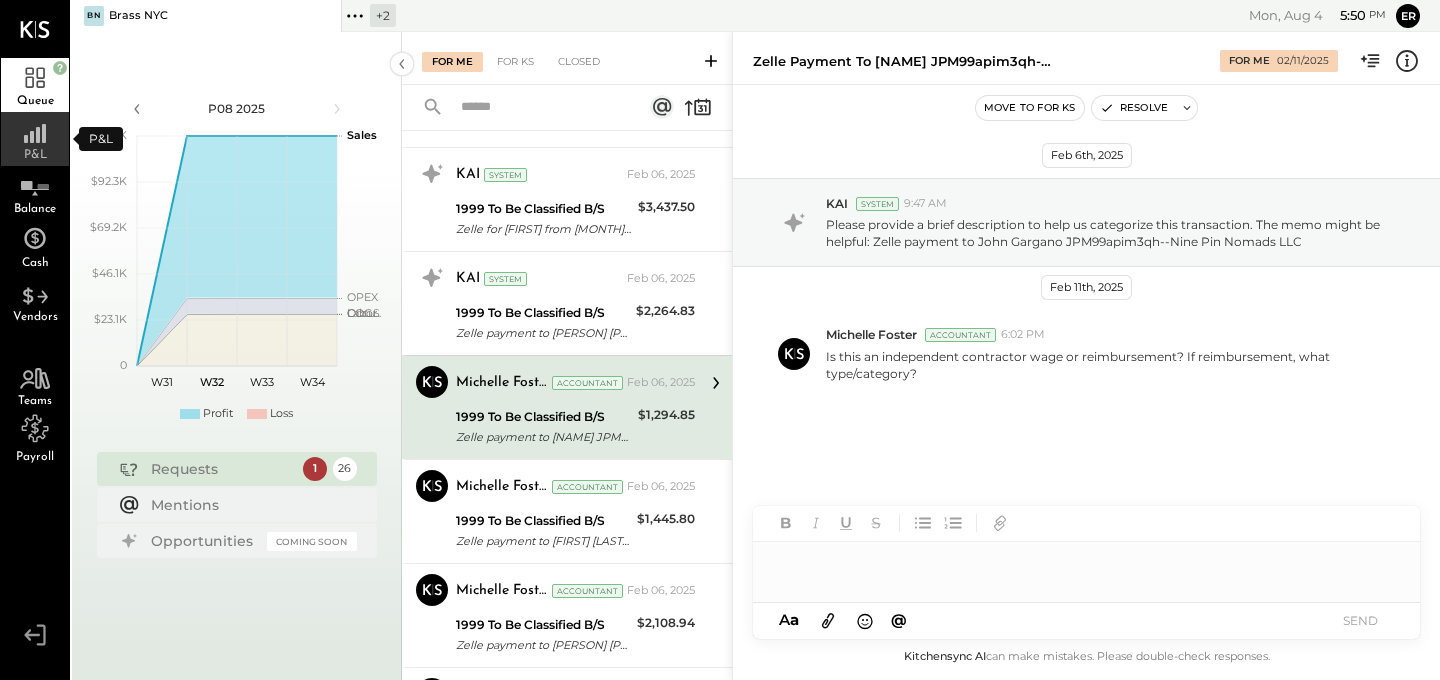 click on "P&L" at bounding box center [35, 139] 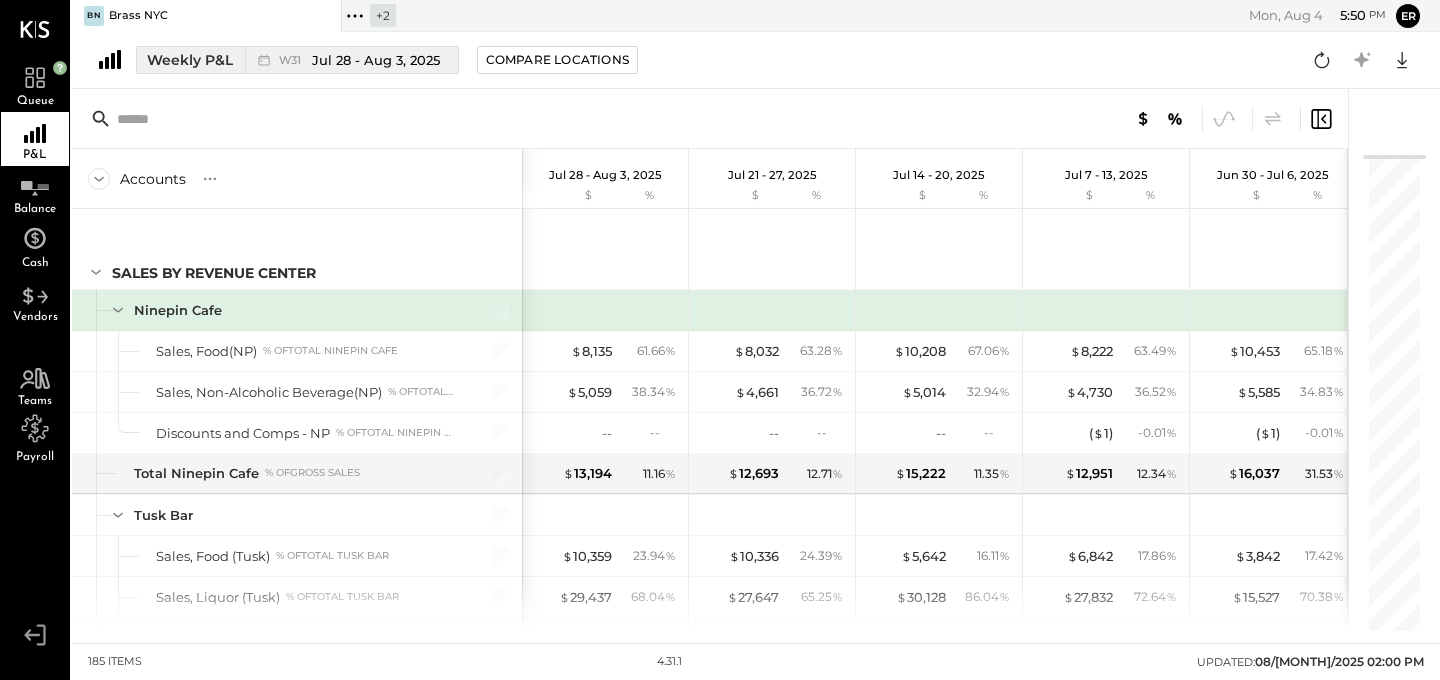 click on "Weekly P&L" at bounding box center (190, 60) 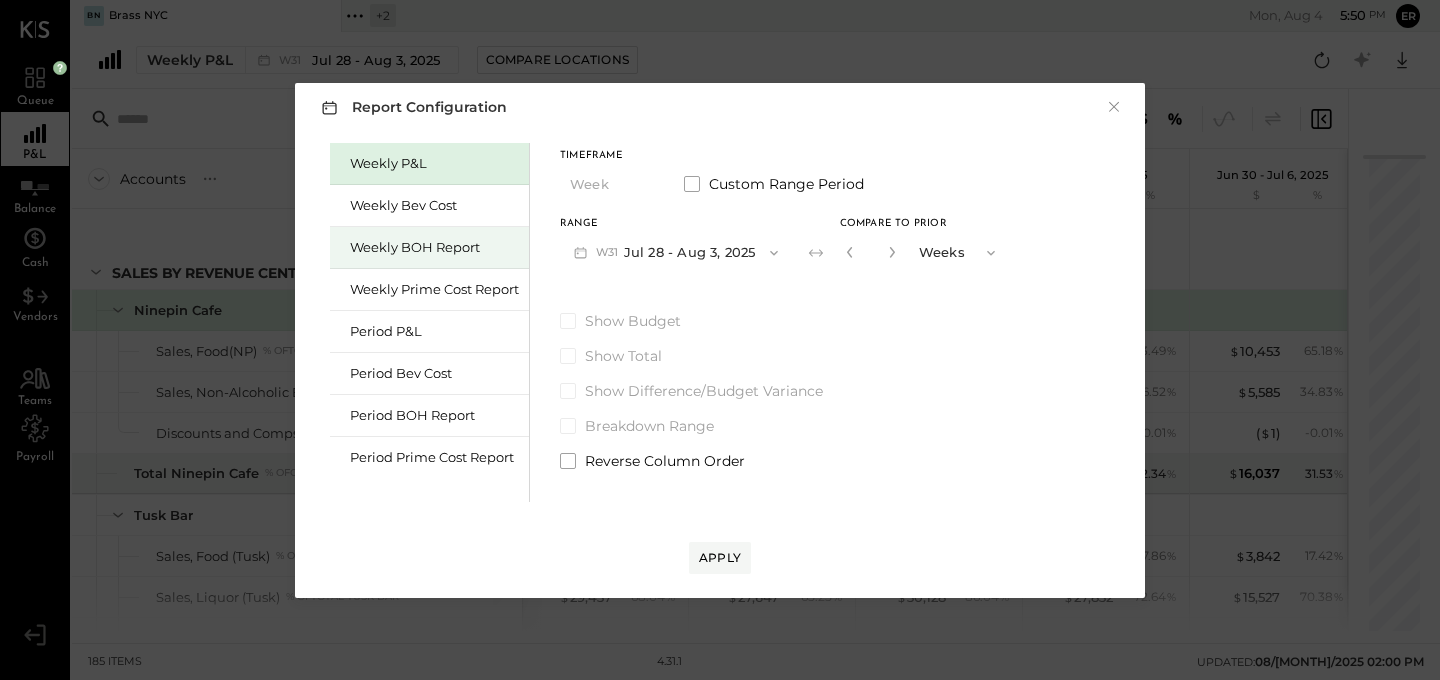 click on "Weekly BOH Report" at bounding box center [434, 247] 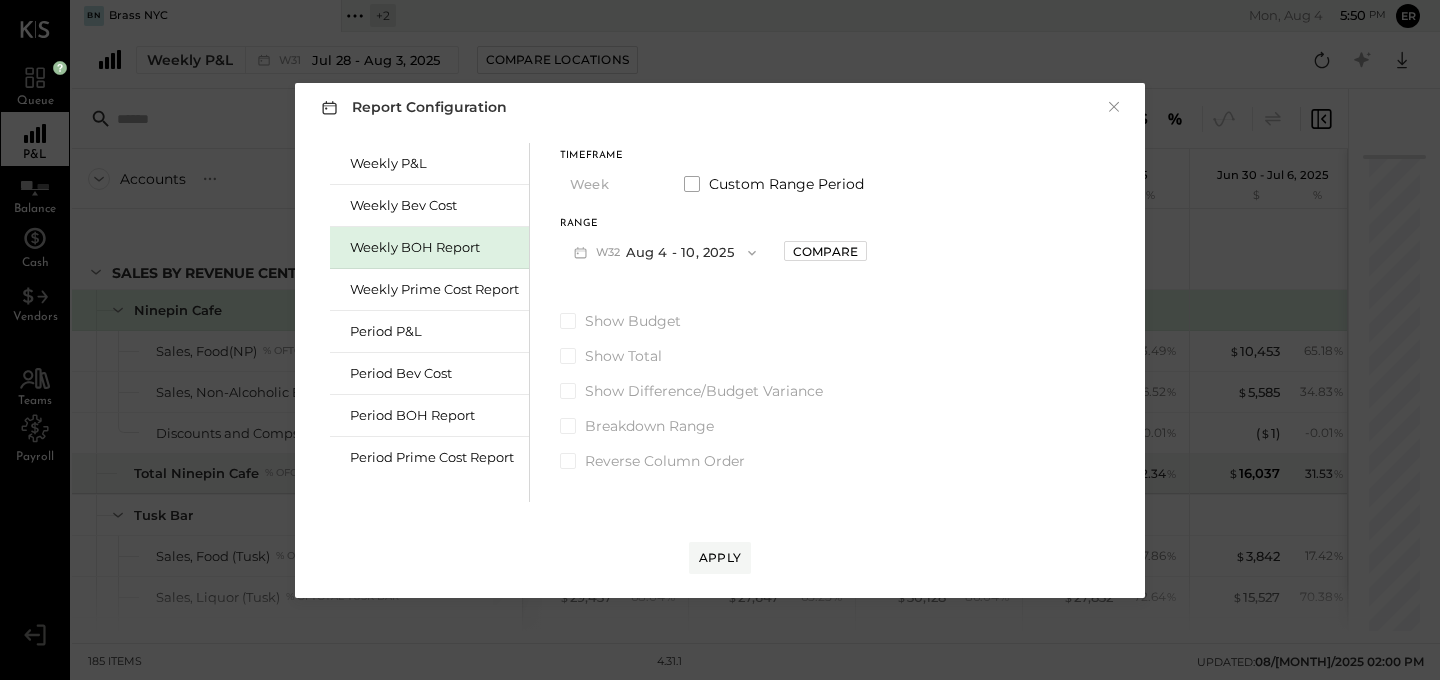 click on "W32 Aug 4 - 10, 2025" at bounding box center [665, 252] 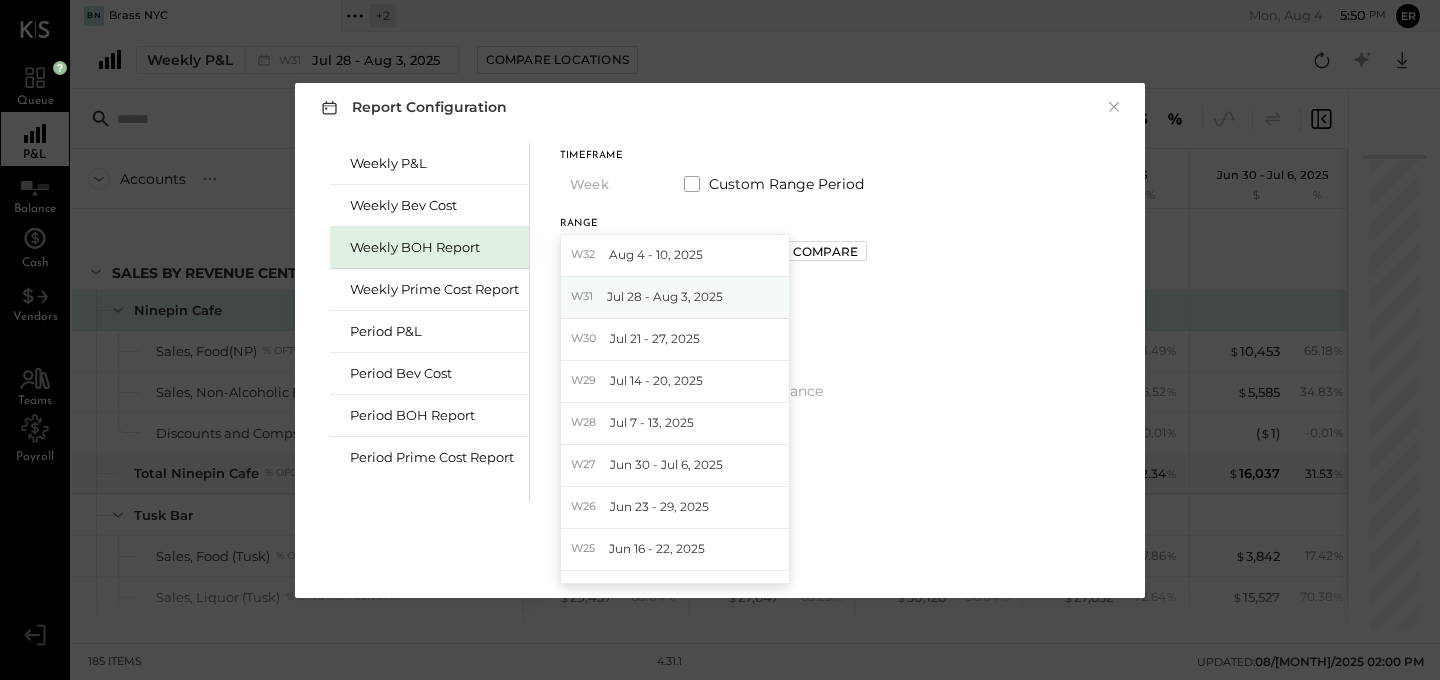 click on "Jul 28 - Aug 3, 2025" at bounding box center (665, 296) 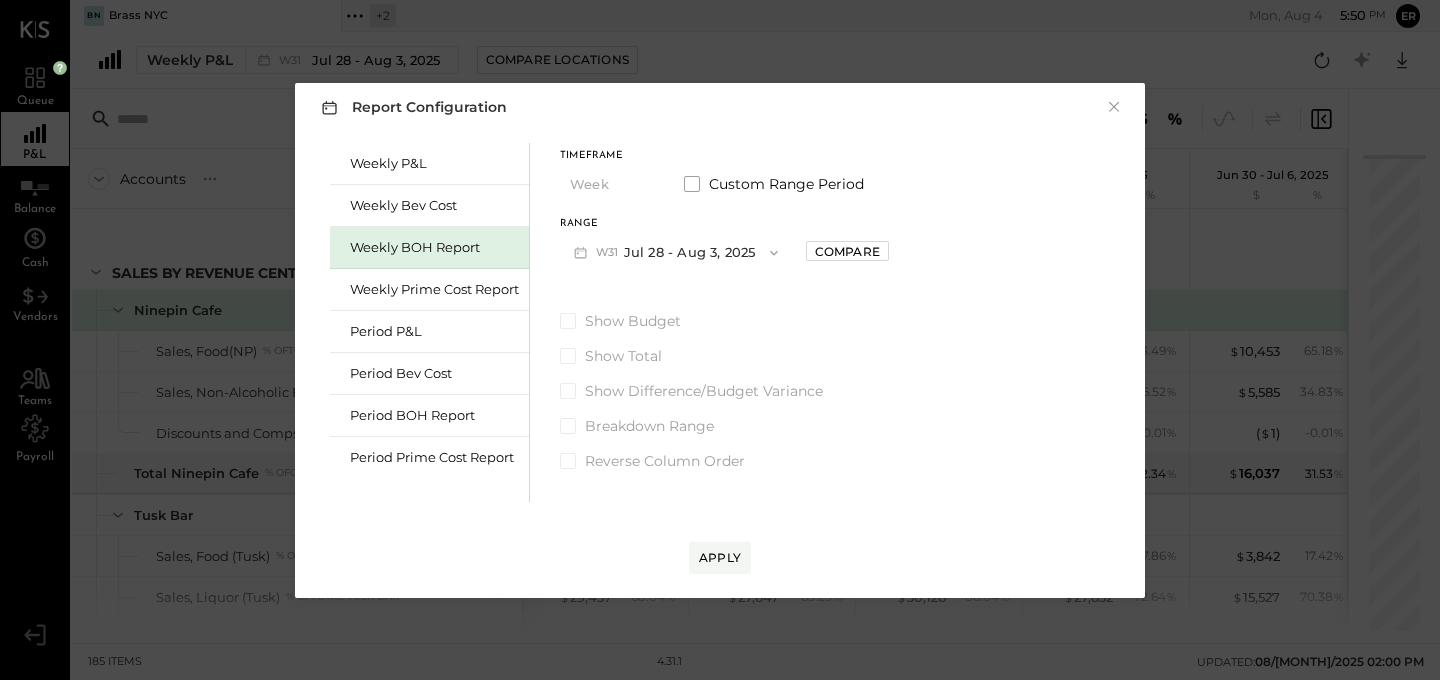 click on "Range W31 Jul 28 - Aug 3, 2025 Compare" at bounding box center (724, 245) 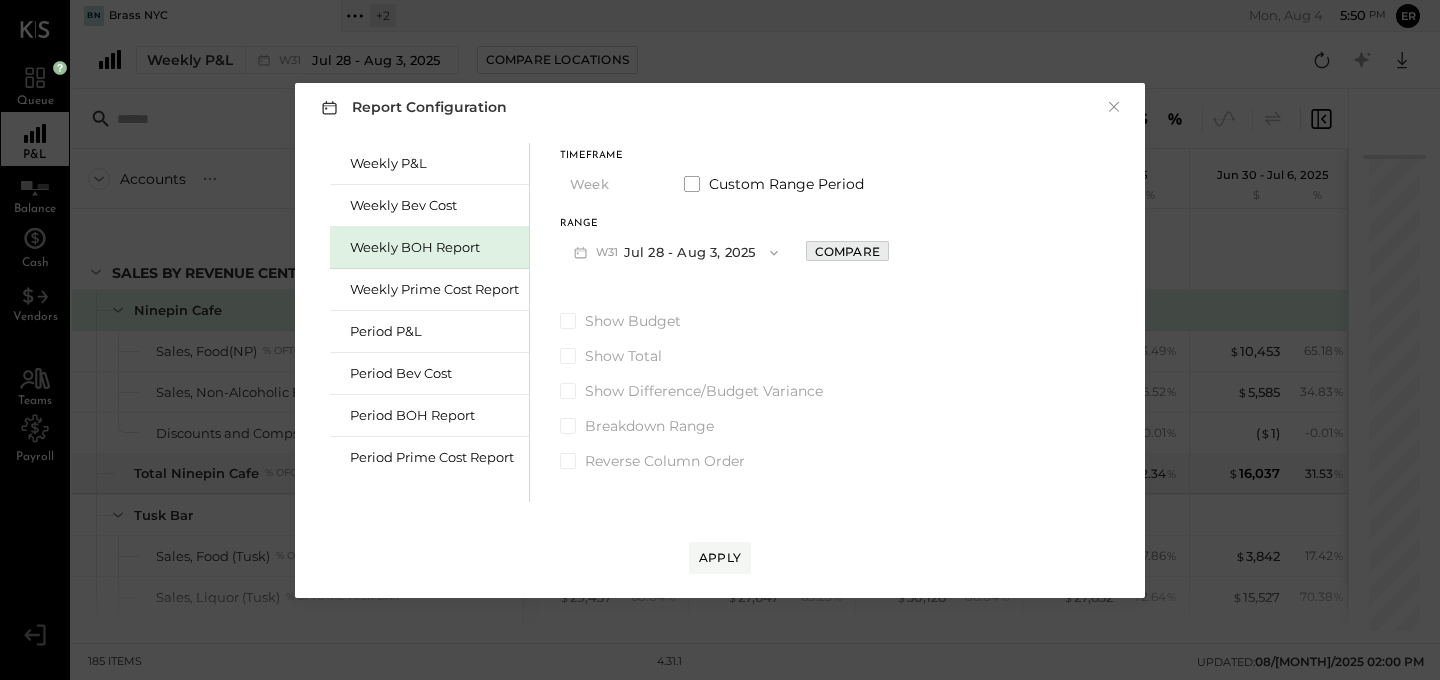 click on "Compare" at bounding box center (847, 251) 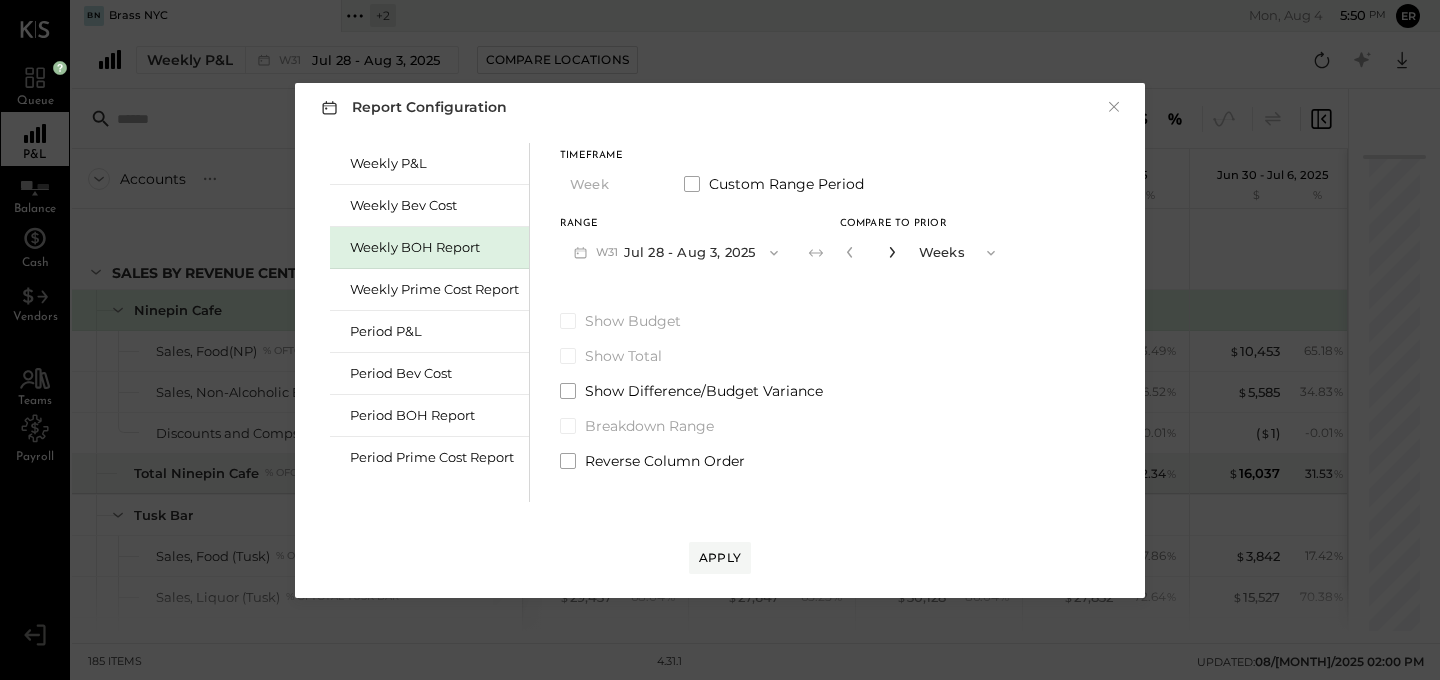 click 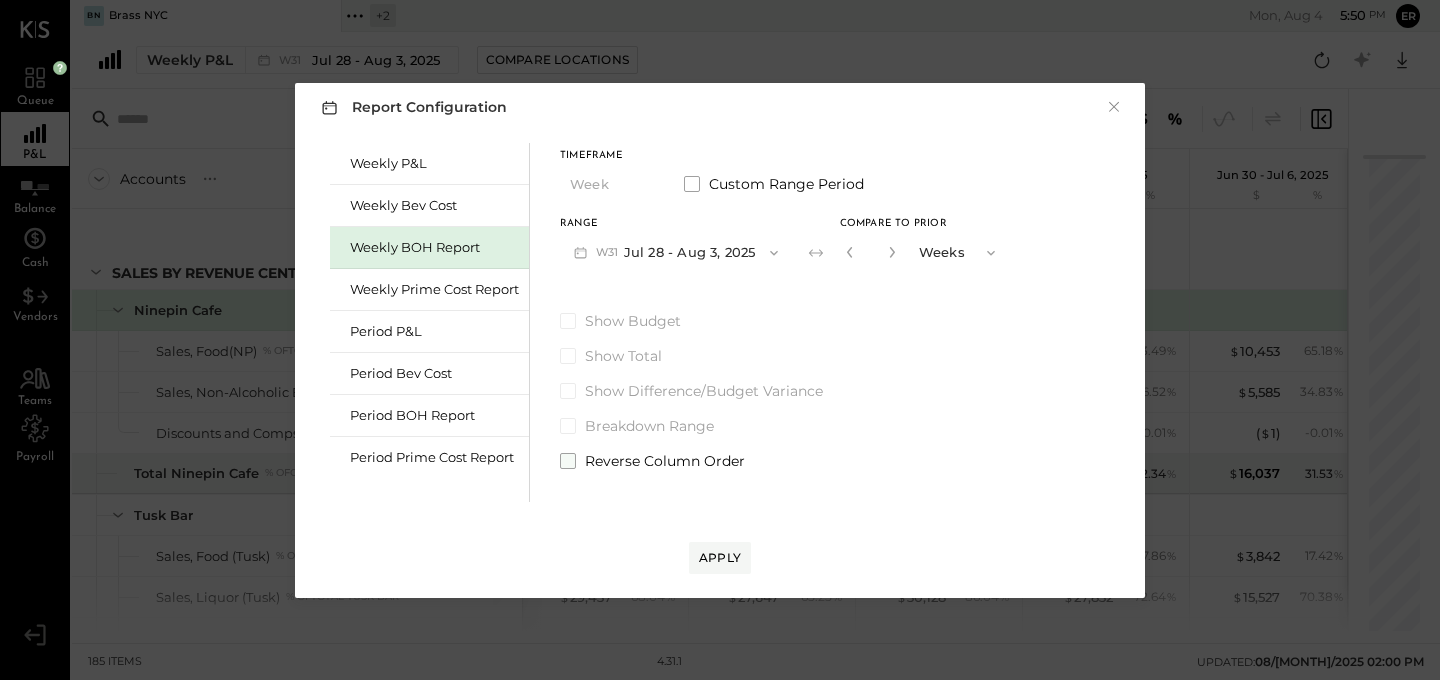 click at bounding box center [568, 461] 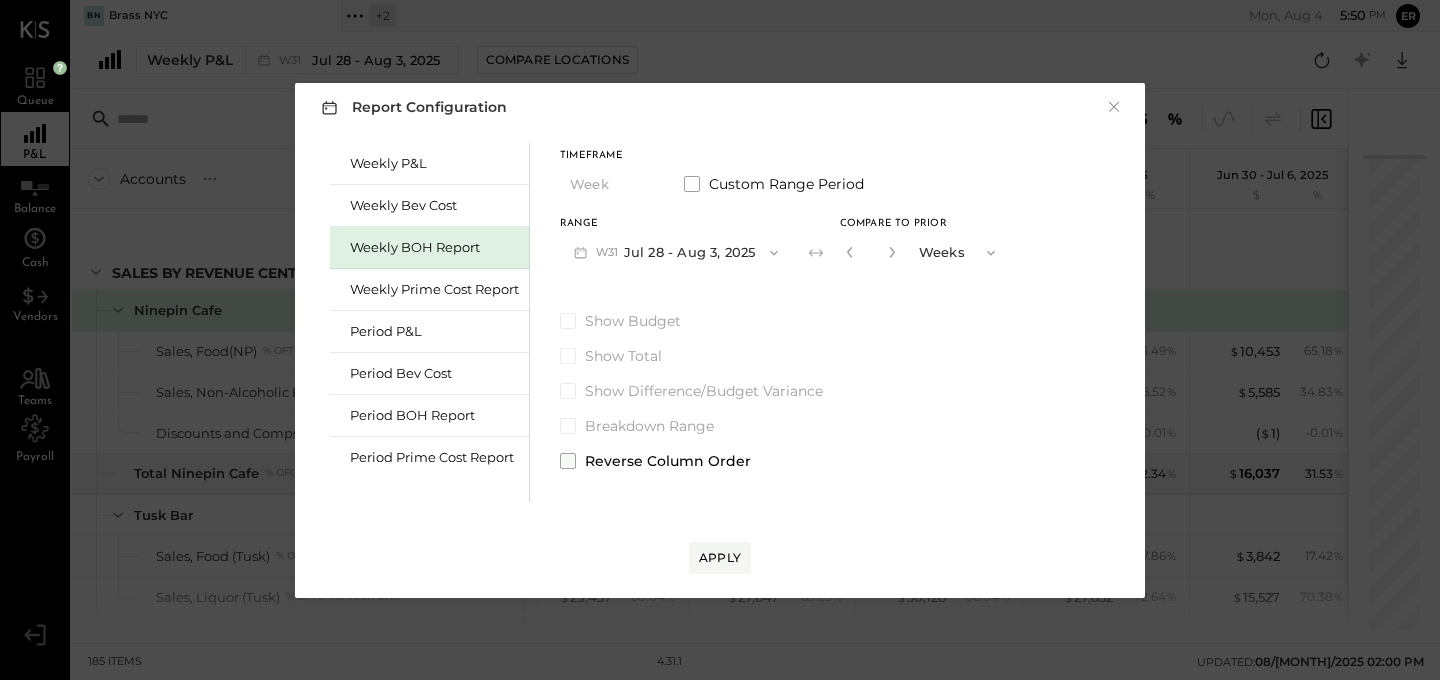 click at bounding box center [568, 461] 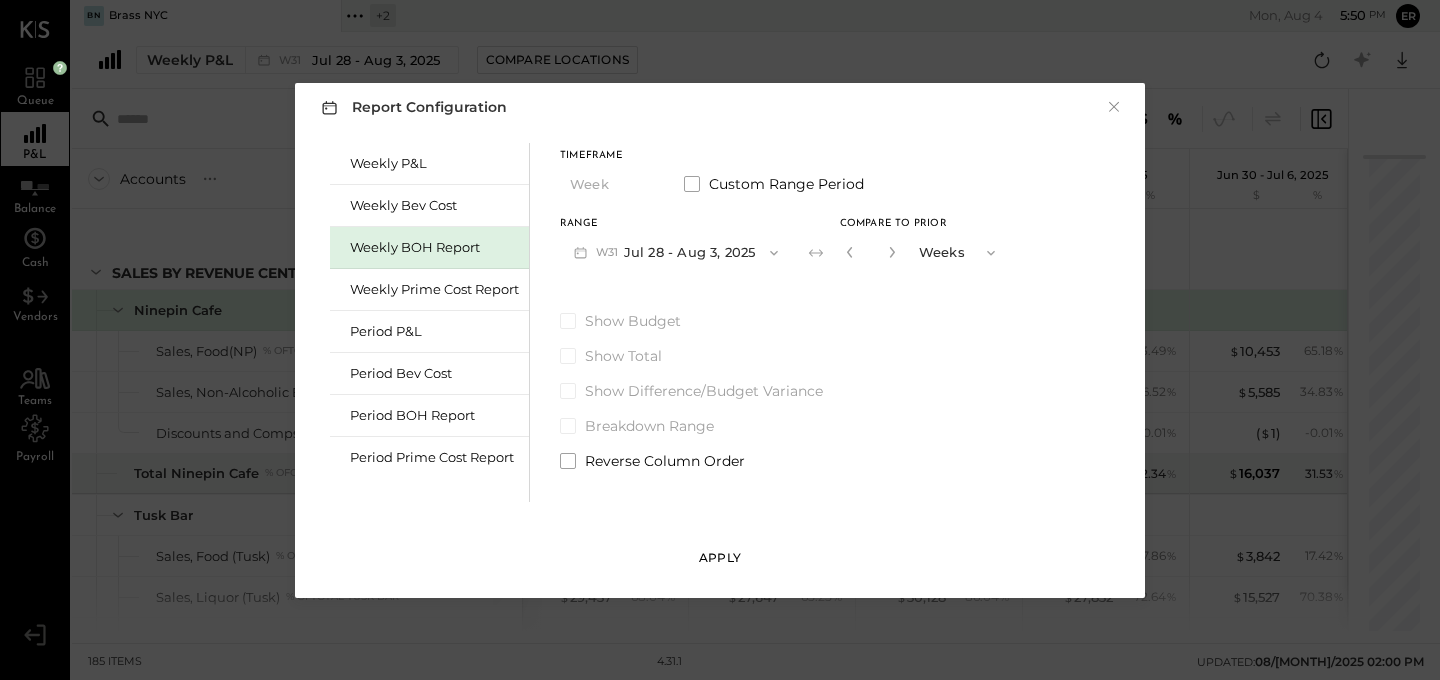 click on "Apply" at bounding box center [720, 557] 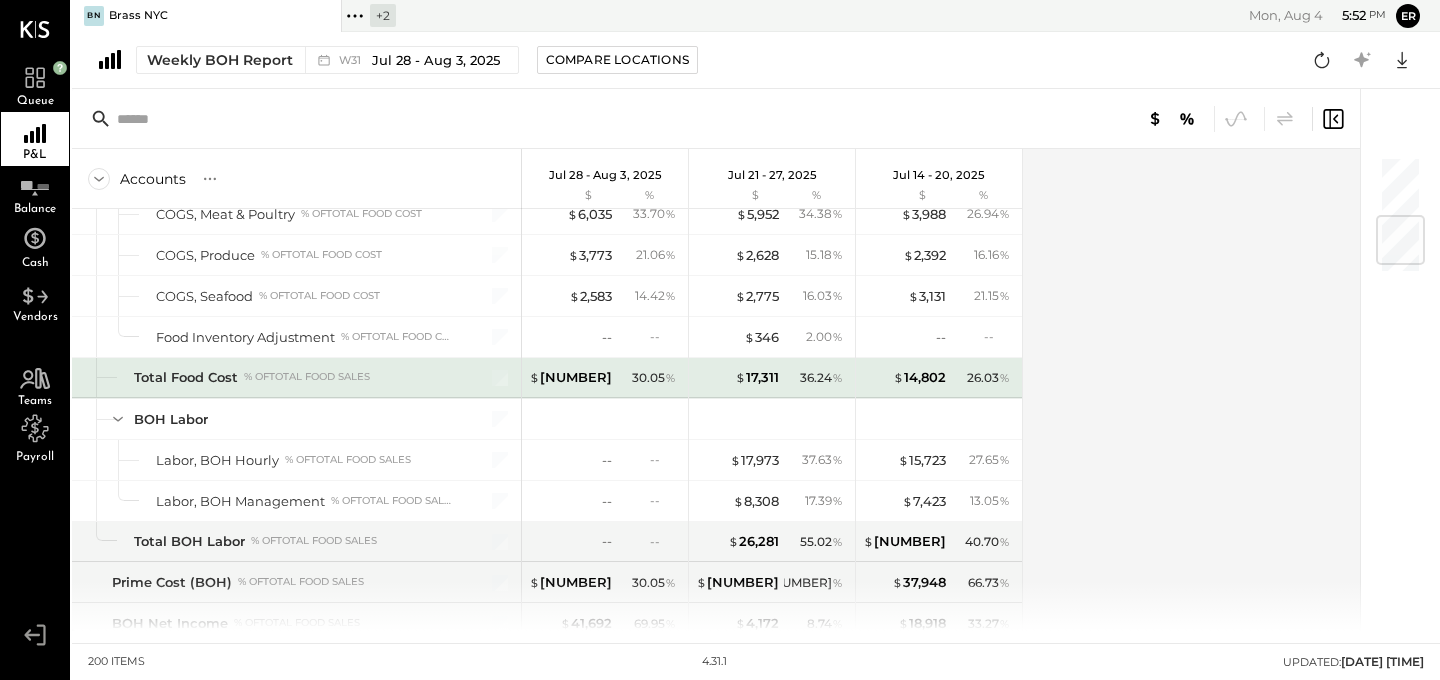 scroll, scrollTop: 569, scrollLeft: 0, axis: vertical 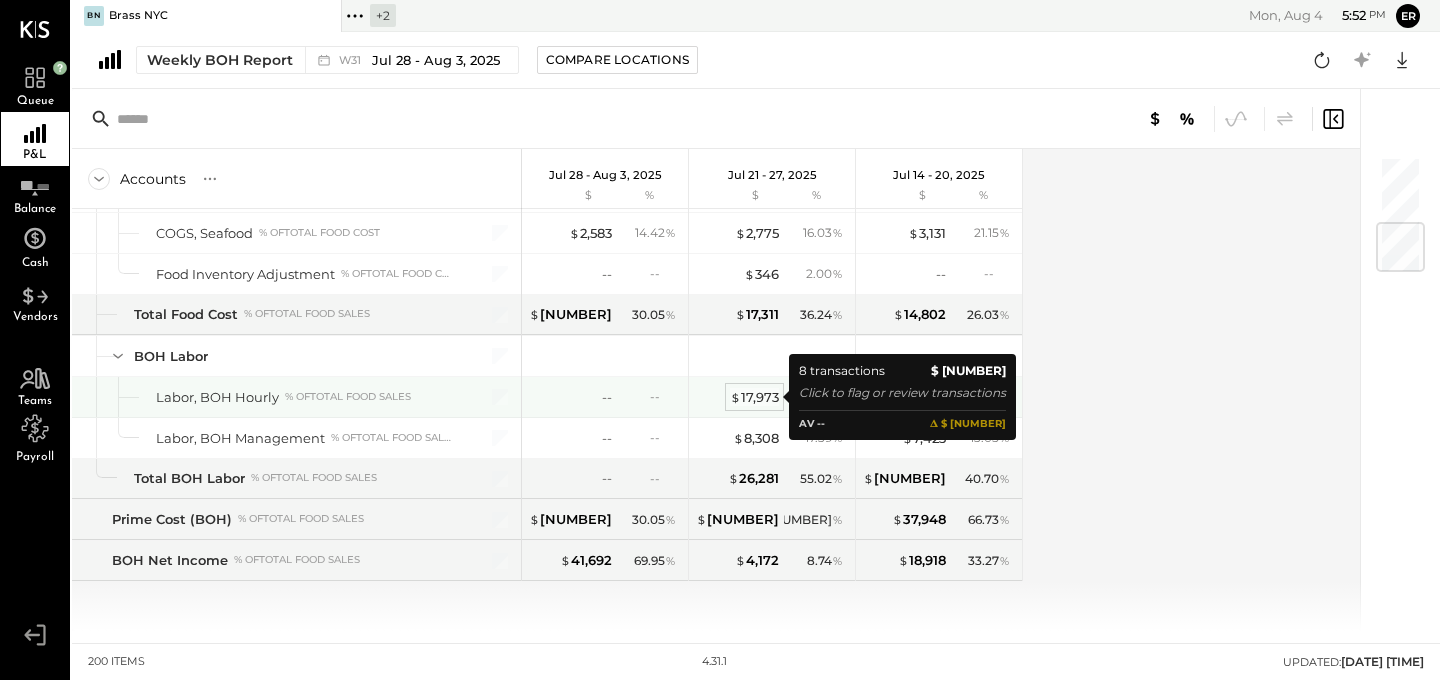 click on "$ [NUMBER]" at bounding box center [754, 397] 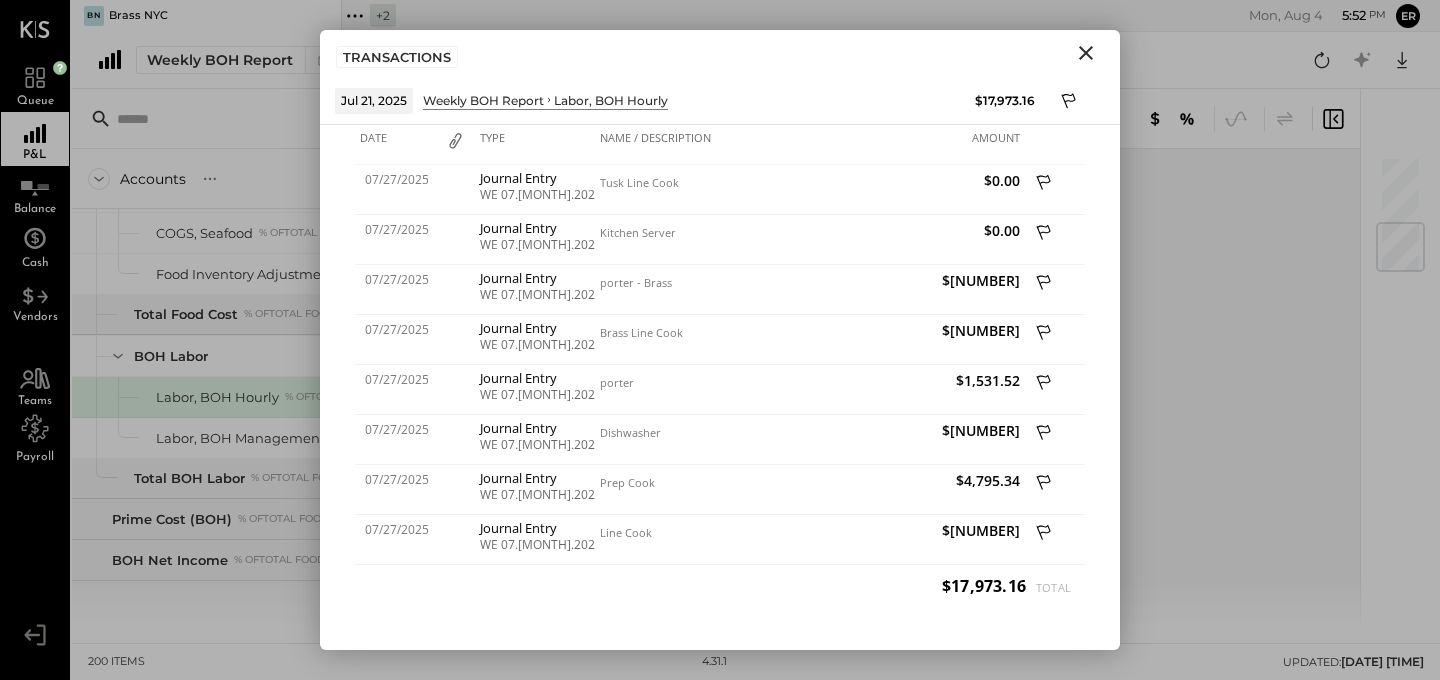 click on "TRANSACTIONS" at bounding box center (720, 53) 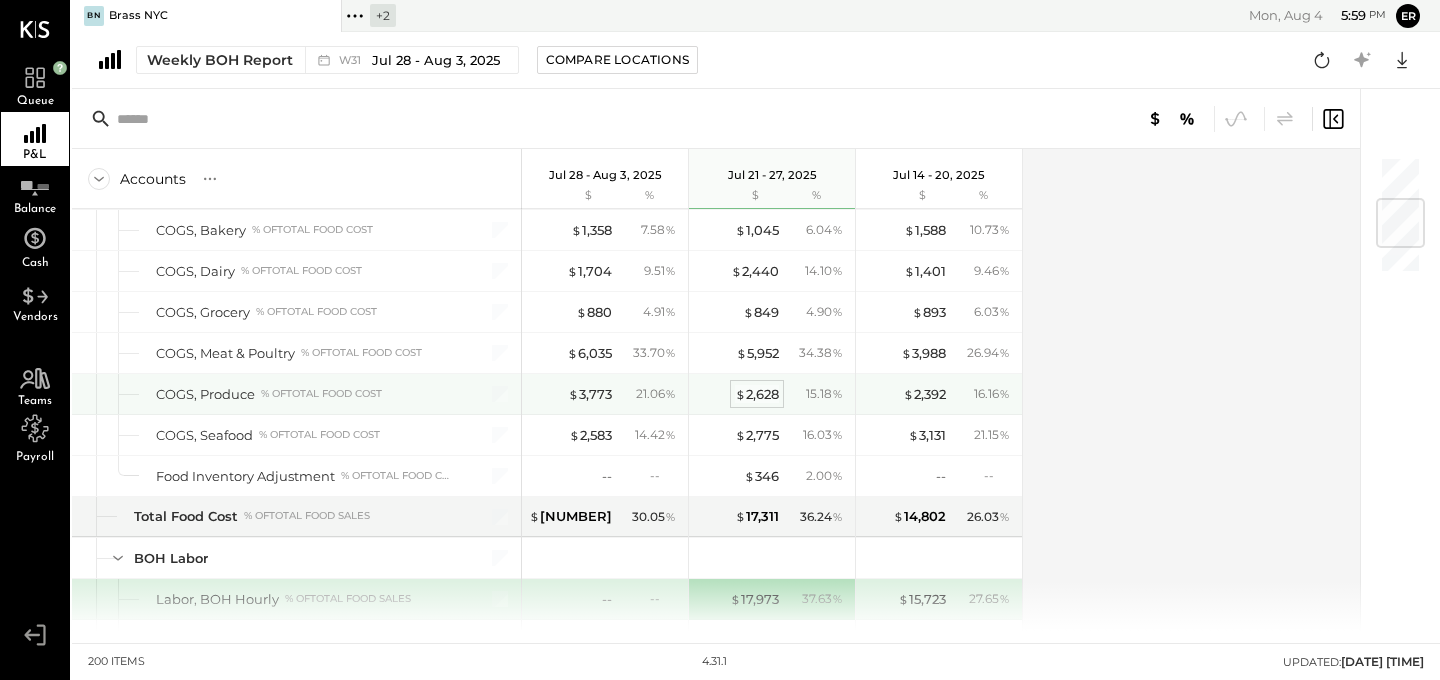 scroll, scrollTop: 0, scrollLeft: 0, axis: both 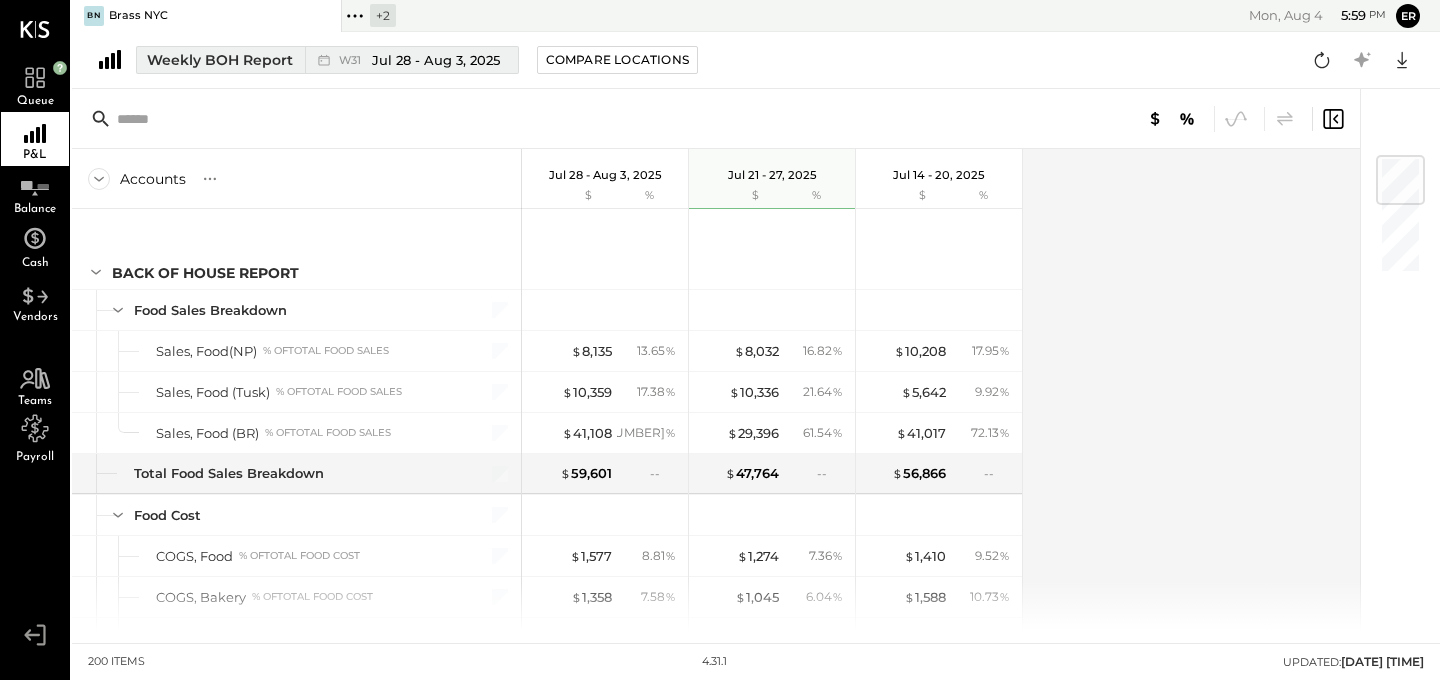 click on "Weekly BOH Report" at bounding box center [220, 60] 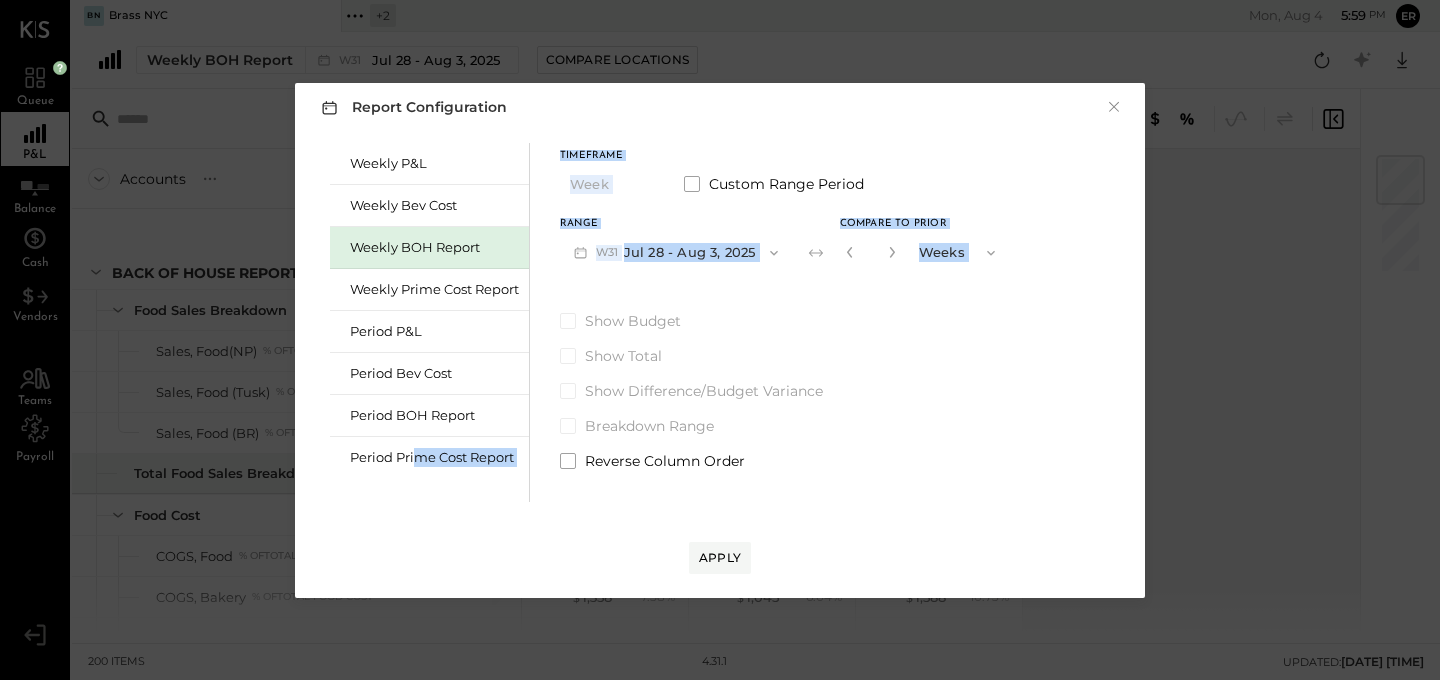 drag, startPoint x: 414, startPoint y: 461, endPoint x: 405, endPoint y: 511, distance: 50.803543 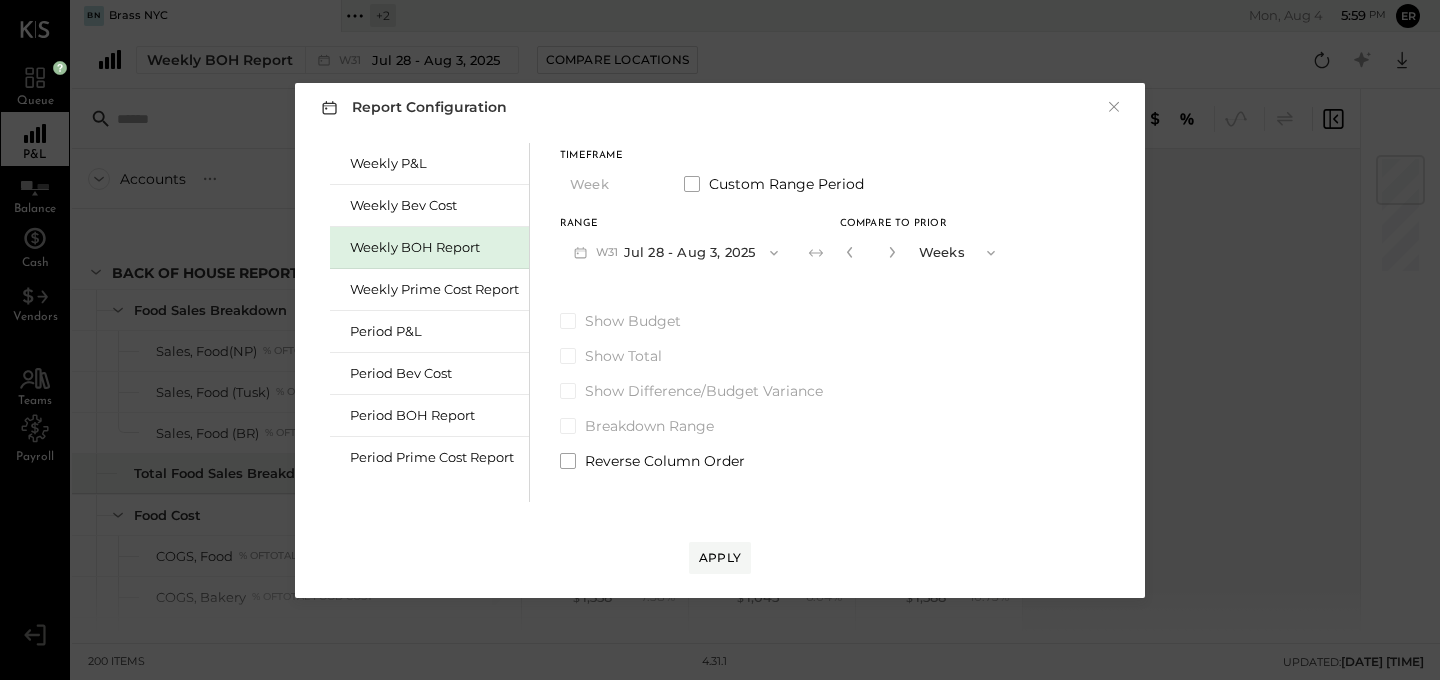 click on "Weekly P&L Weekly Bev Cost Weekly BOH Report Weekly Prime Cost Report Period P&L Period Bev Cost Period BOH Report Period Prime Cost Report Timeframe Week Custom Range Period Range W31 [DATE] - [DATE] Compare to Prior * Weeks Show Budget Show Total Show Difference/Budget Variance Breakdown Range Reverse Column Order" at bounding box center [720, 320] 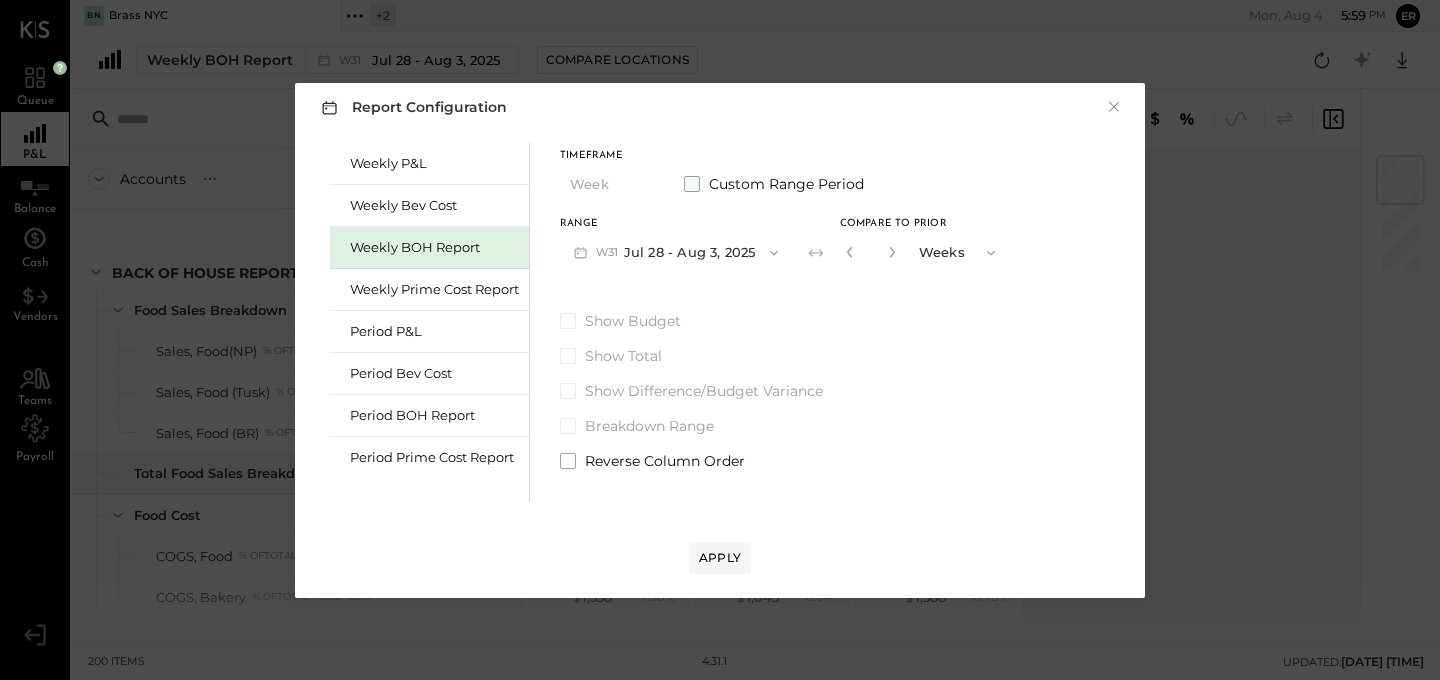click at bounding box center [692, 184] 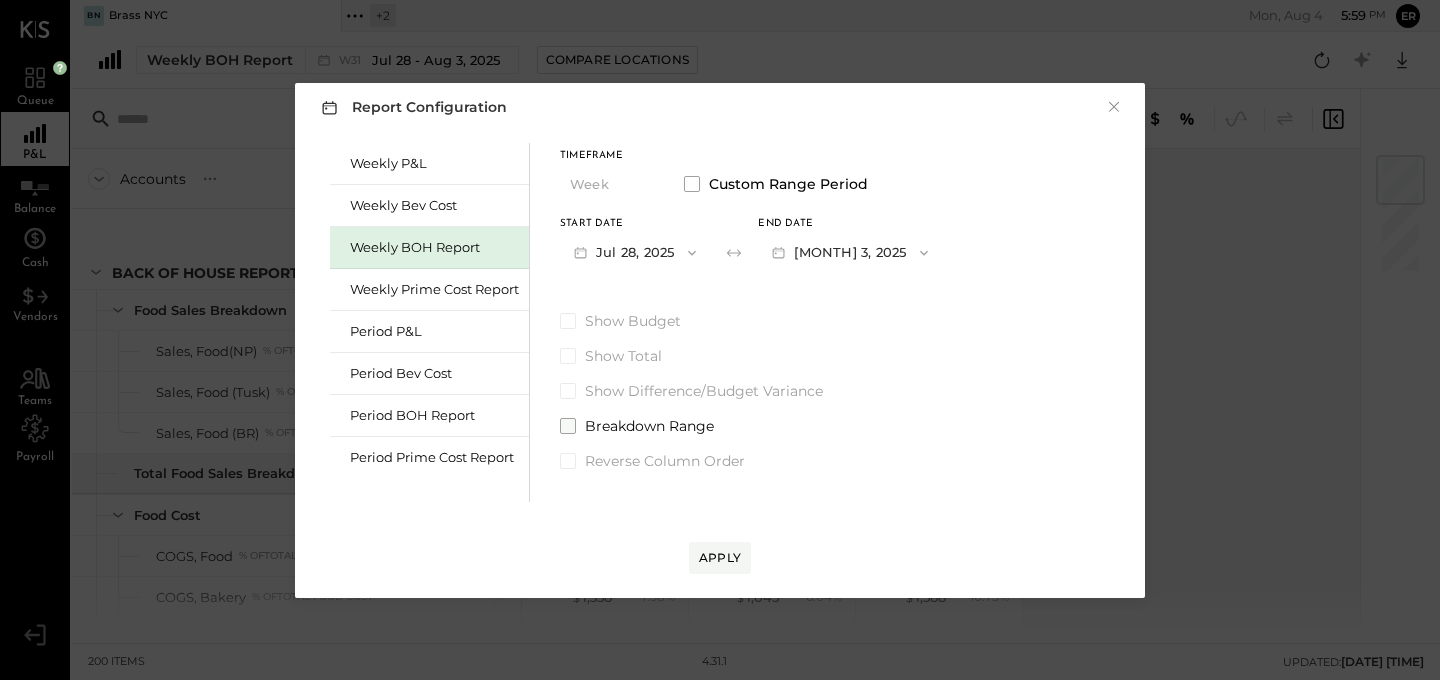 click at bounding box center (568, 426) 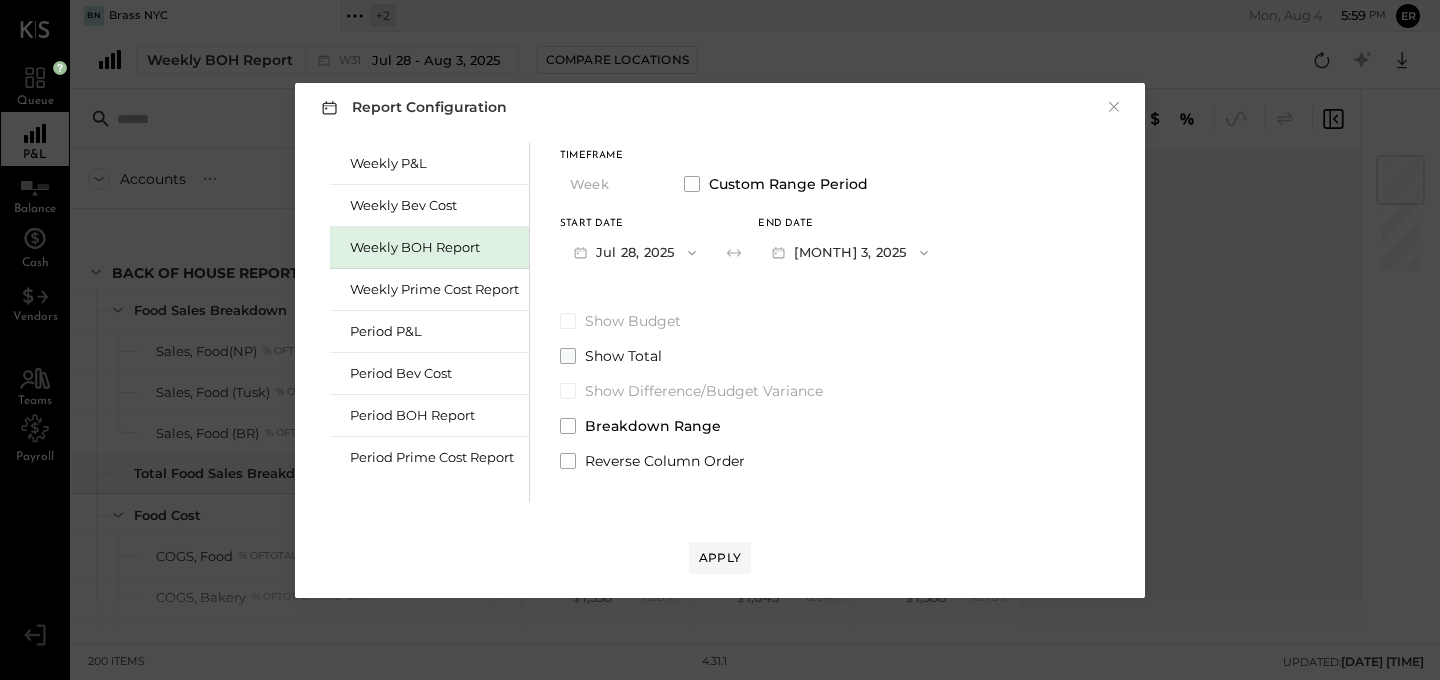 click at bounding box center (568, 356) 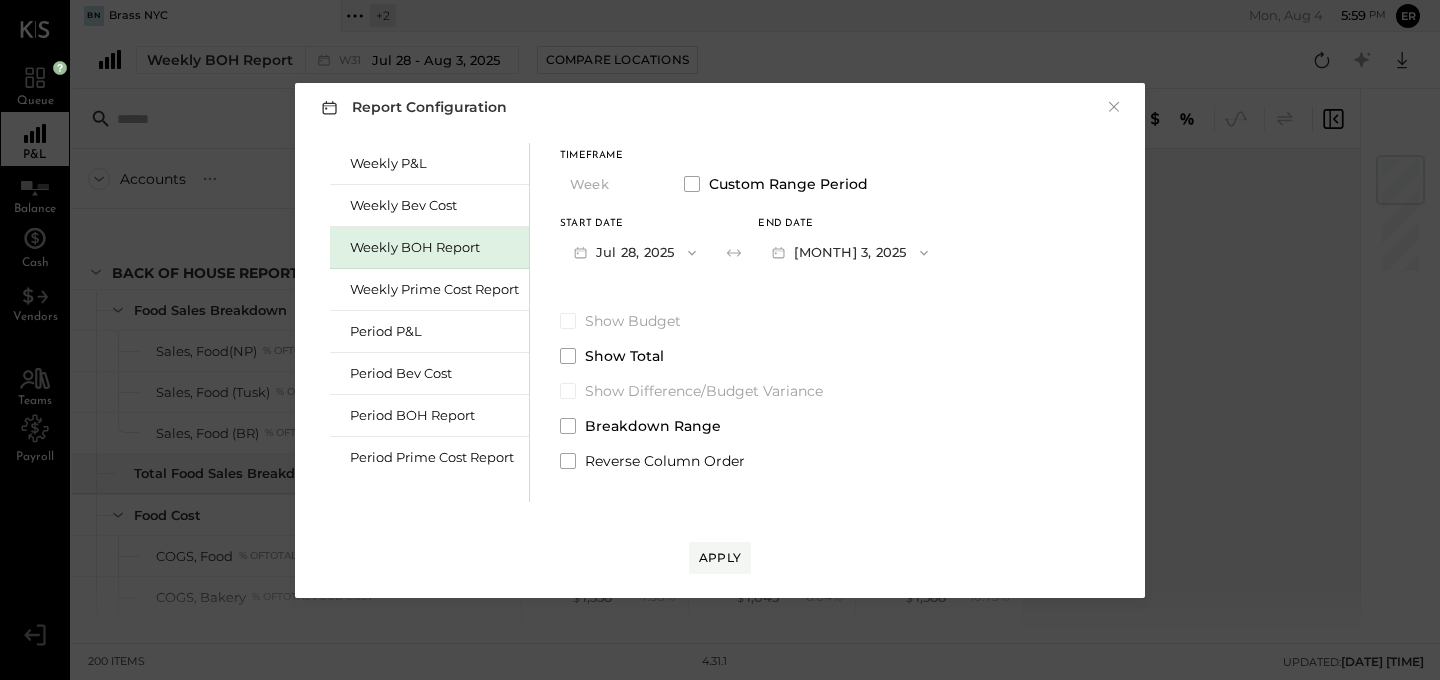 click on "Jul 28, 2025" at bounding box center [635, 252] 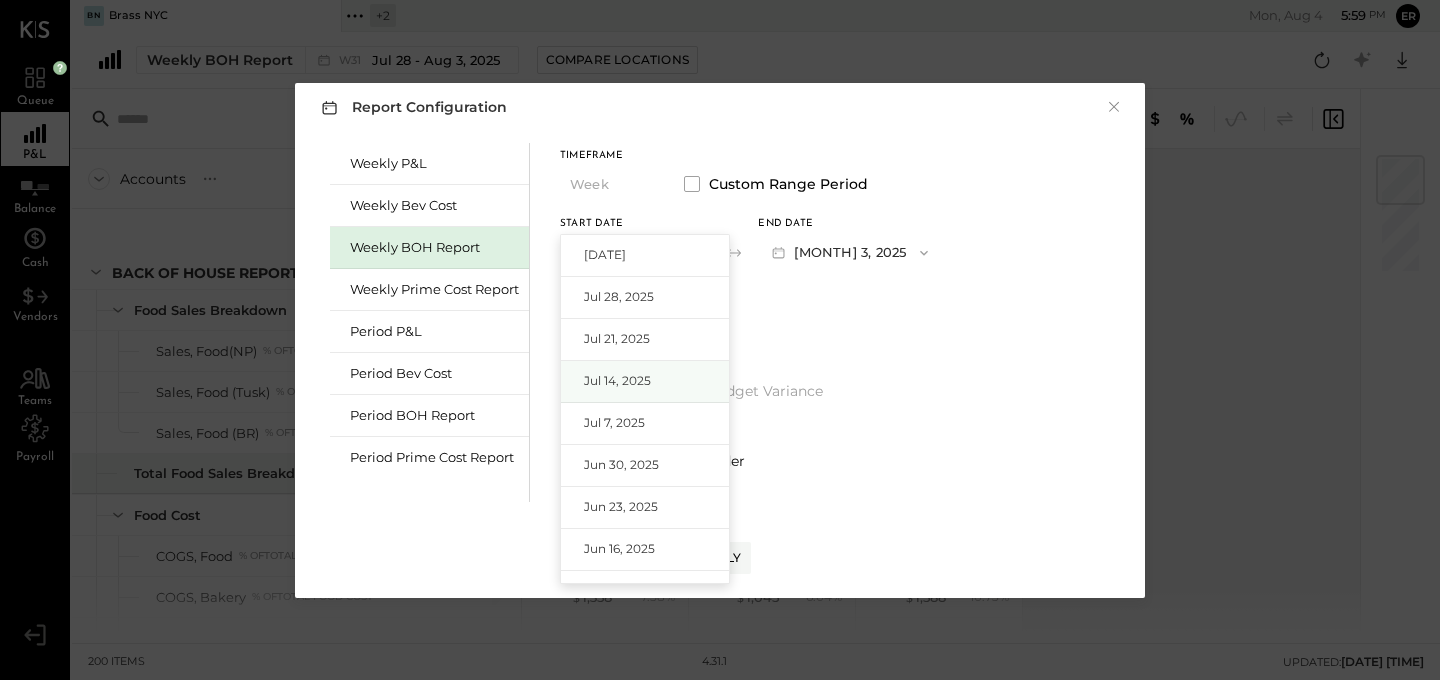 click on "Jul 14, 2025" at bounding box center (617, 380) 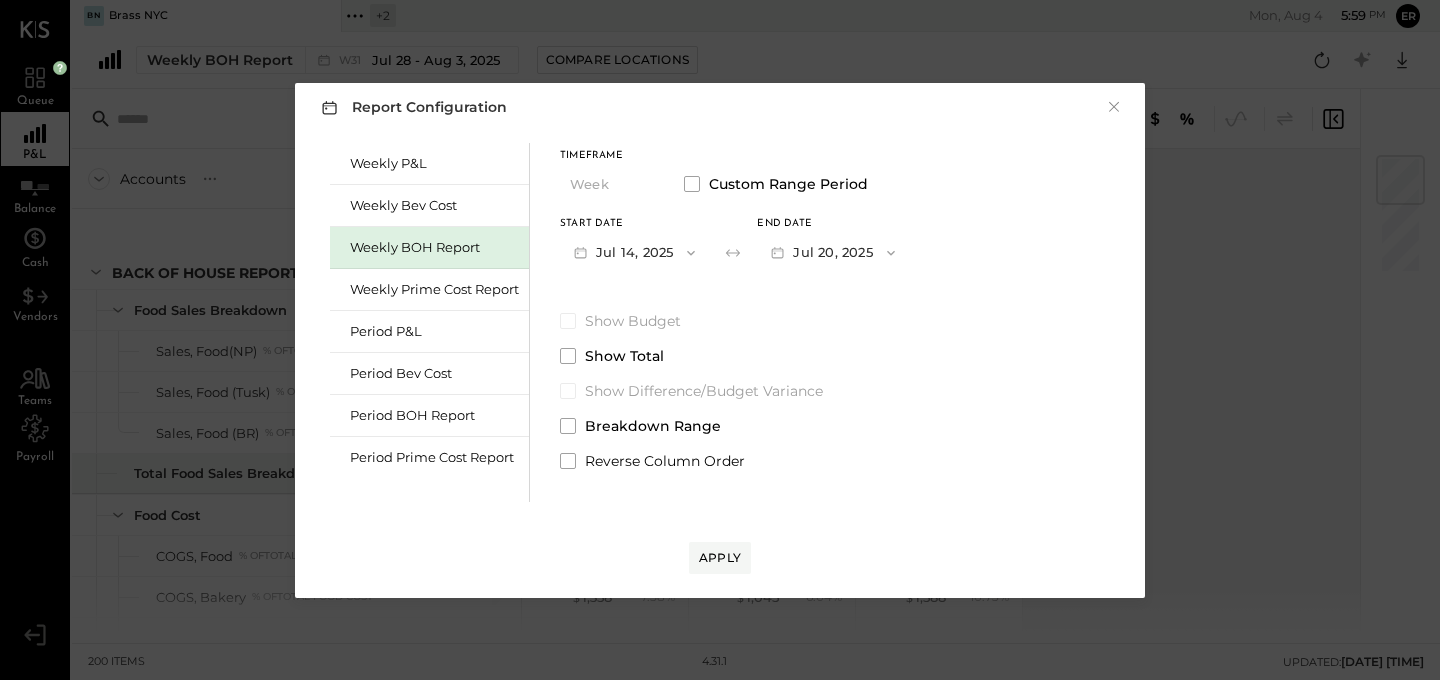 click on "Jul 20, 2025" at bounding box center (832, 252) 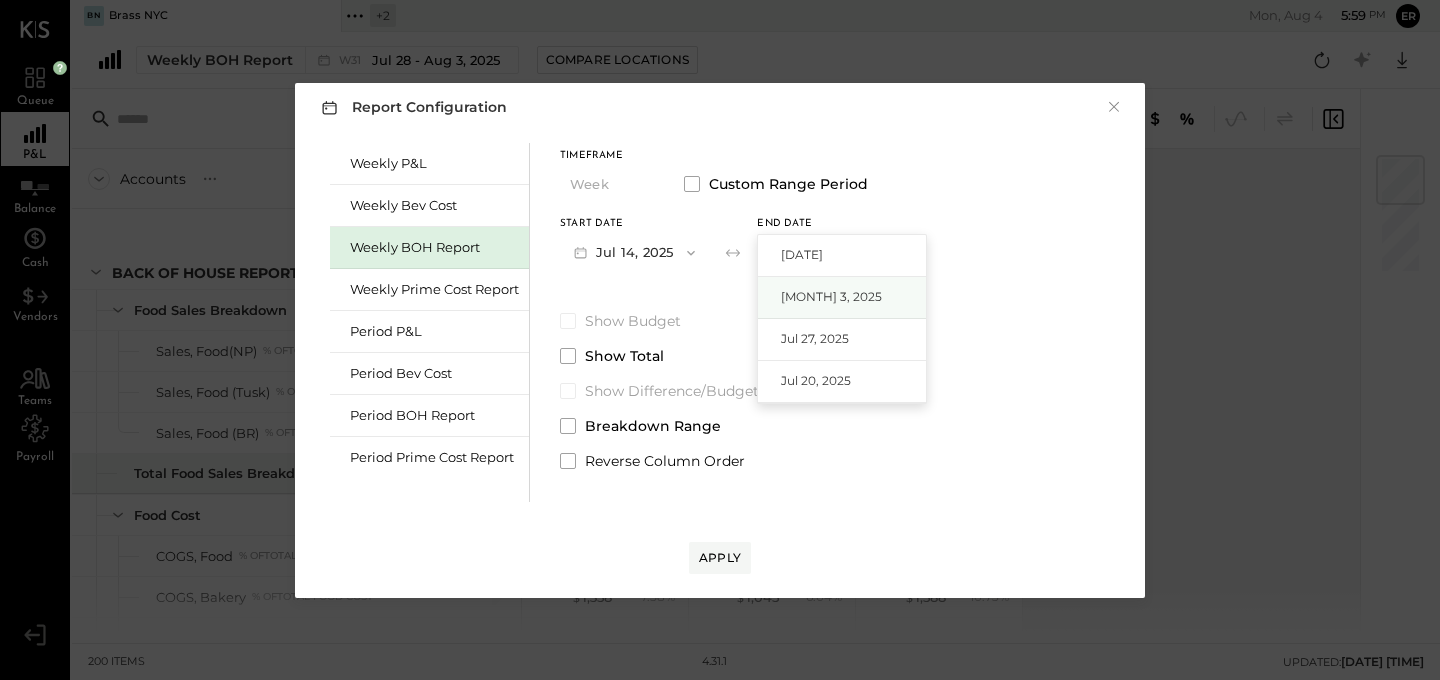 click on "[MONTH] 3, 2025" at bounding box center [842, 298] 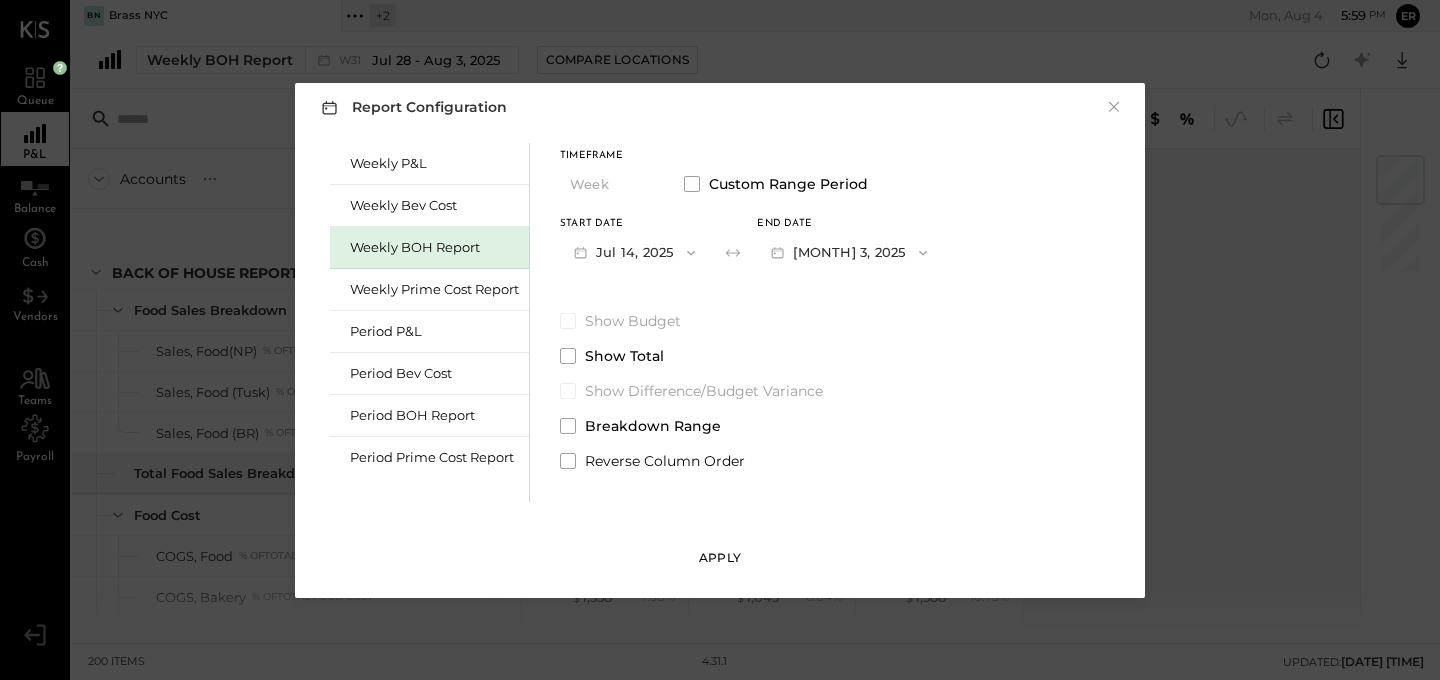 click on "Apply" at bounding box center [720, 557] 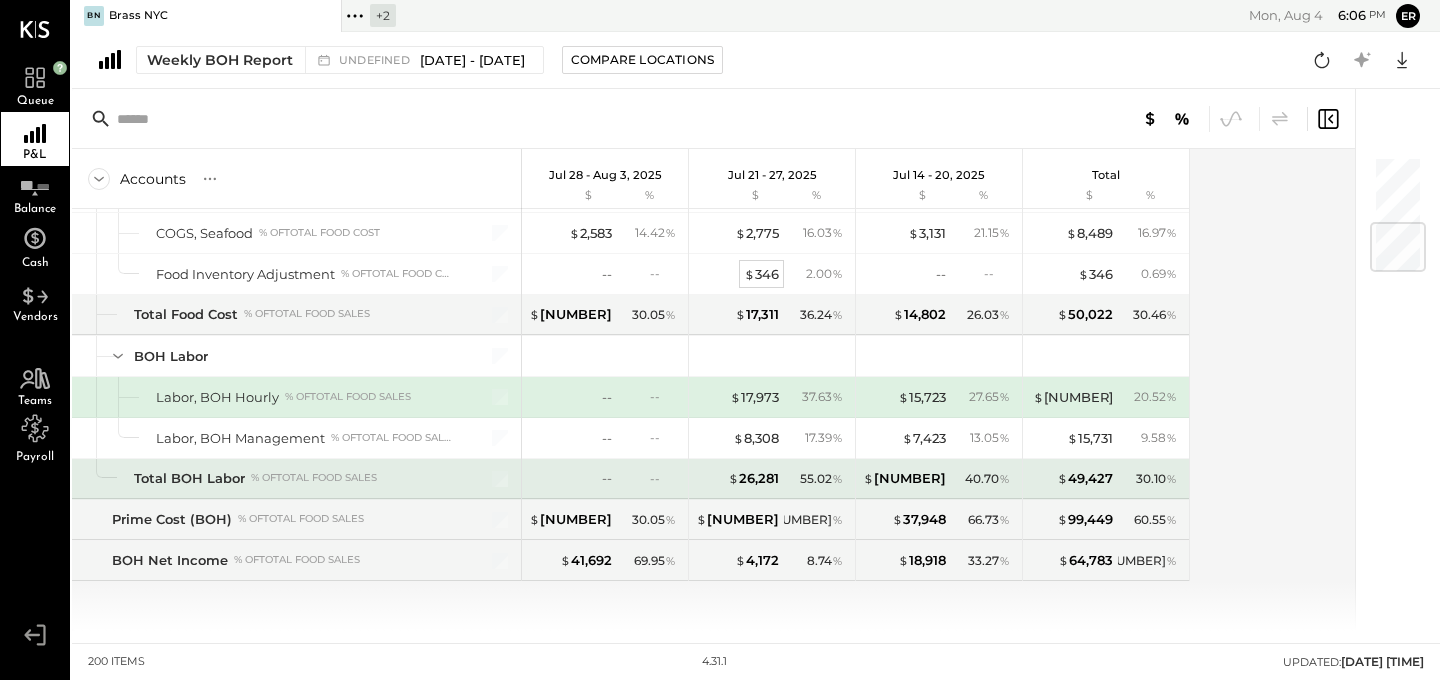 scroll, scrollTop: 568, scrollLeft: 0, axis: vertical 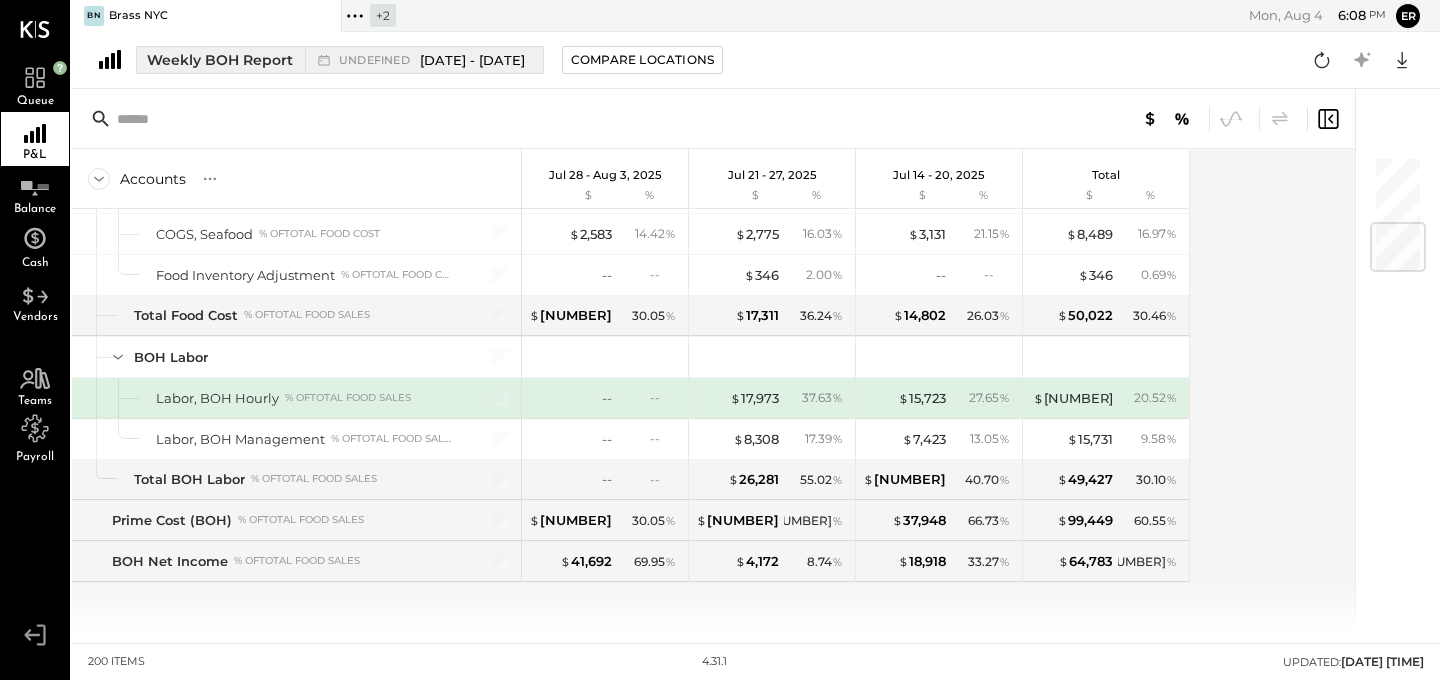 click on "Weekly BOH Report" at bounding box center [220, 60] 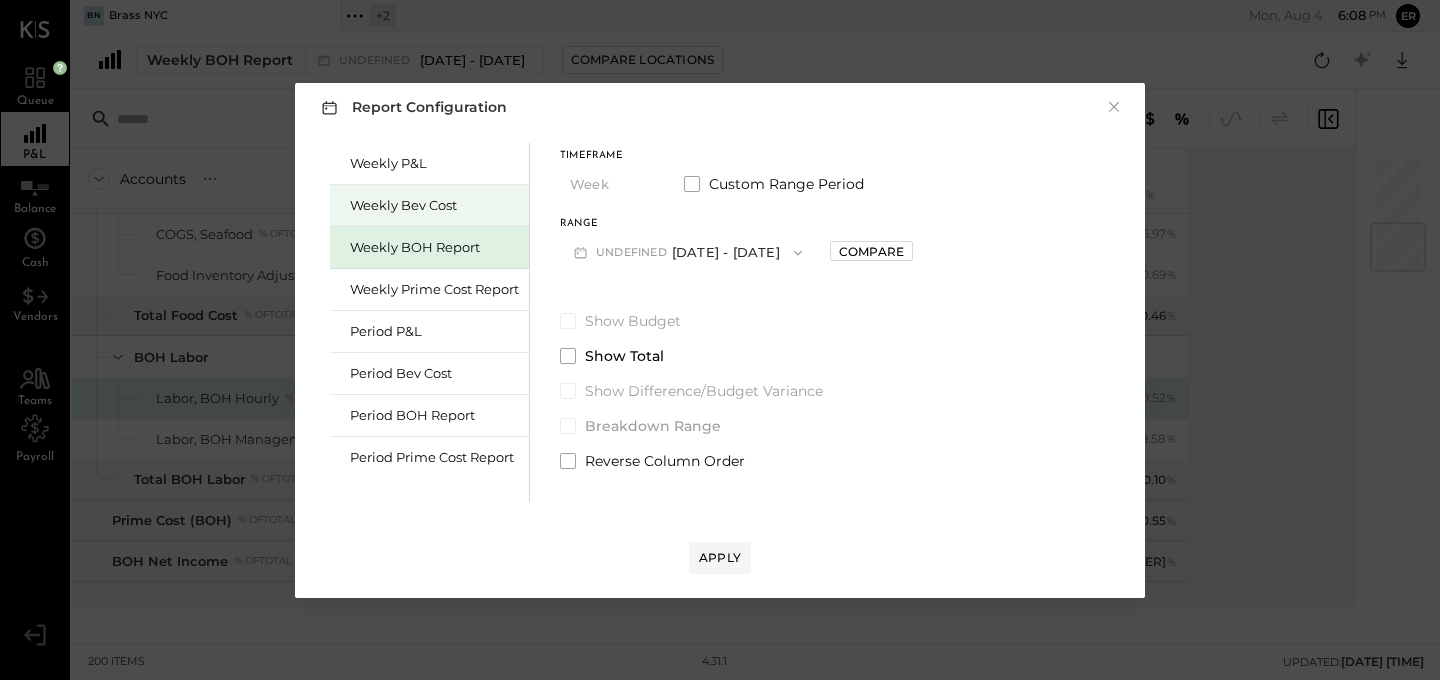 click on "Weekly Bev Cost" at bounding box center (434, 205) 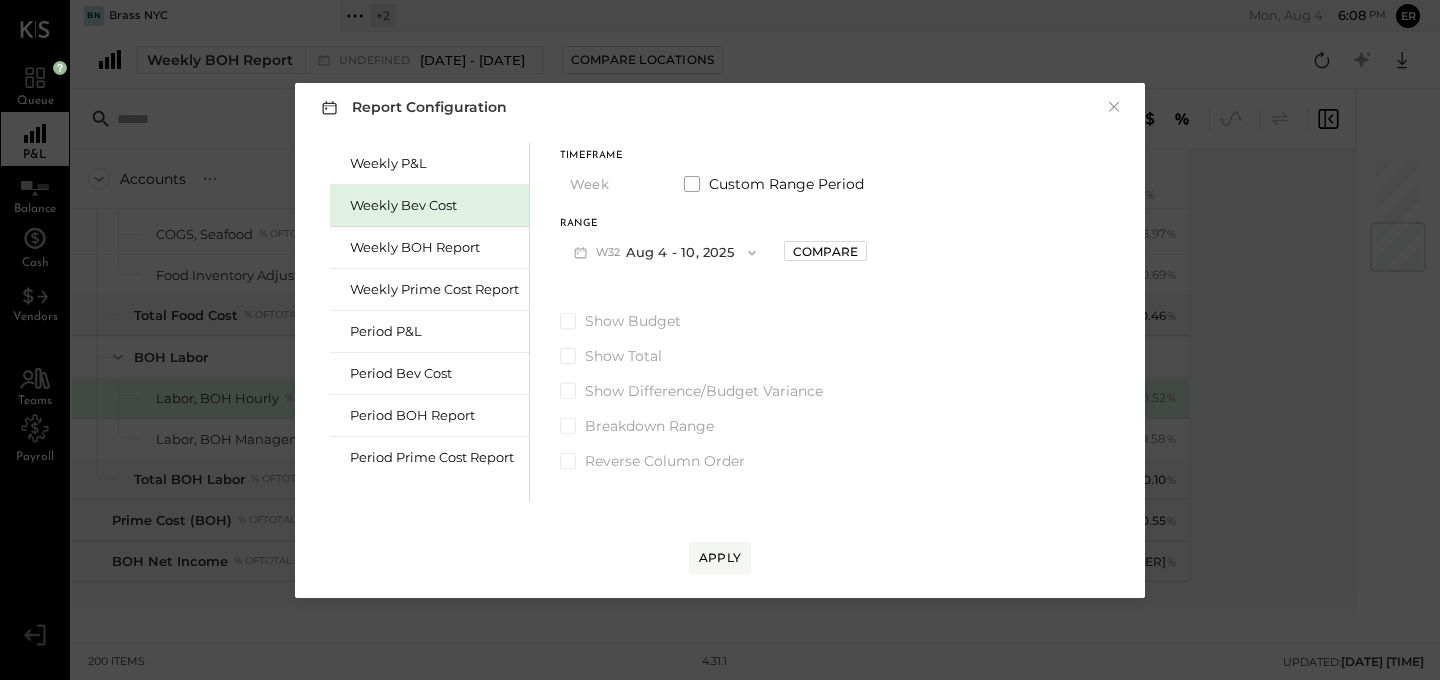 click at bounding box center (747, 253) 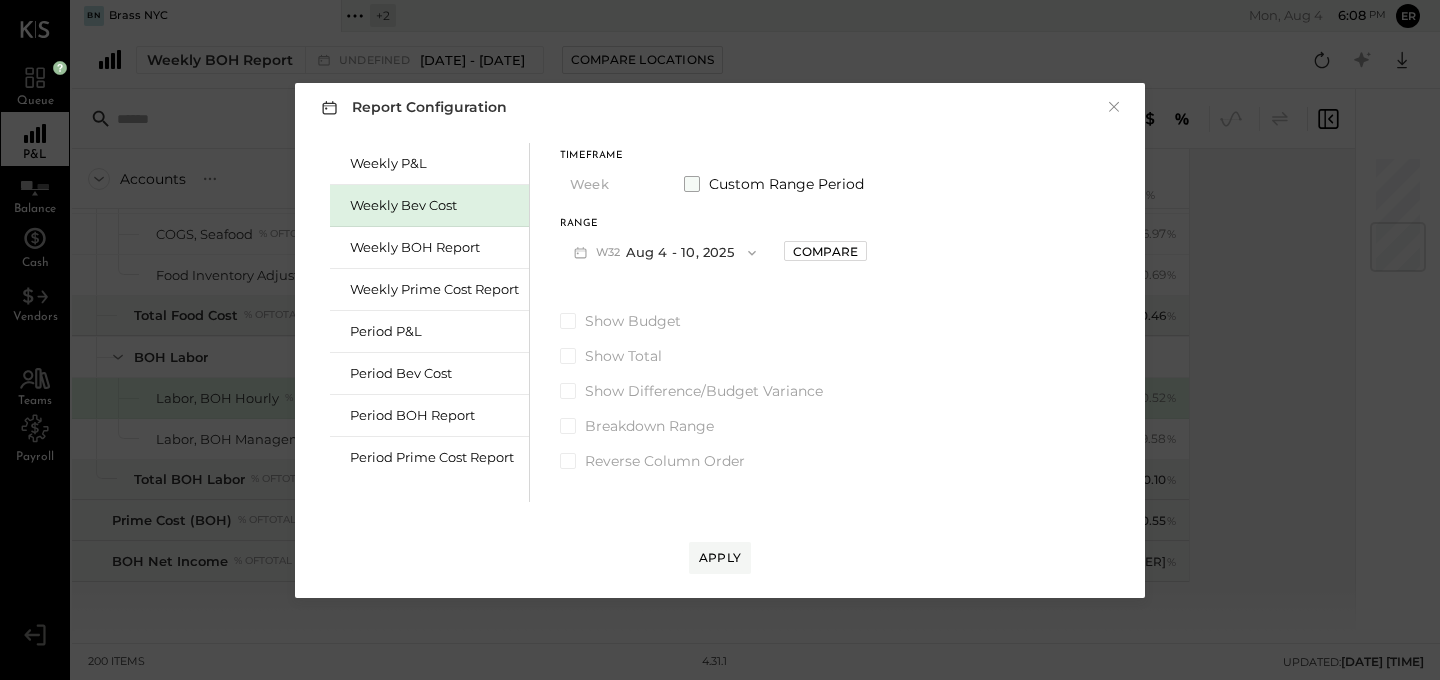 click on "Custom Range Period" at bounding box center [774, 184] 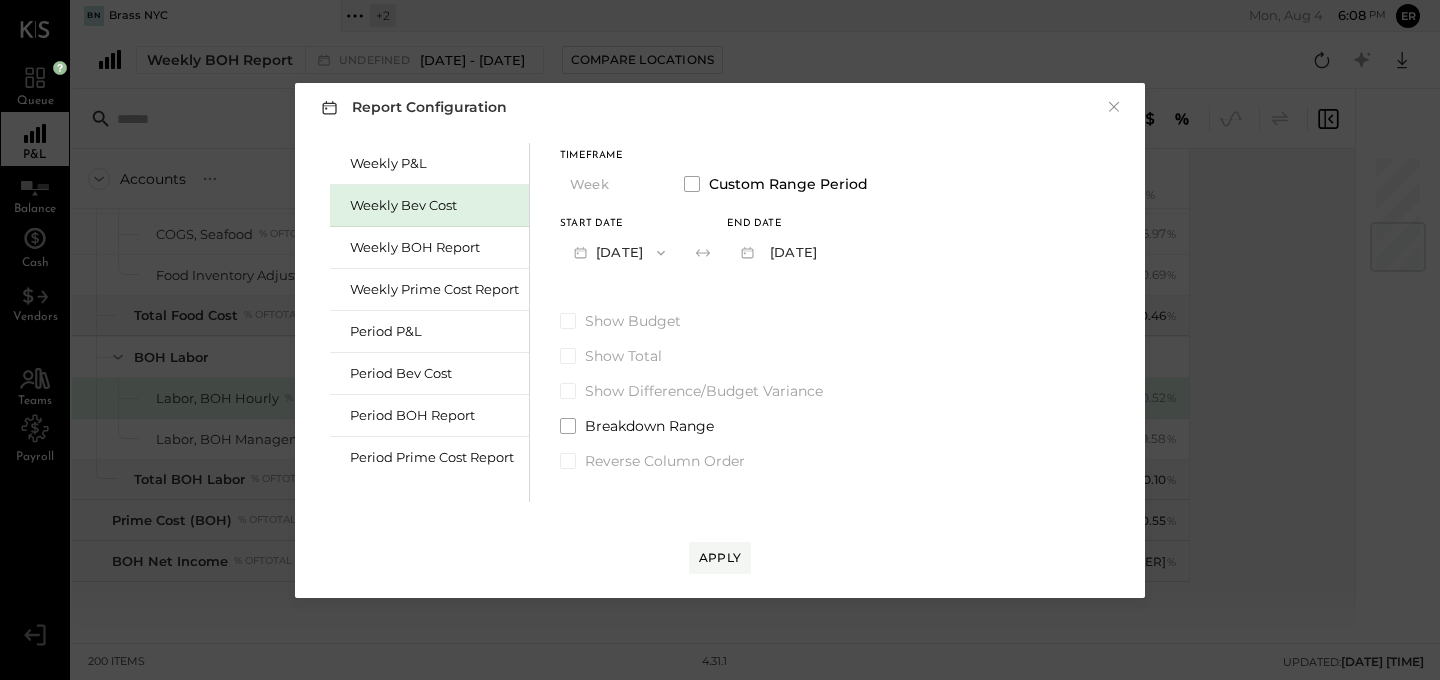 click 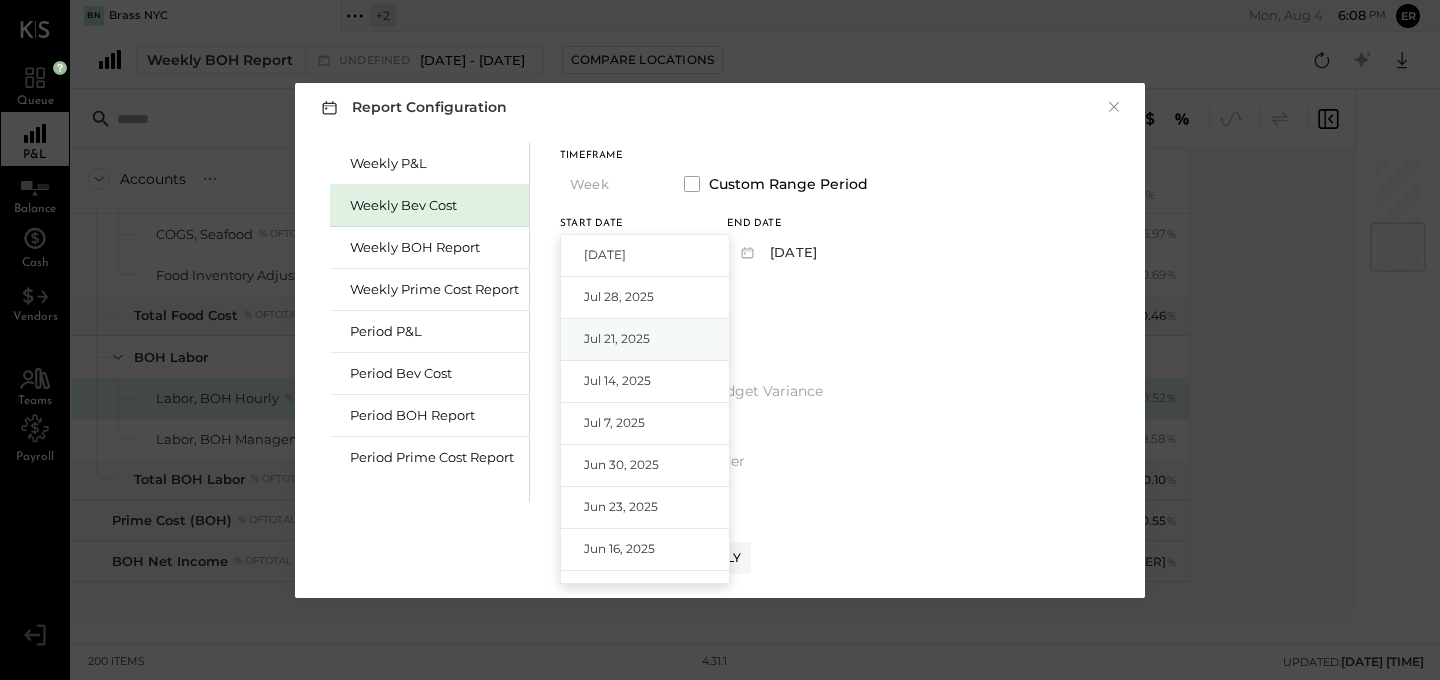 click on "Jul 21, 2025" at bounding box center [645, 340] 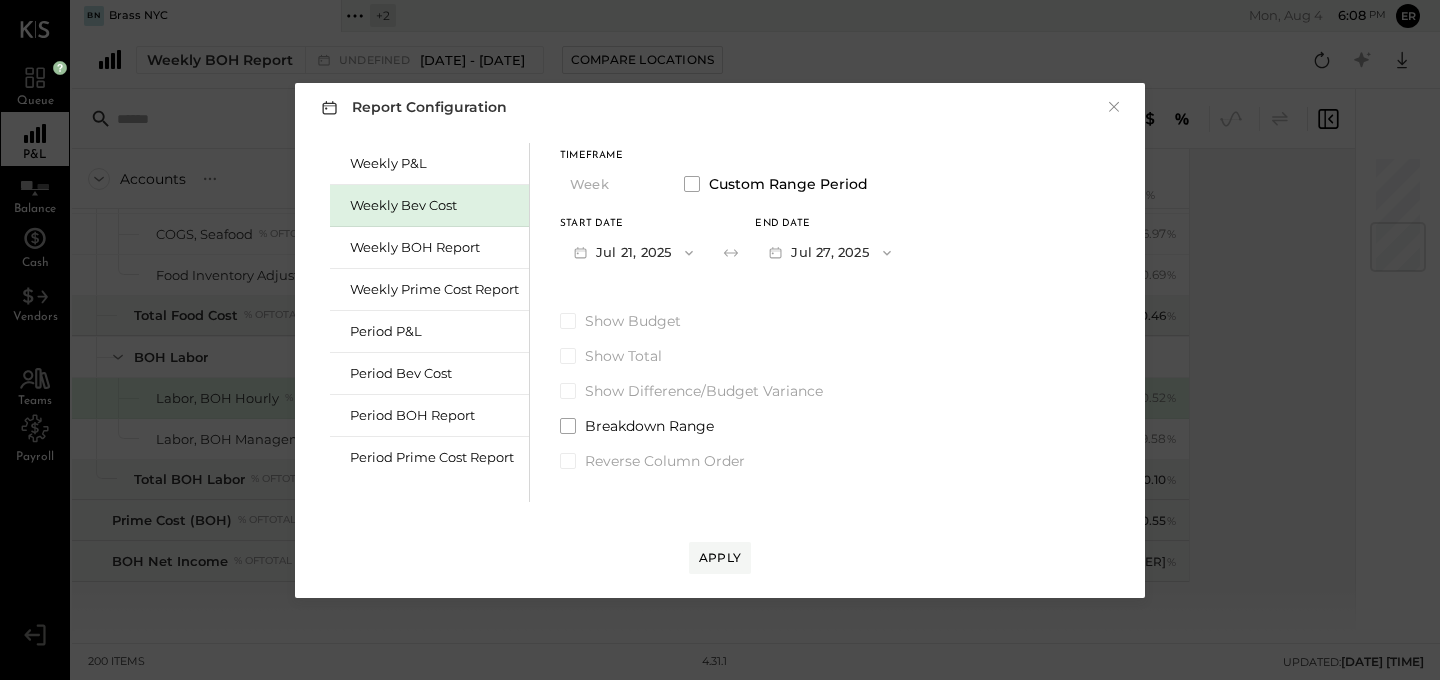 click on "Jul 27, 2025" at bounding box center (829, 252) 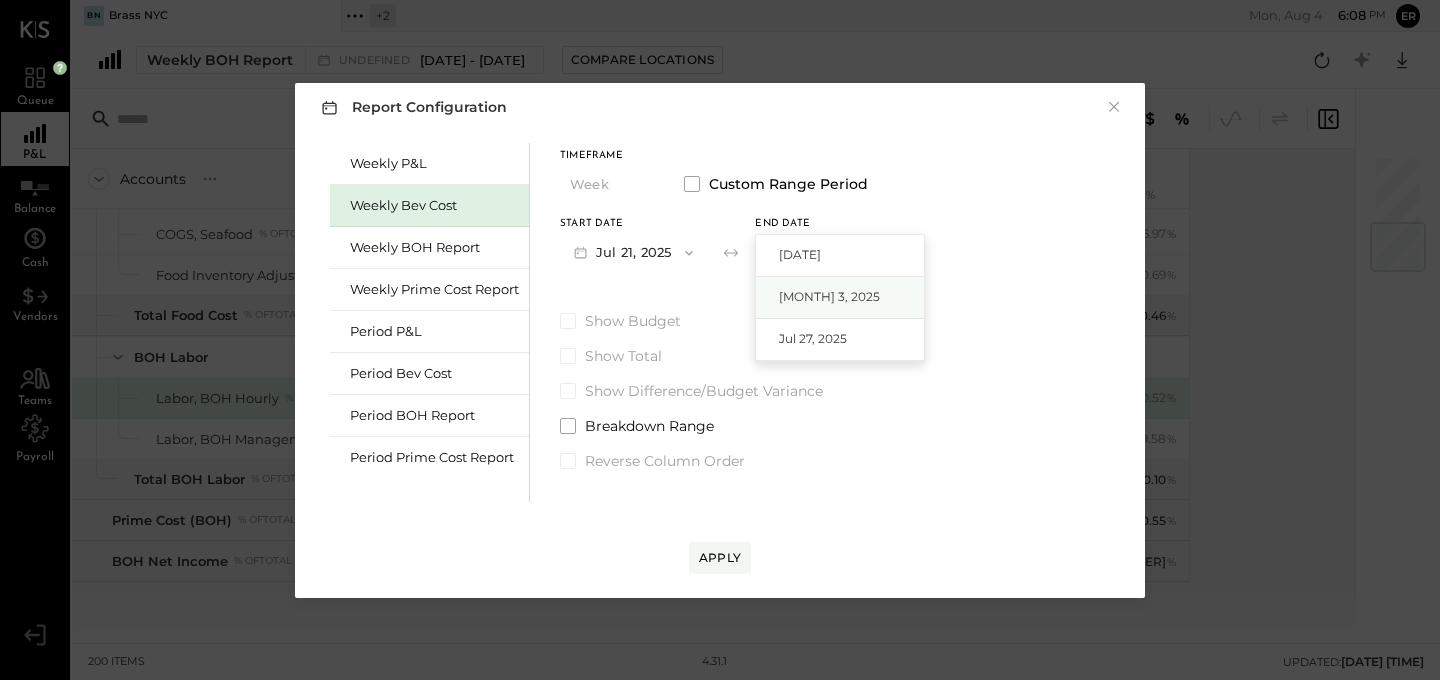 click on "[MONTH] 3, 2025" at bounding box center [829, 296] 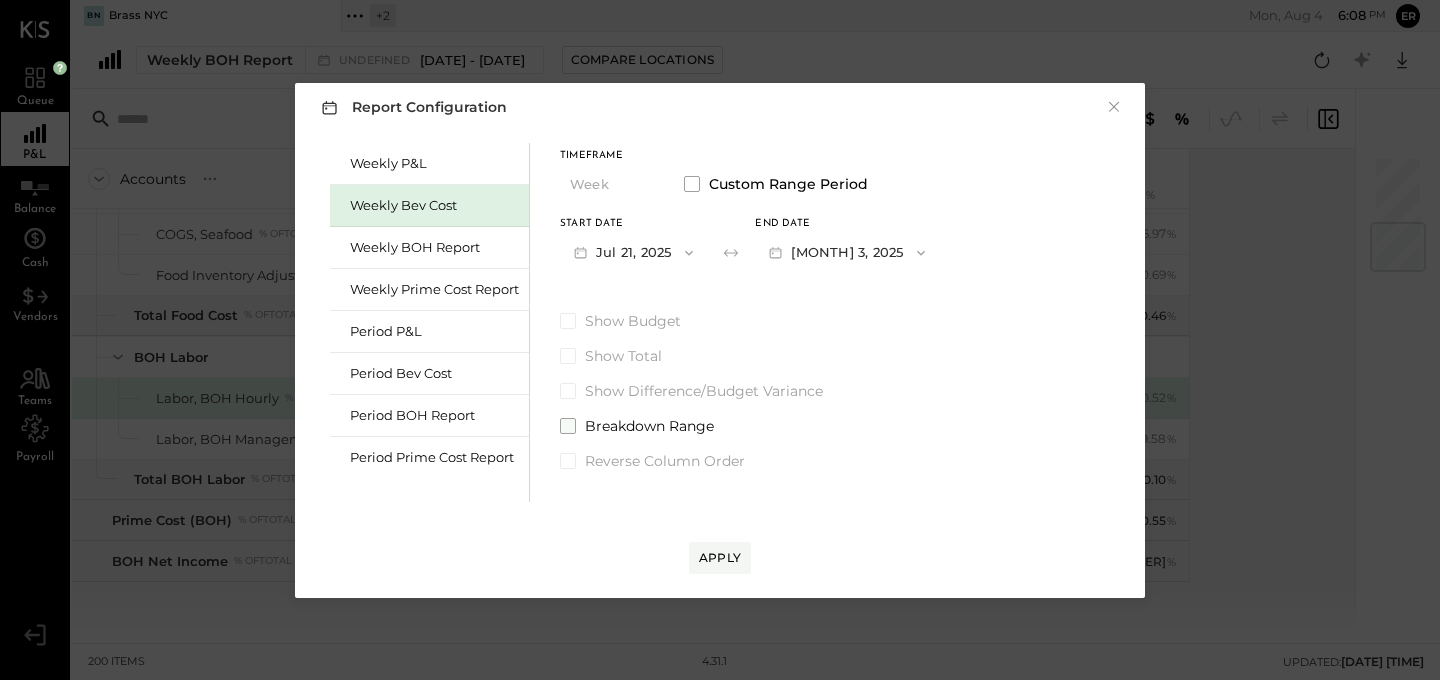 click at bounding box center [568, 426] 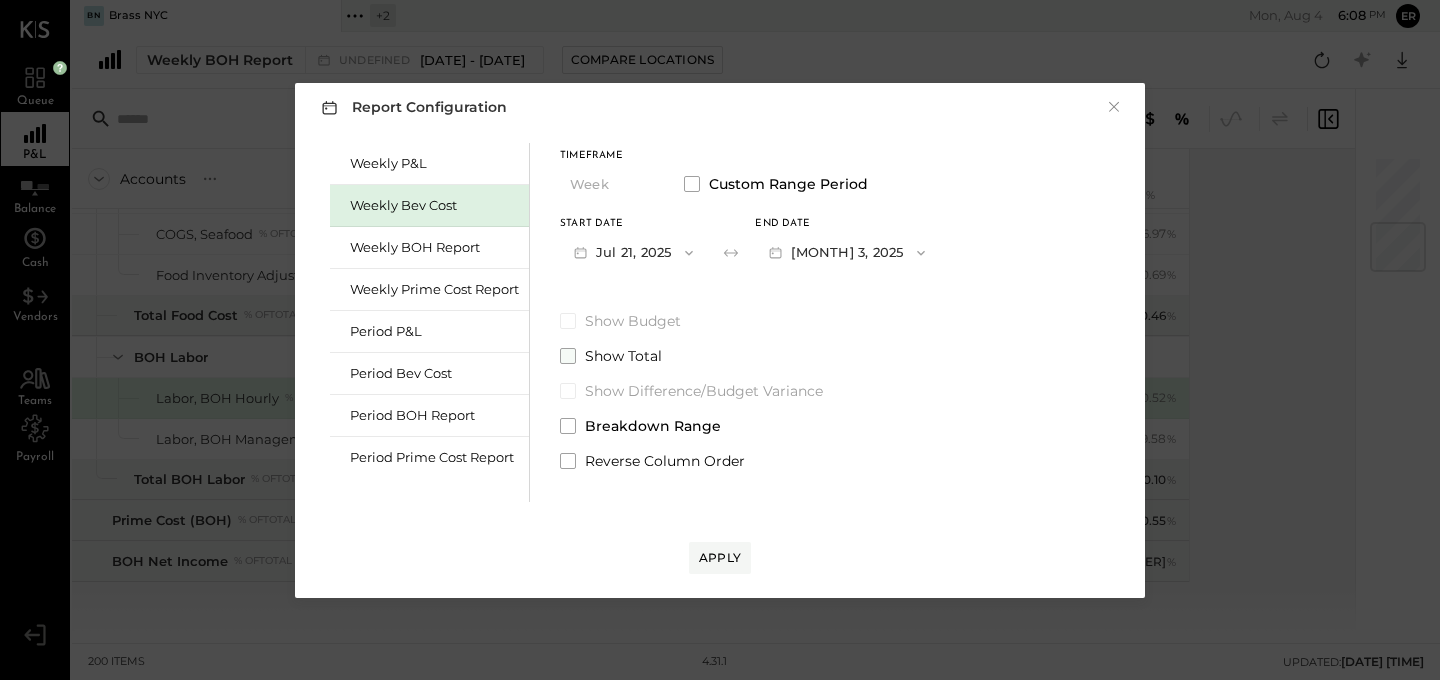click at bounding box center (568, 356) 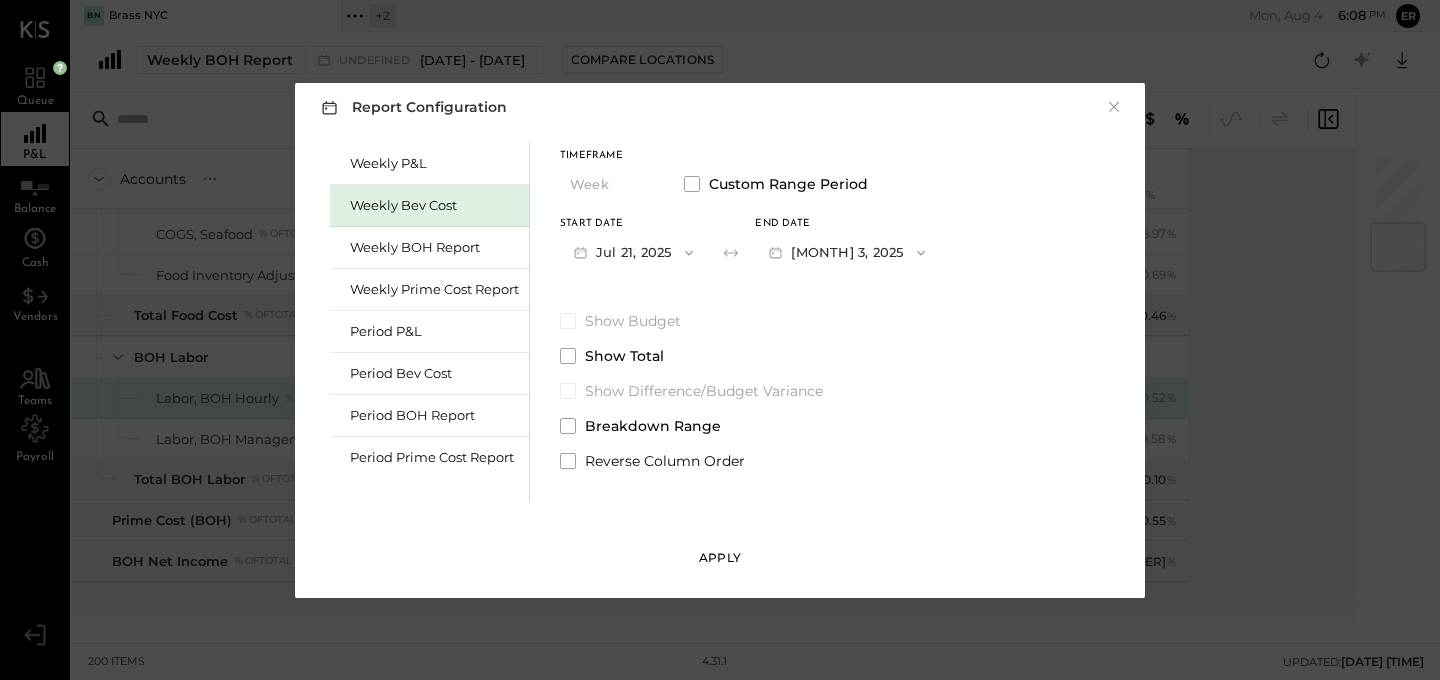 click on "Apply" at bounding box center [720, 557] 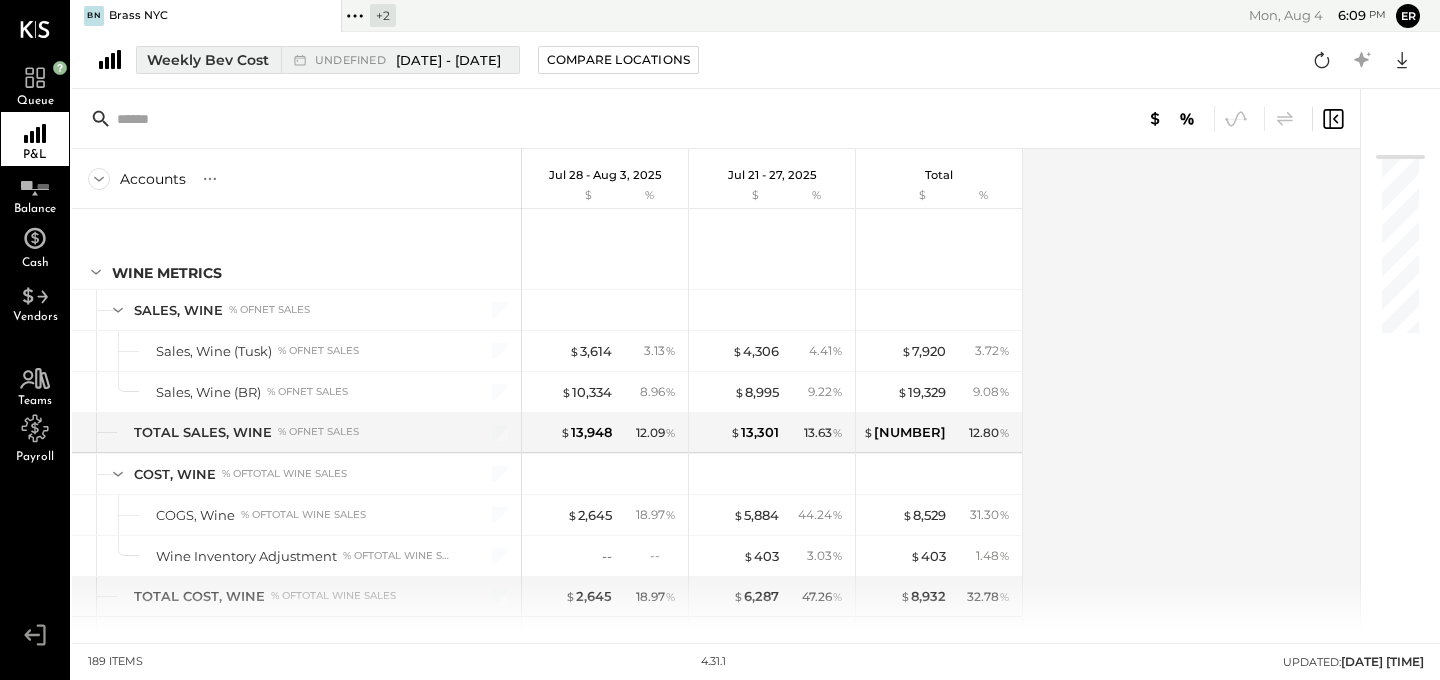 click on "[DATE] - [DATE]" at bounding box center [448, 60] 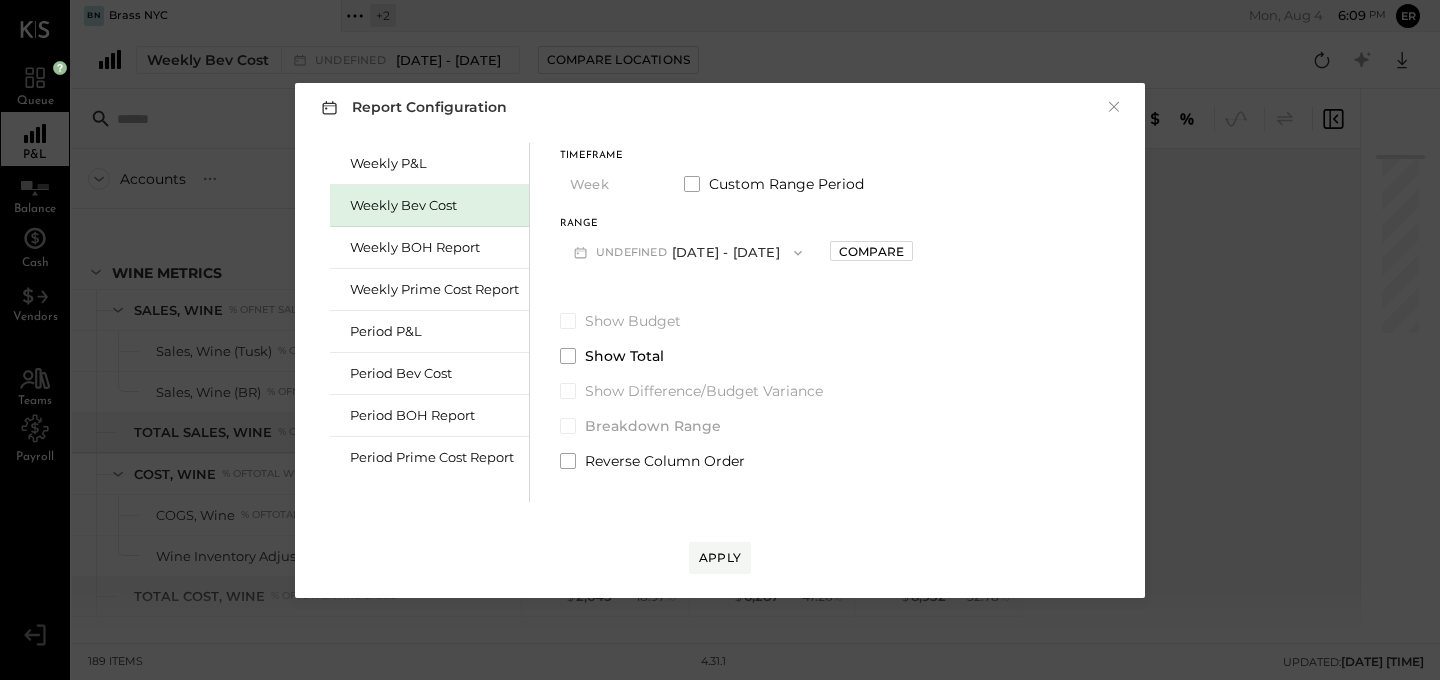 click on "undefined [MONTH] 21 - Aug 3, 2025" at bounding box center [688, 252] 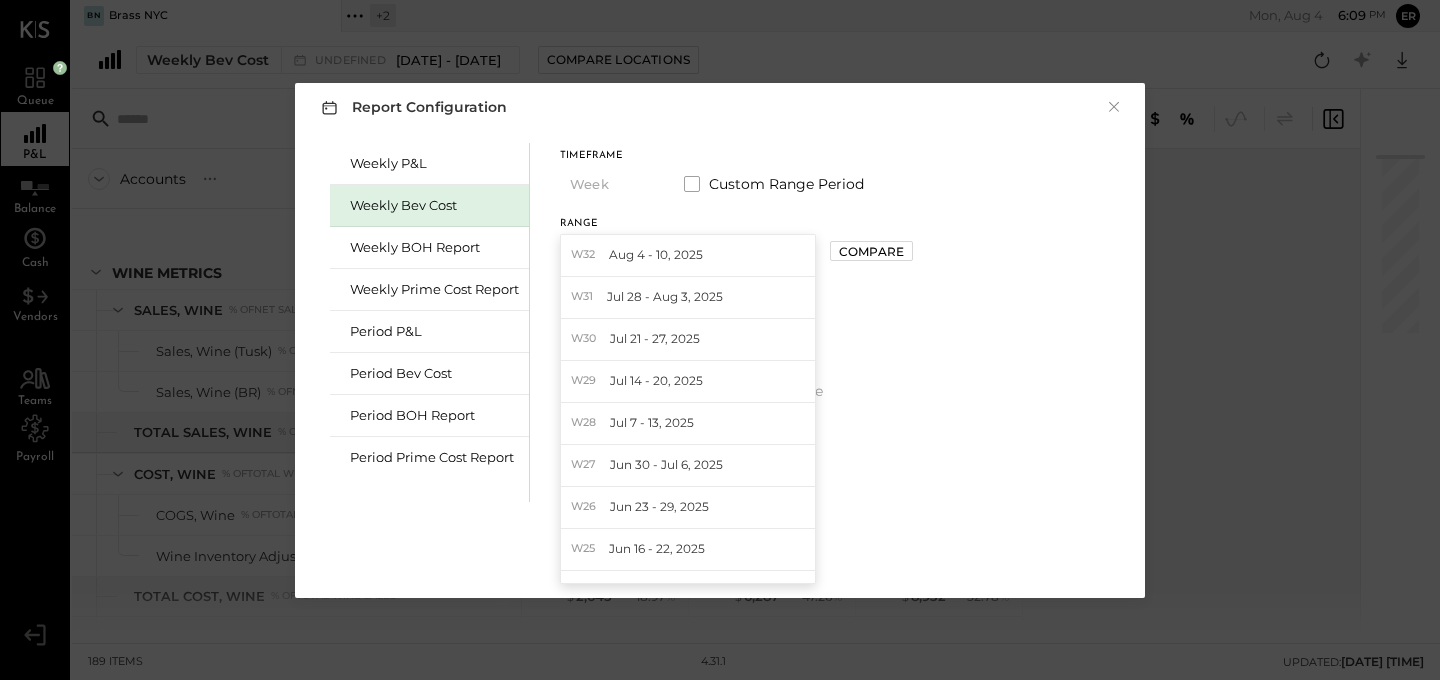 click on "Weekly P&L Weekly Bev Cost Weekly BOH Report Weekly Prime Cost Report Period P&L Period Bev Cost Period BOH Report Period Prime Cost Report Timeframe Week Custom Range Period Range undefined [DATE] - [DATE] W32   [DATE] - [DATE] W31   [DATE] - [DATE] W30   [DATE] - [DATE] W29   [DATE] - [DATE] W28   [DATE] - [DATE] W27   [DATE] - [DATE] W26   [DATE] - [DATE] W25   [DATE] - [DATE] W24   [DATE] - [DATE] W23   [DATE] - [DATE] W22   [DATE] - [DATE] W21   [DATE] - [DATE] W20   [DATE] - [DATE] W19   [DATE] - [DATE] W18   [DATE] - [DATE] W17   [DATE] - [DATE] W16   [DATE] - [DATE] W15   [DATE] - [DATE] W14   [DATE] - [DATE] W13   [DATE] - [DATE] W12   [DATE] - [DATE] W11   [DATE] - [DATE] W10   [DATE] - [DATE] W09   [DATE] - [DATE] W08   [DATE] - [DATE] W07   [DATE] - [DATE] W06   [DATE] - [DATE] W05   [DATE] - [DATE] W04   [DATE] - [DATE] W03   [DATE] - [DATE] W02   [DATE] - [DATE] W01   [DATE] - [DATE] W52   [DATE]" at bounding box center [720, 320] 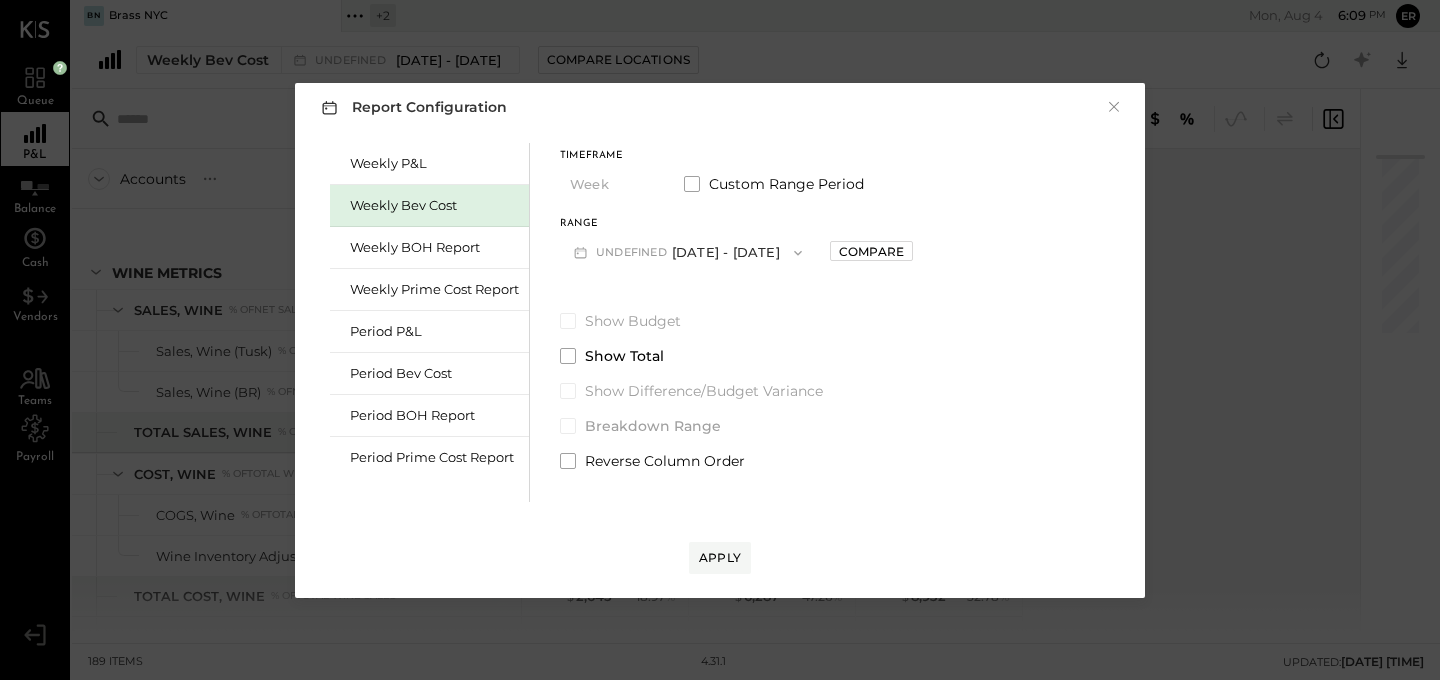 click on "undefined [MONTH] 21 - Aug 3, 2025" at bounding box center (688, 252) 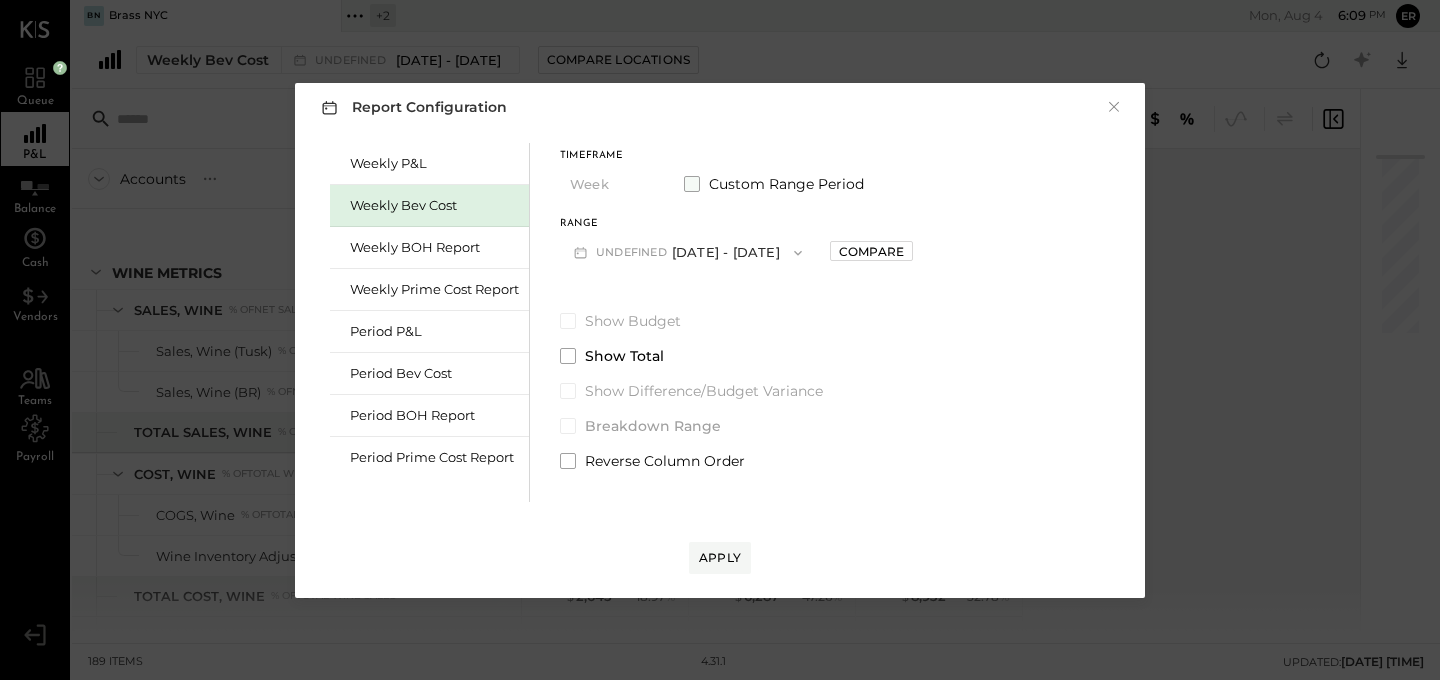 click at bounding box center [692, 184] 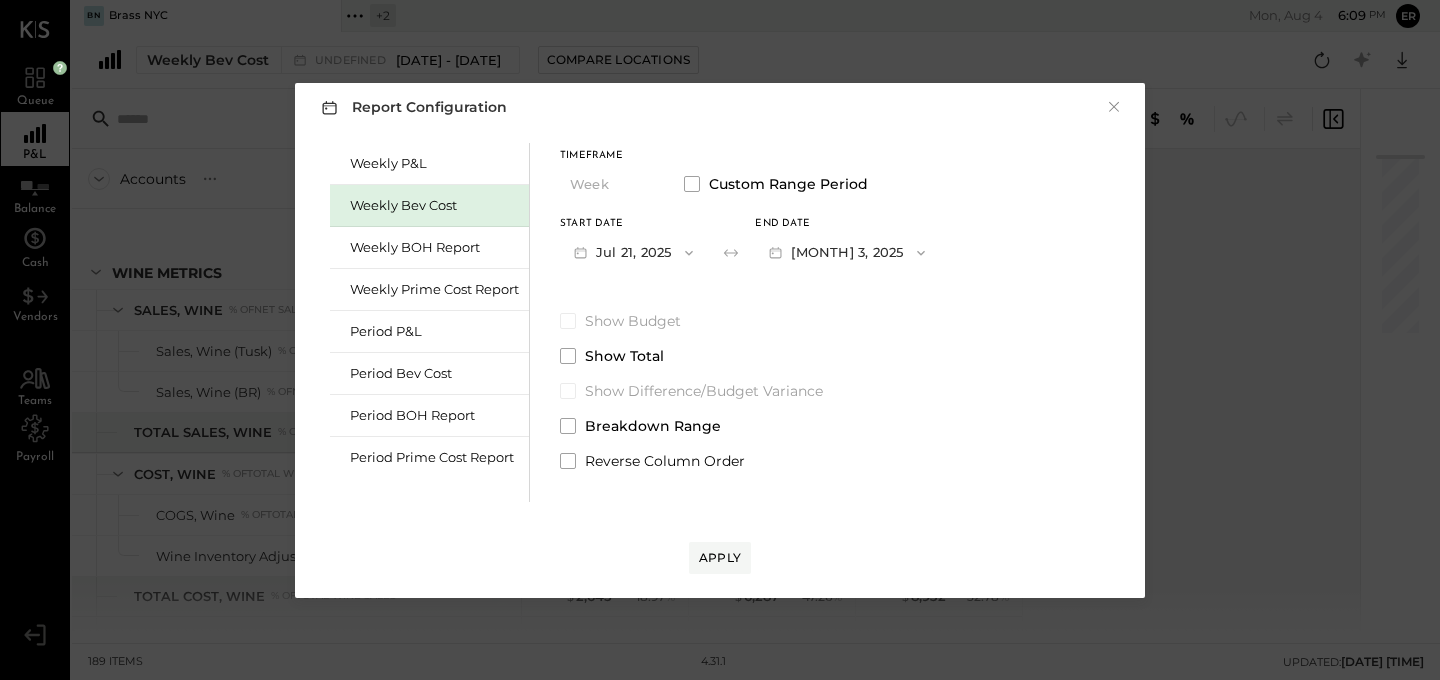 click on "Jul 21, 2025" at bounding box center [633, 252] 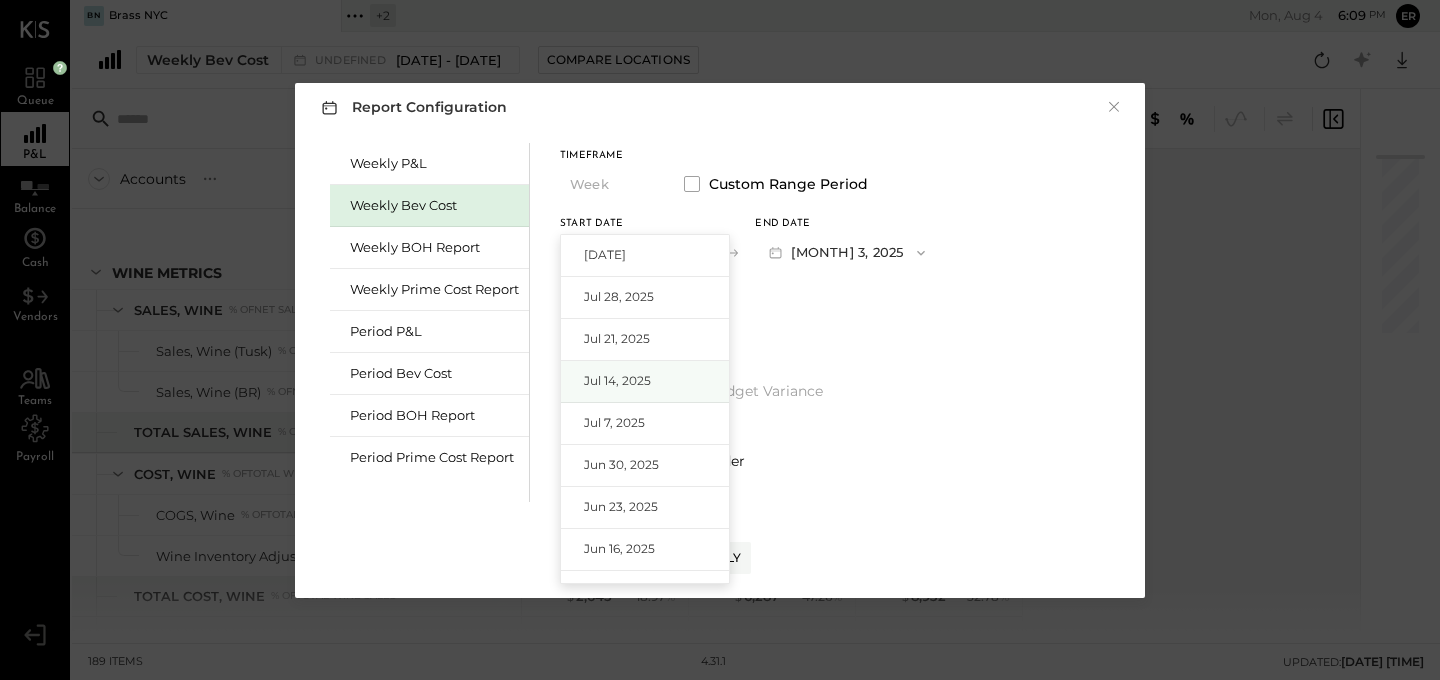 click on "Jul 14, 2025" at bounding box center (645, 382) 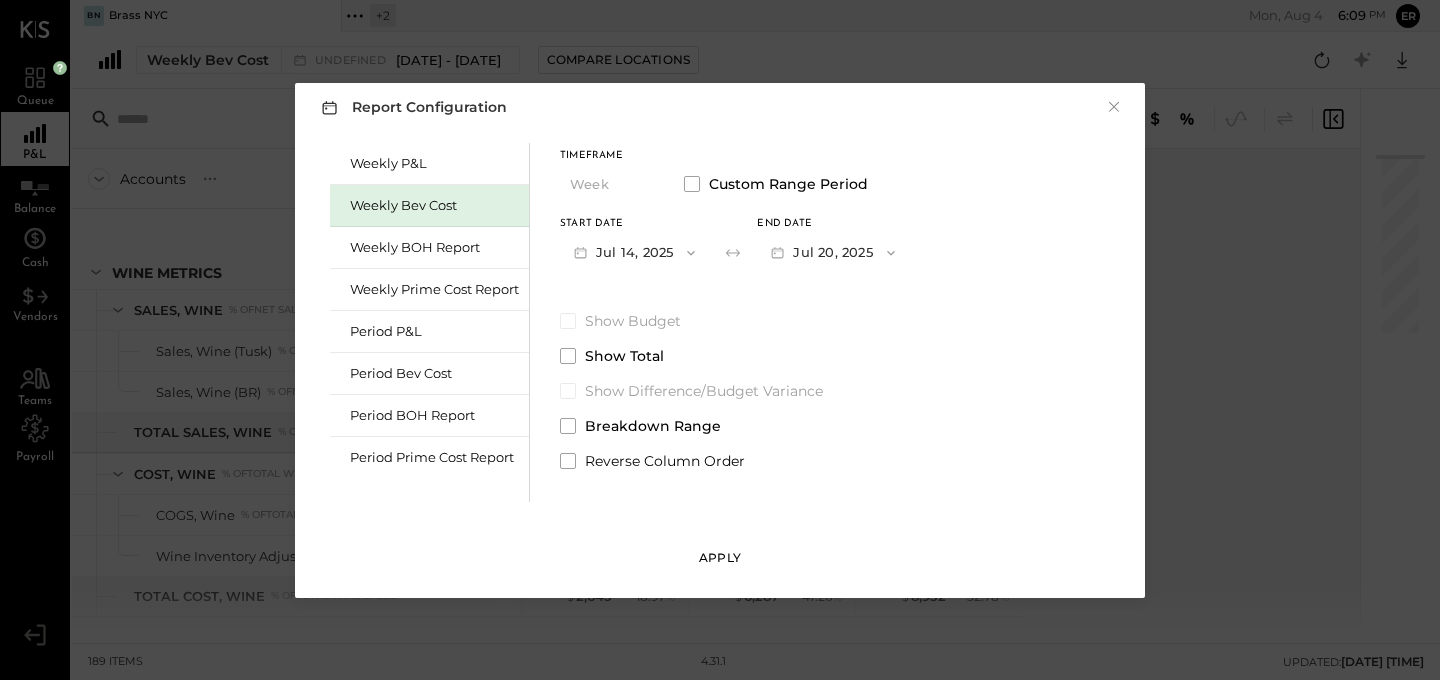 click on "Apply" at bounding box center [720, 557] 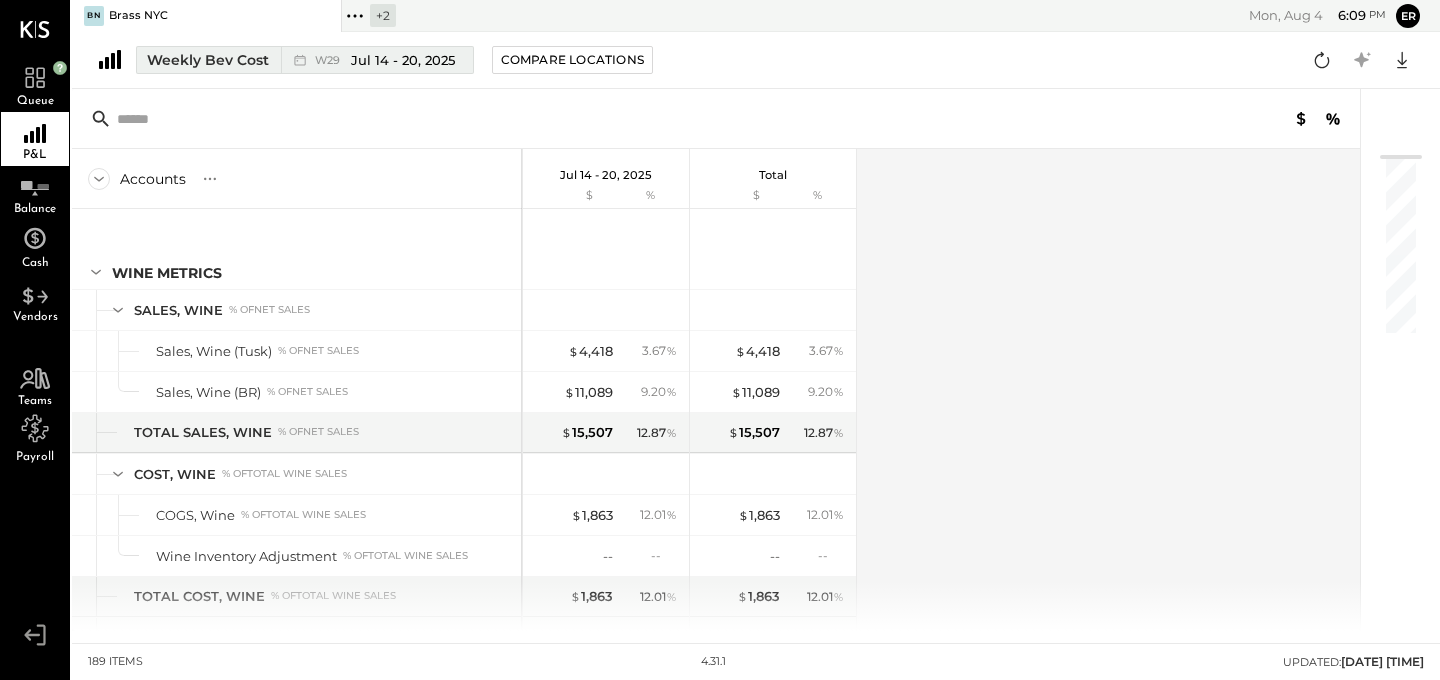click on "Jul 14 - 20, 2025" at bounding box center (403, 60) 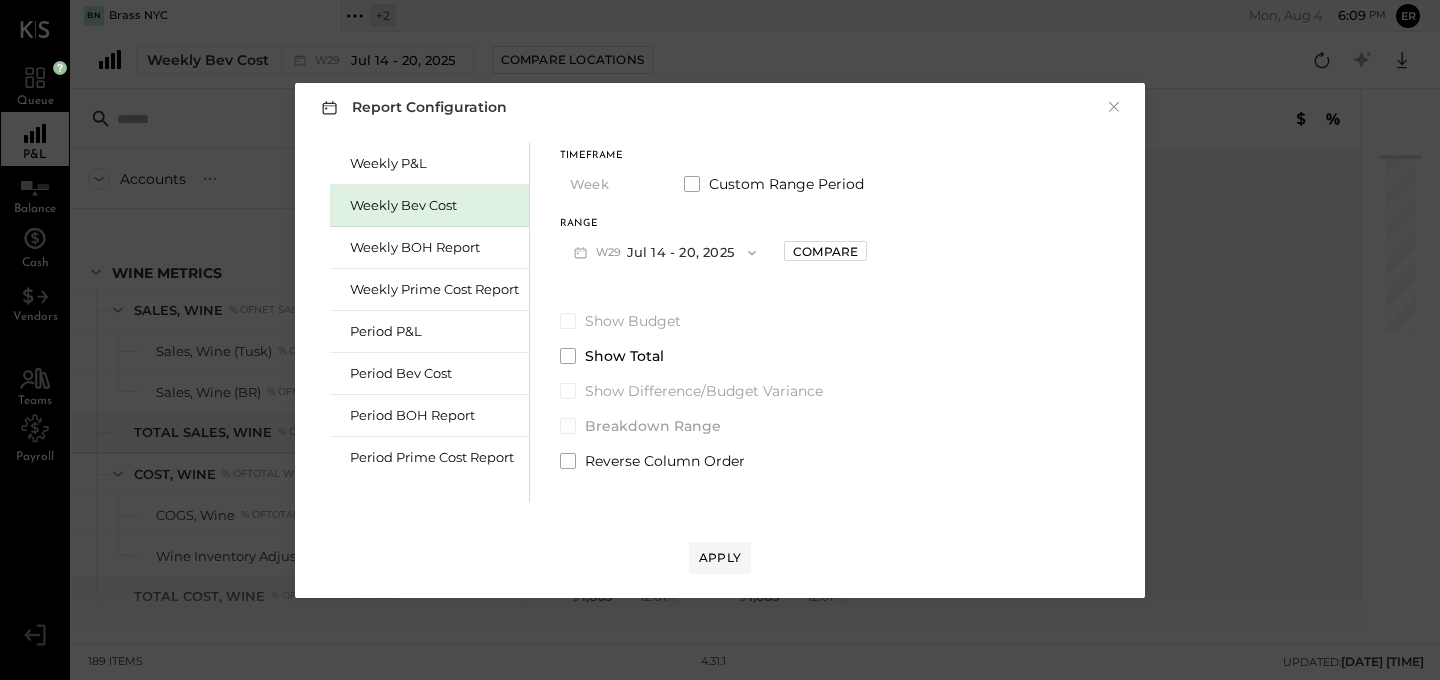 click on "Breakdown Range" at bounding box center (713, 426) 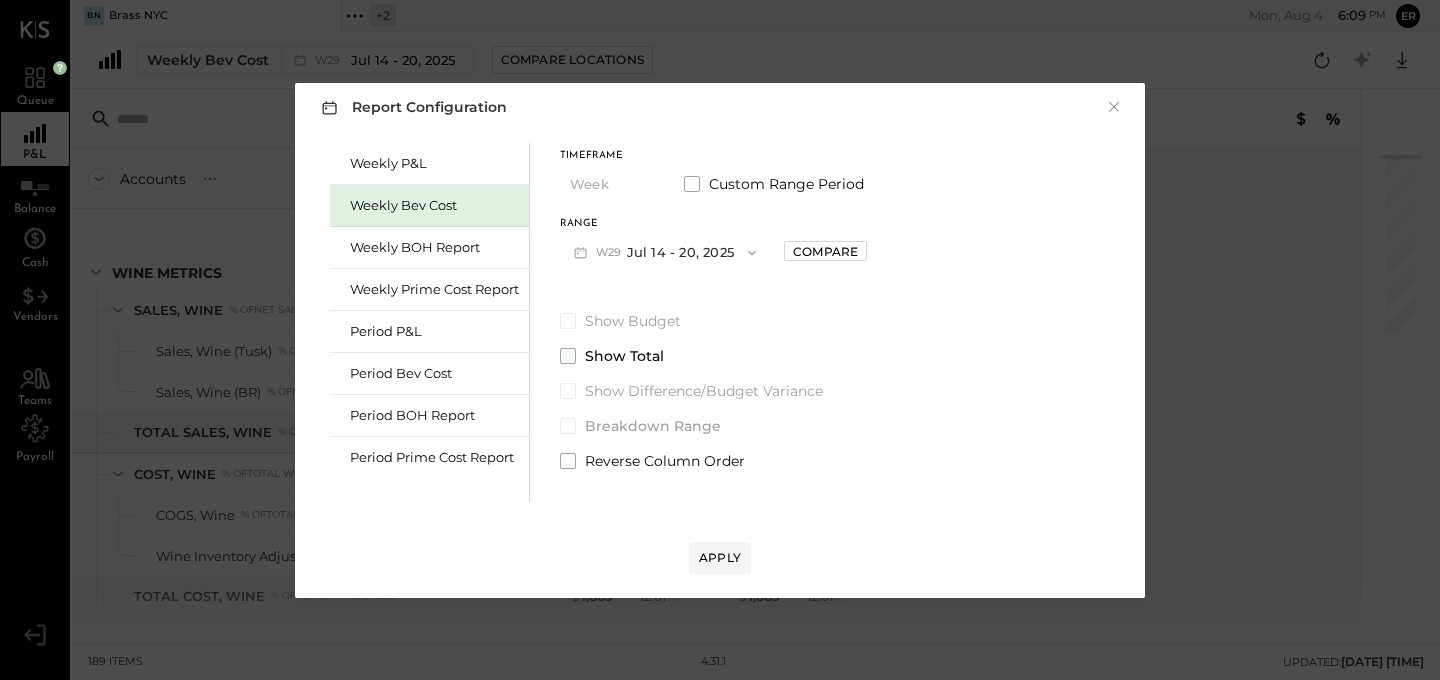 click at bounding box center [568, 356] 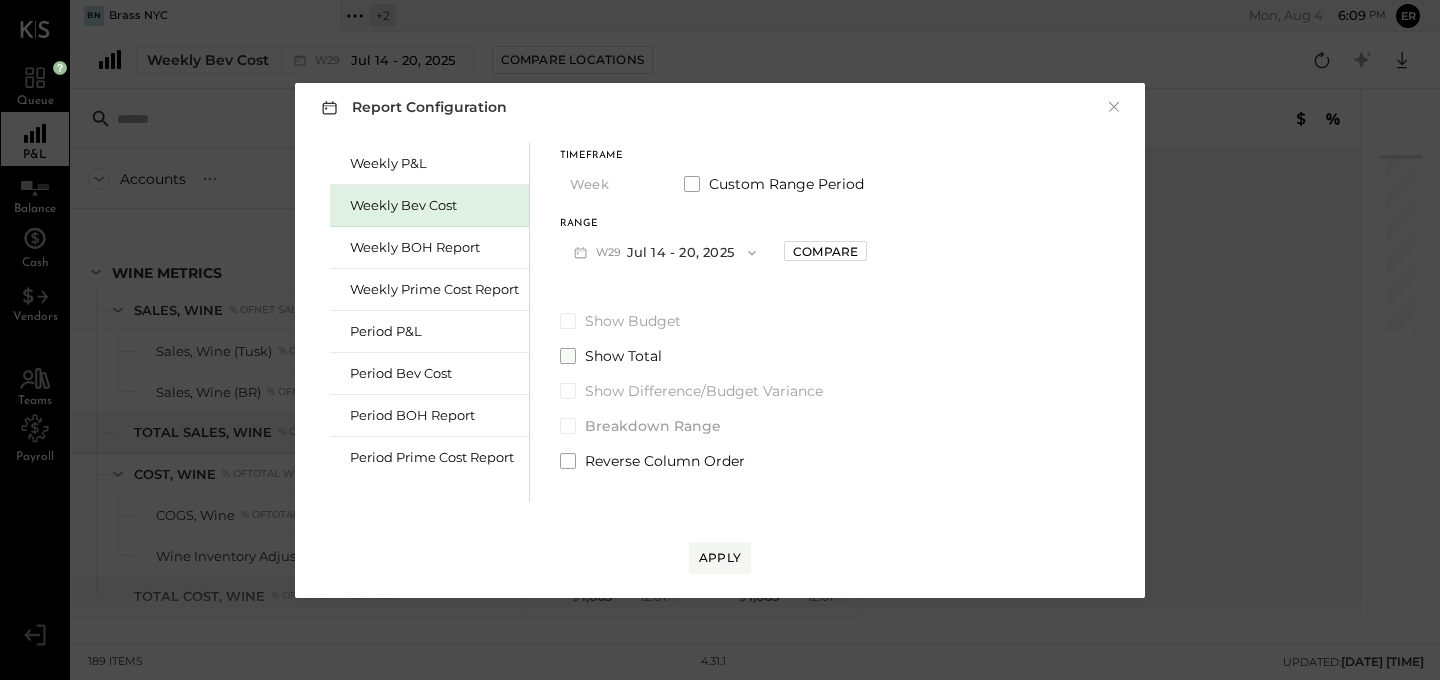 click at bounding box center (568, 356) 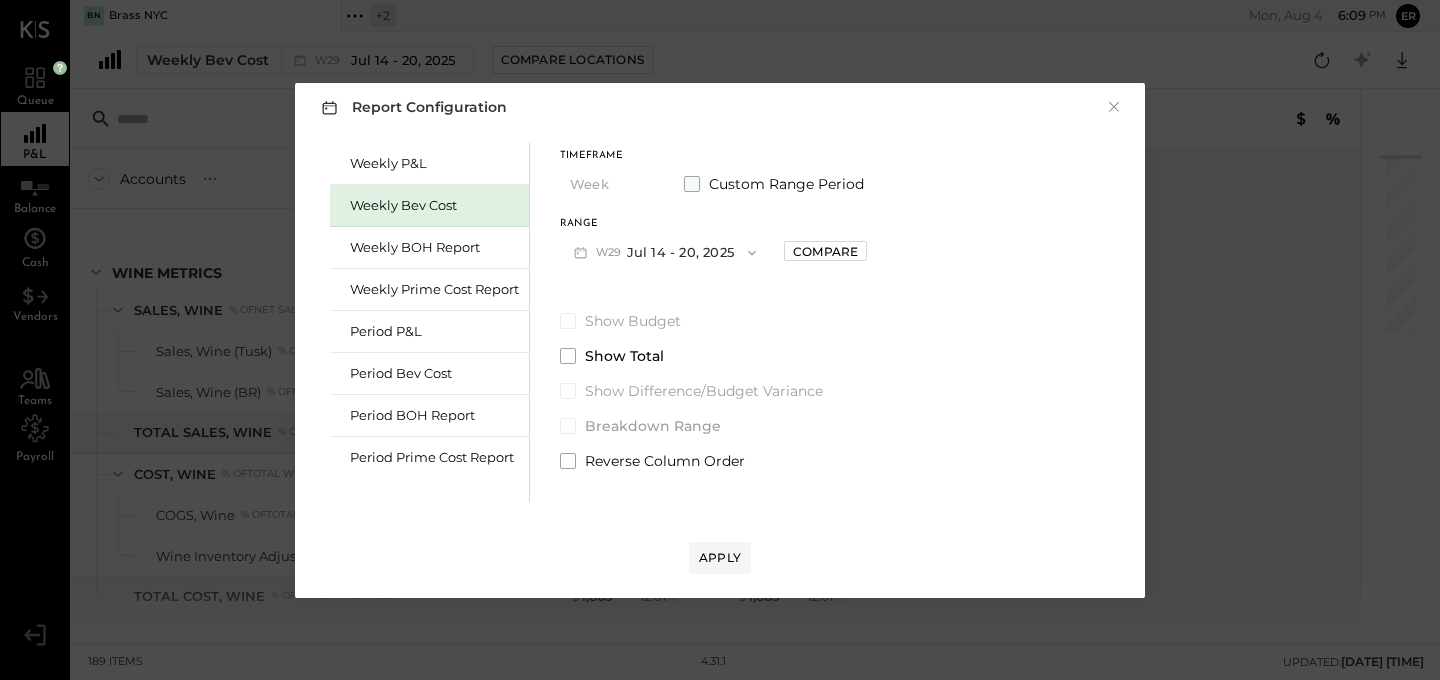 click at bounding box center (692, 184) 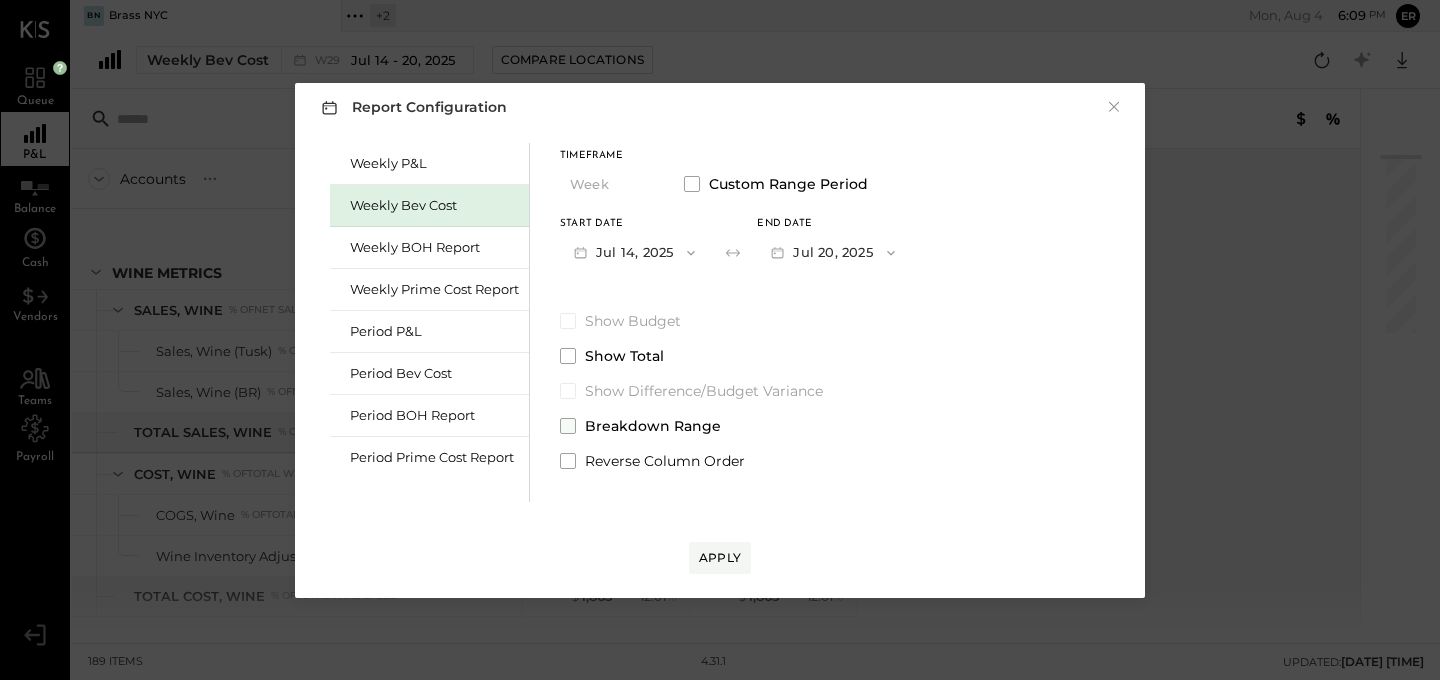 click at bounding box center (568, 426) 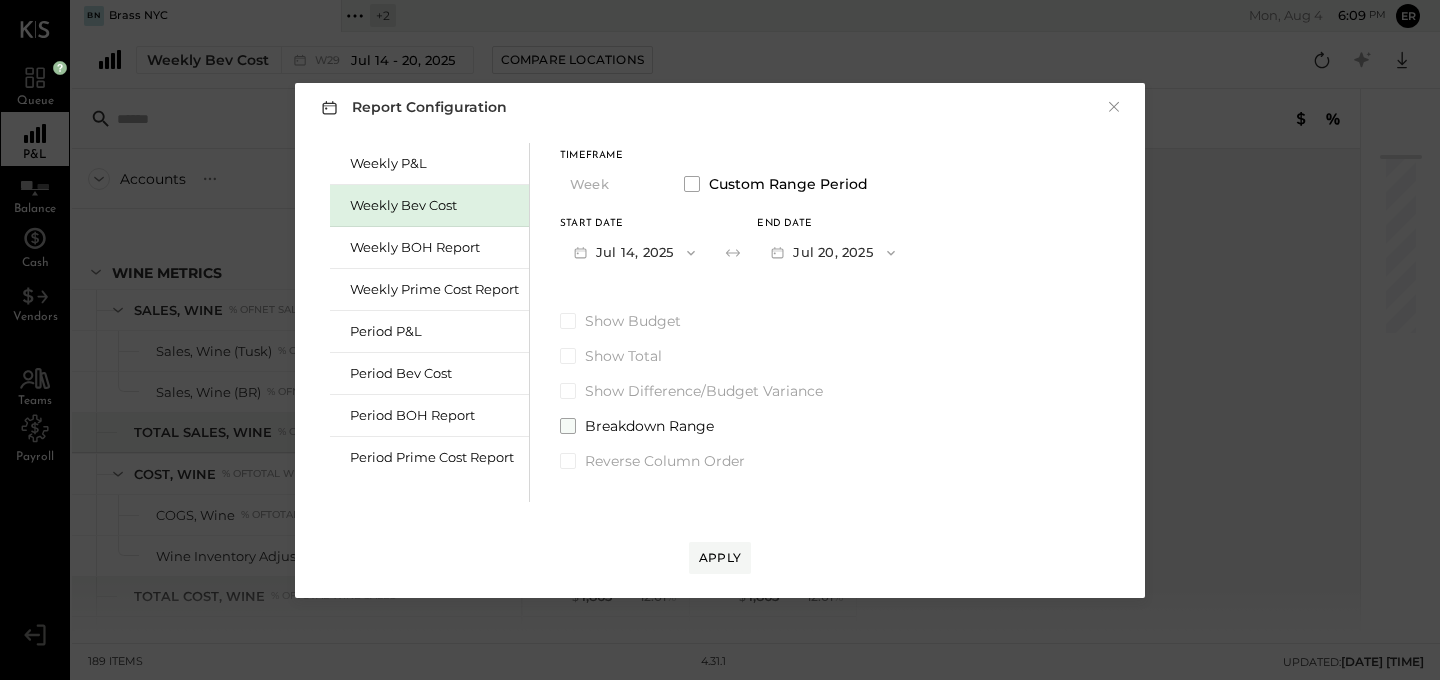 click at bounding box center (568, 426) 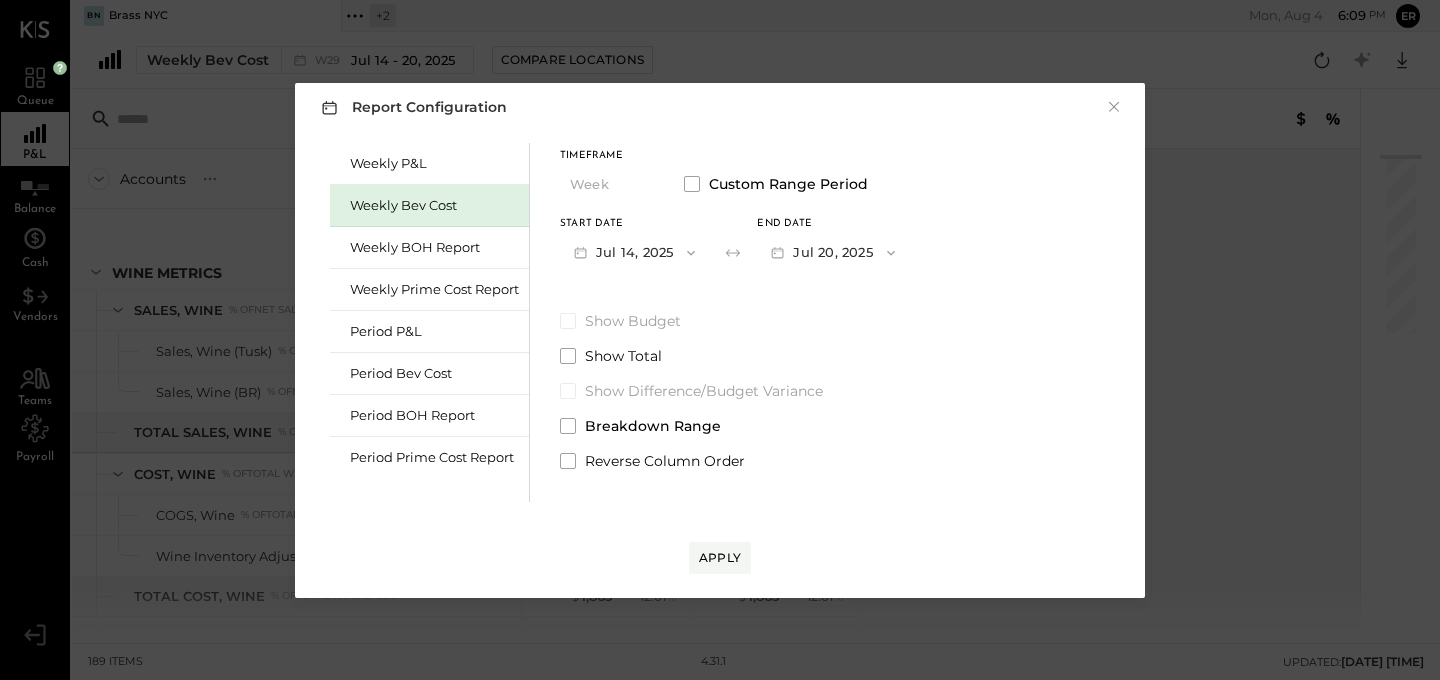 click on "Jul 20, 2025" at bounding box center [832, 252] 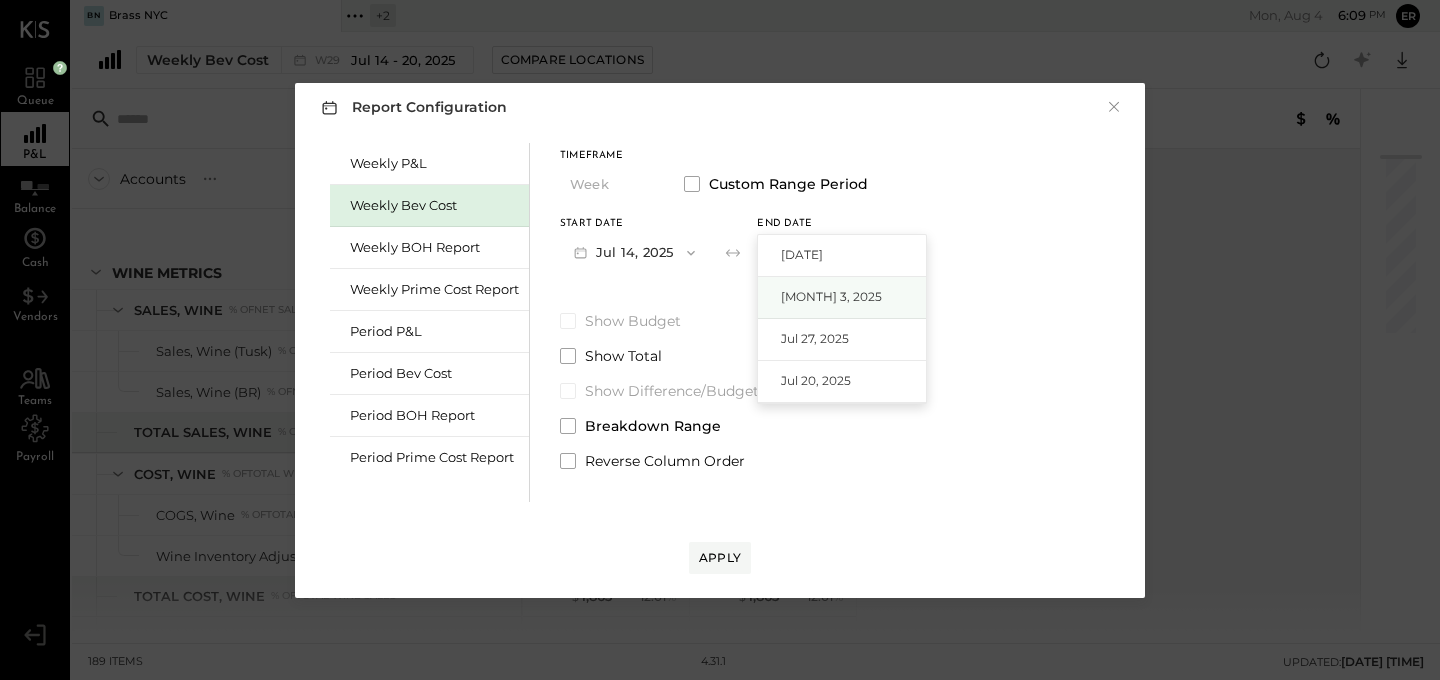 click on "[MONTH] 3, 2025" at bounding box center [831, 296] 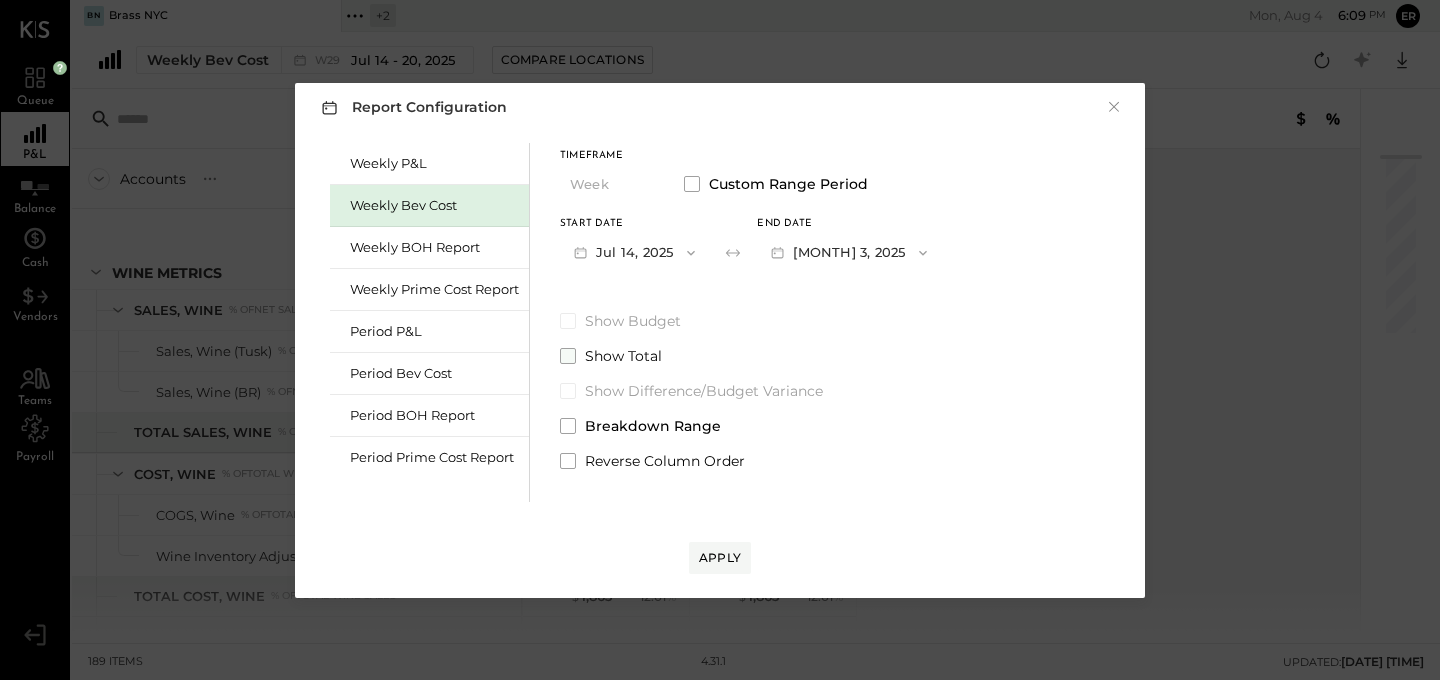 click at bounding box center (568, 356) 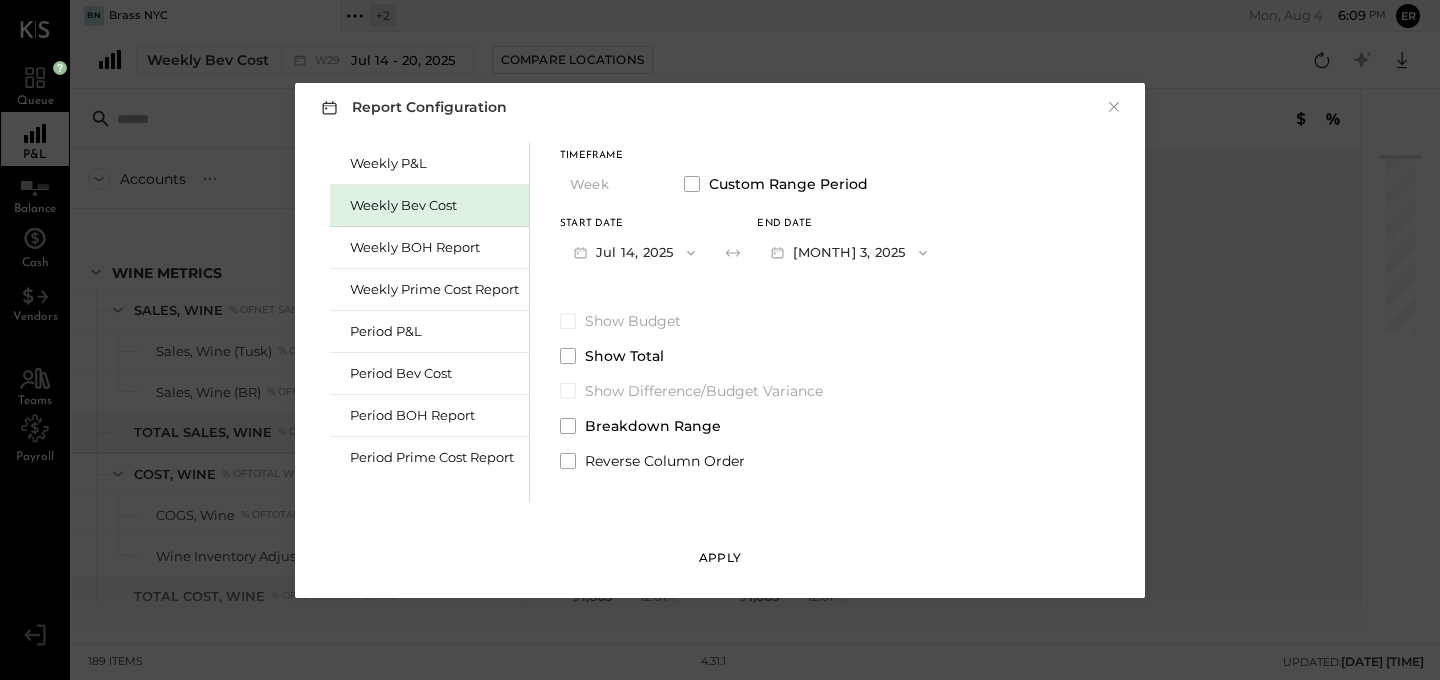 click on "Apply" at bounding box center [720, 557] 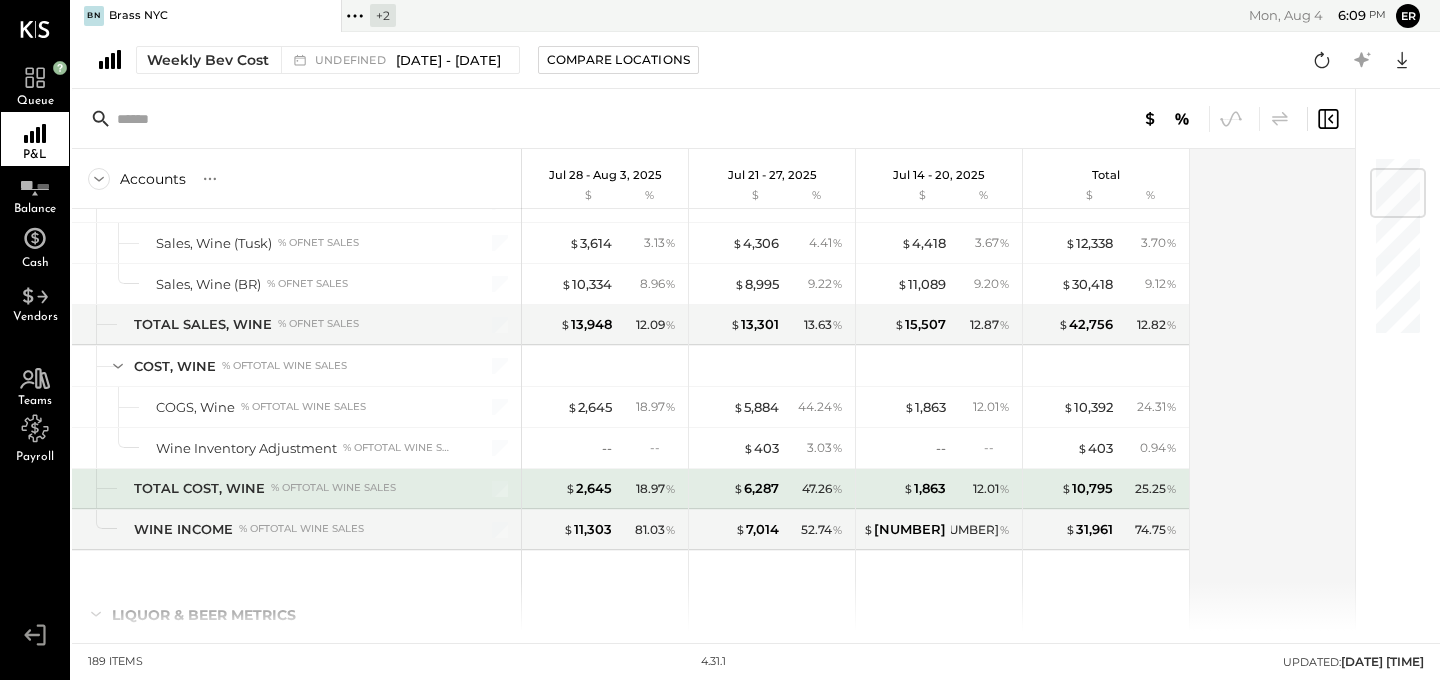 scroll, scrollTop: 112, scrollLeft: 0, axis: vertical 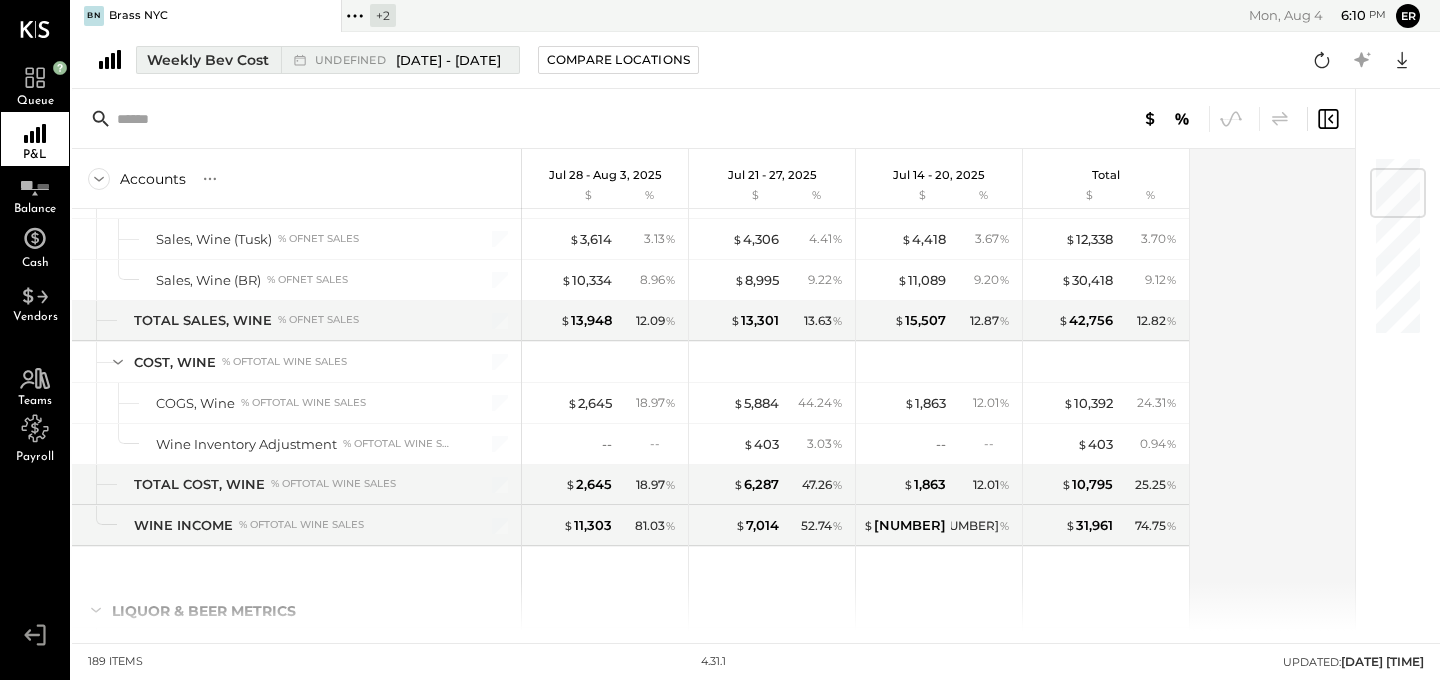 click on "[DATE] - [DATE]" at bounding box center [448, 60] 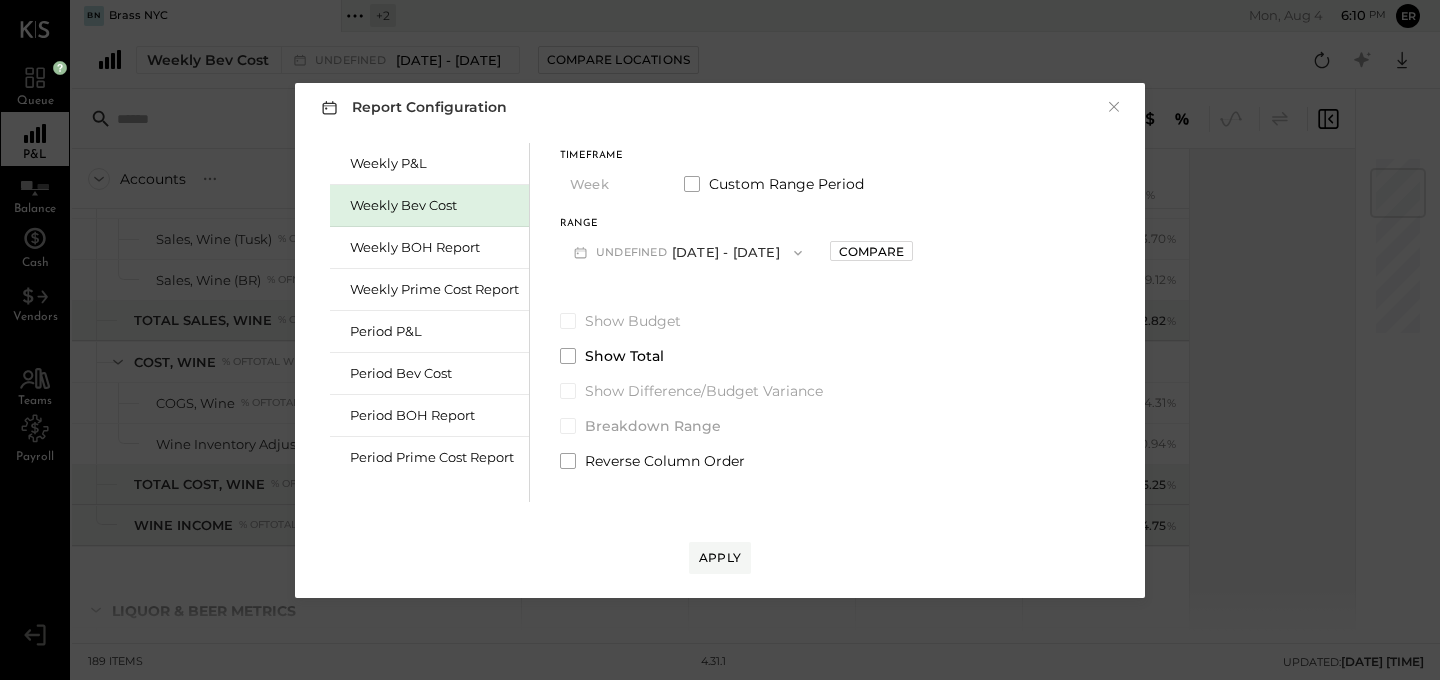 click on "Report Configuration ×" at bounding box center (720, 107) 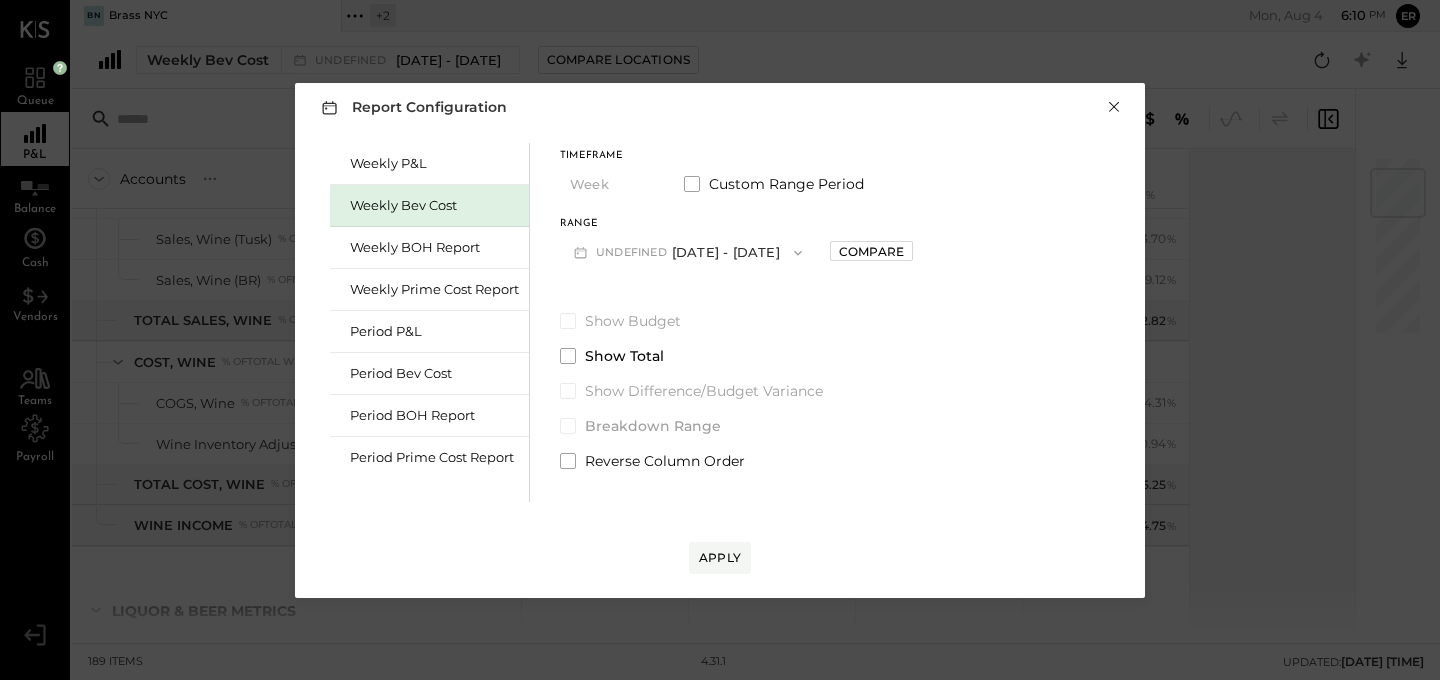 click on "×" at bounding box center [1114, 107] 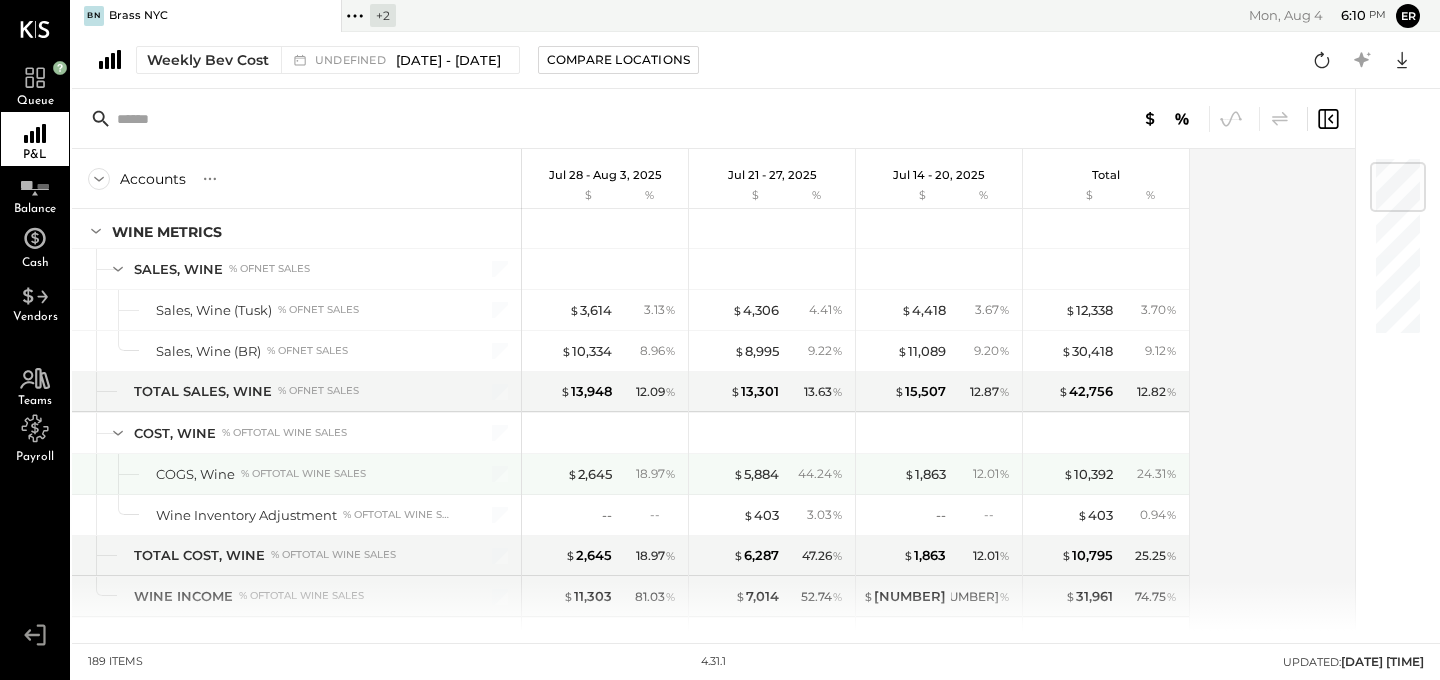 scroll, scrollTop: 62, scrollLeft: 0, axis: vertical 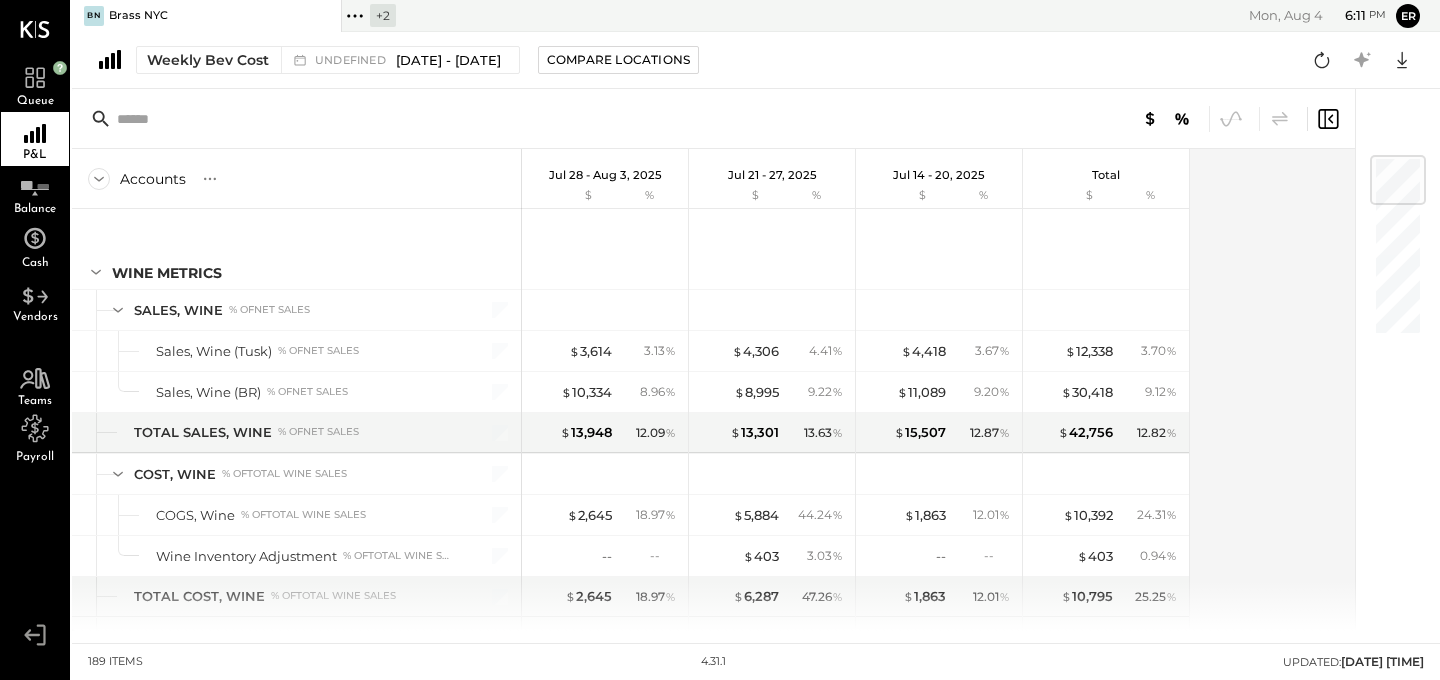 click 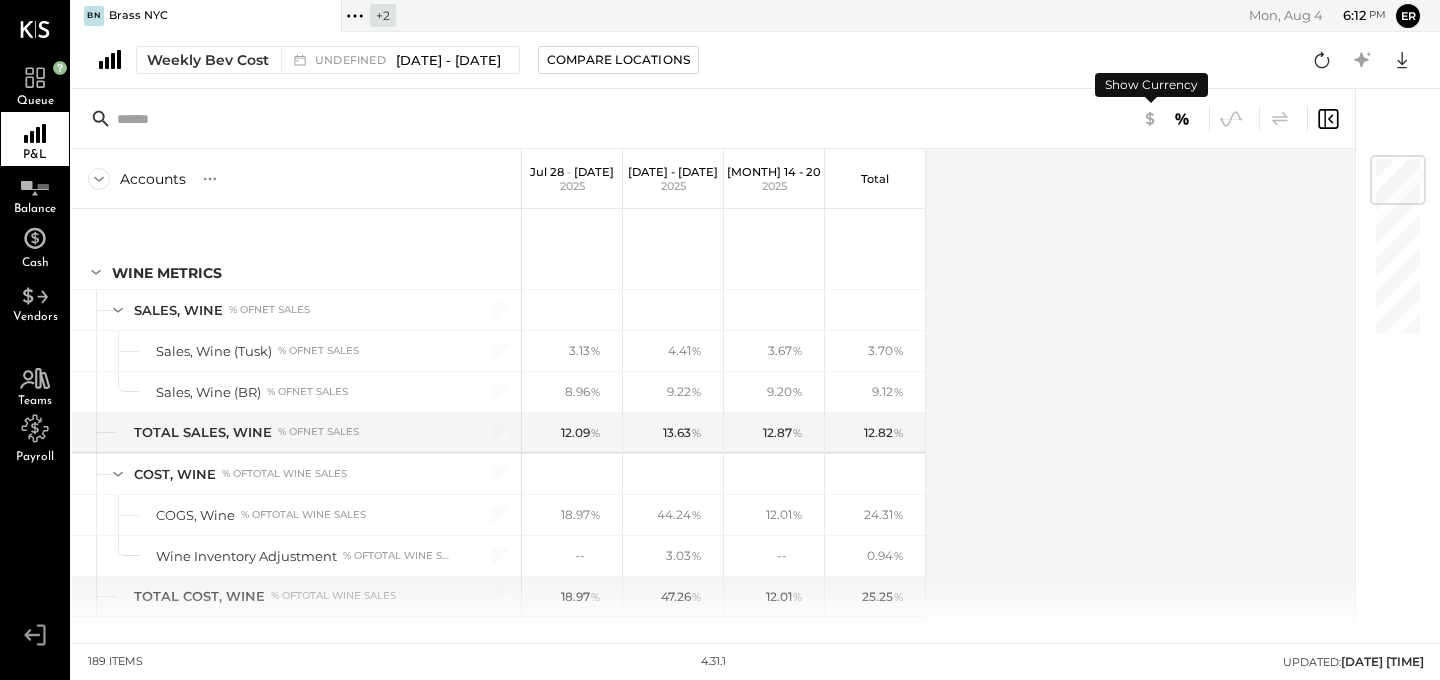 click 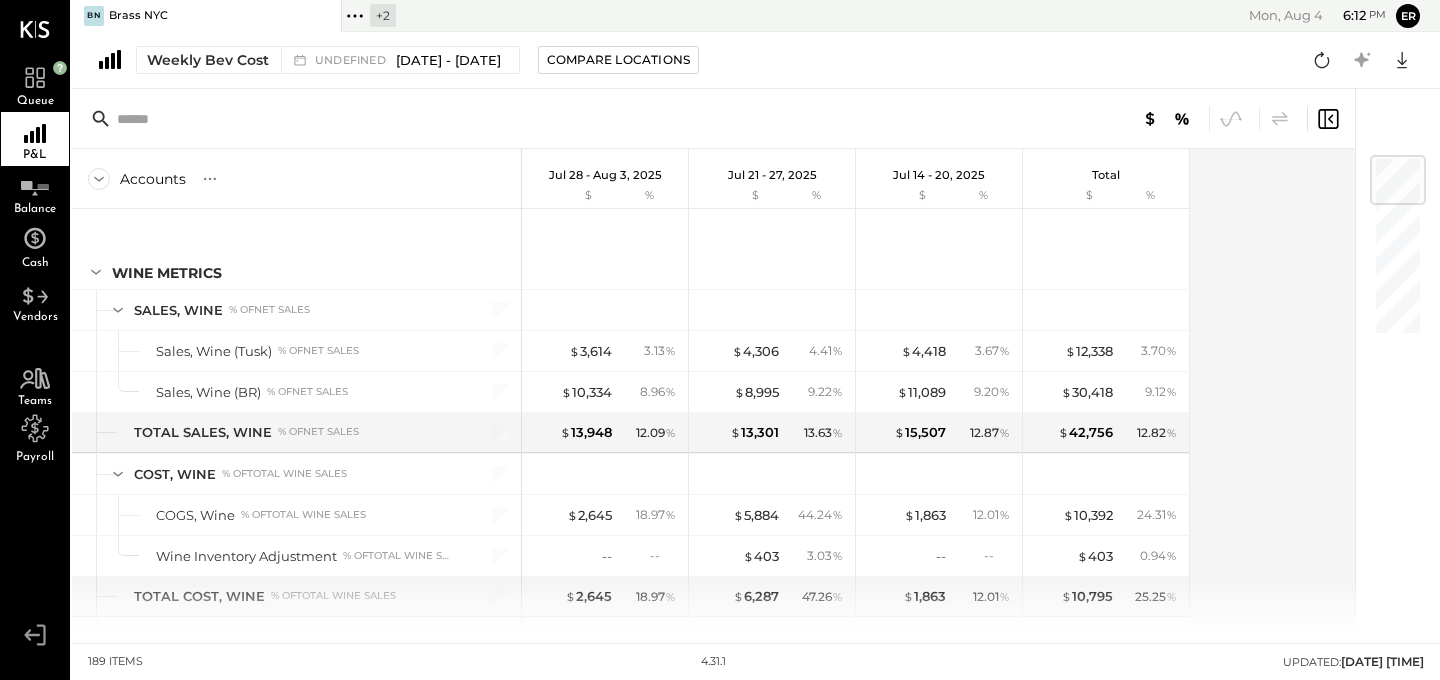 click 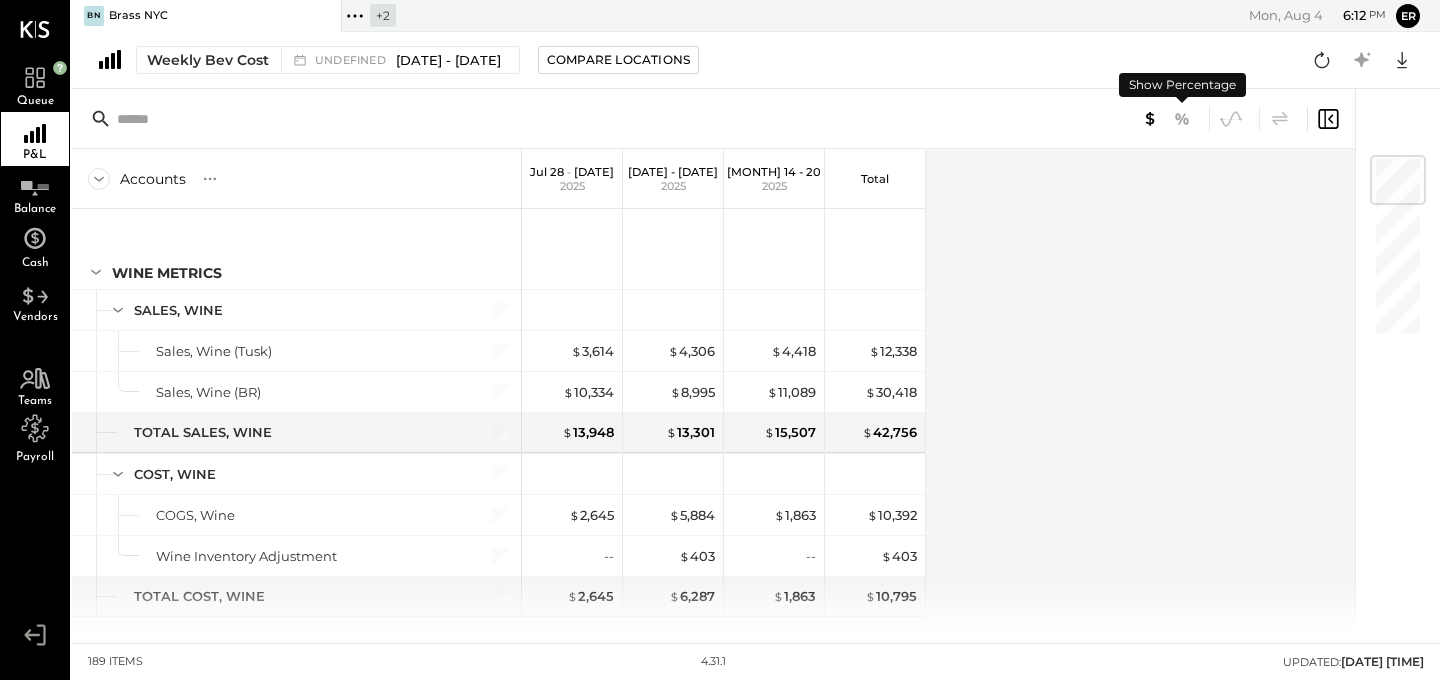 click 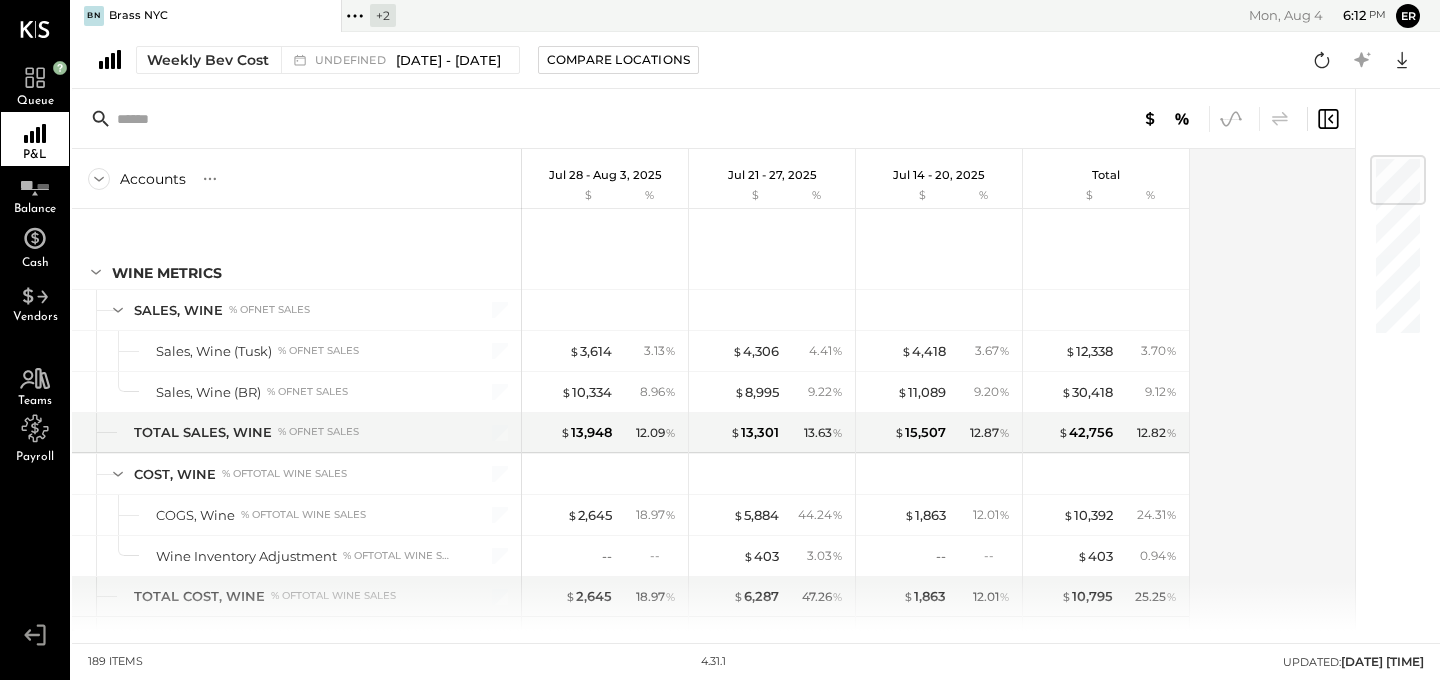 click 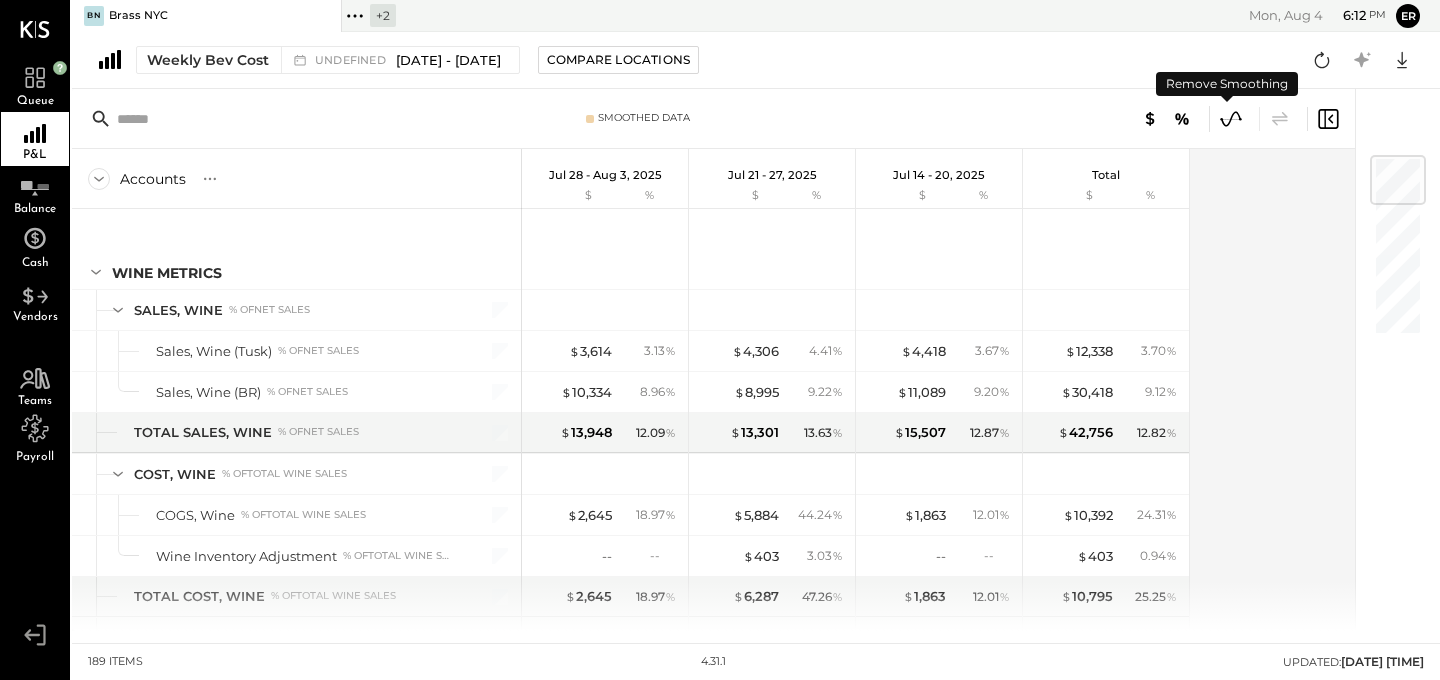 click 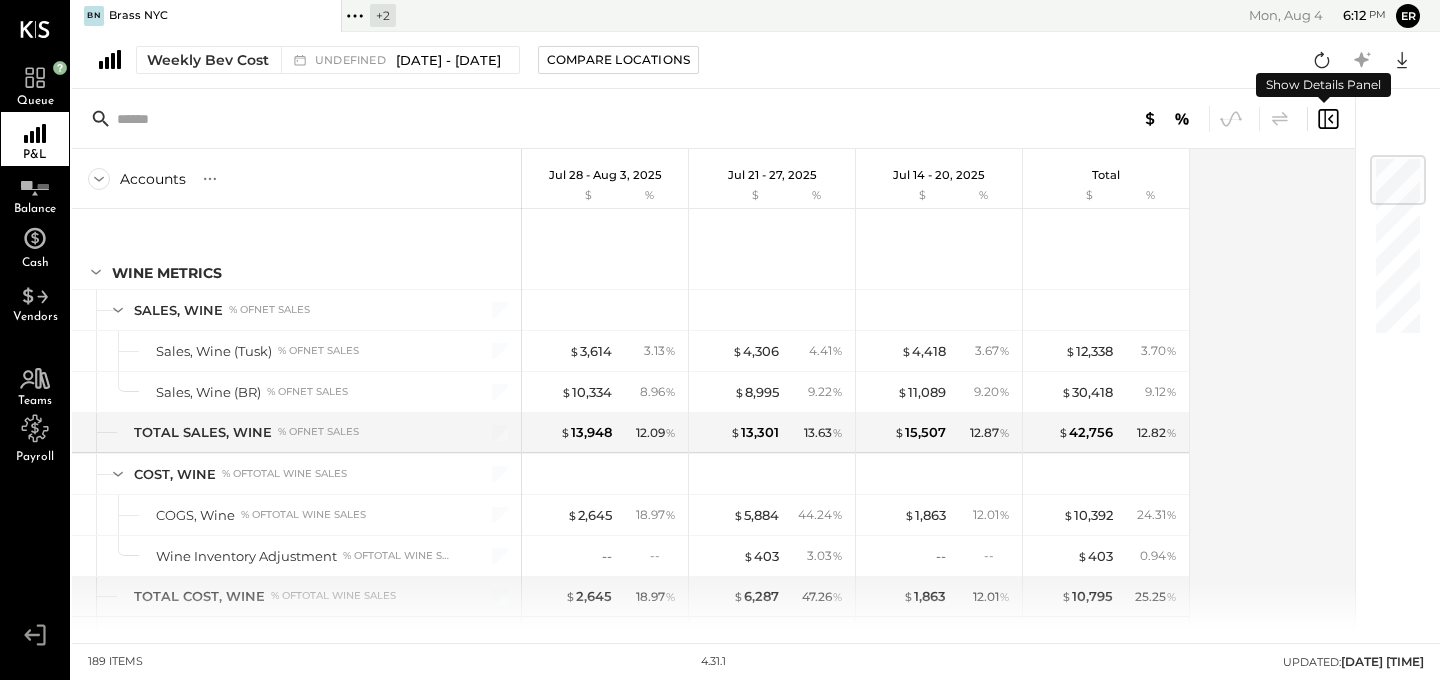 click 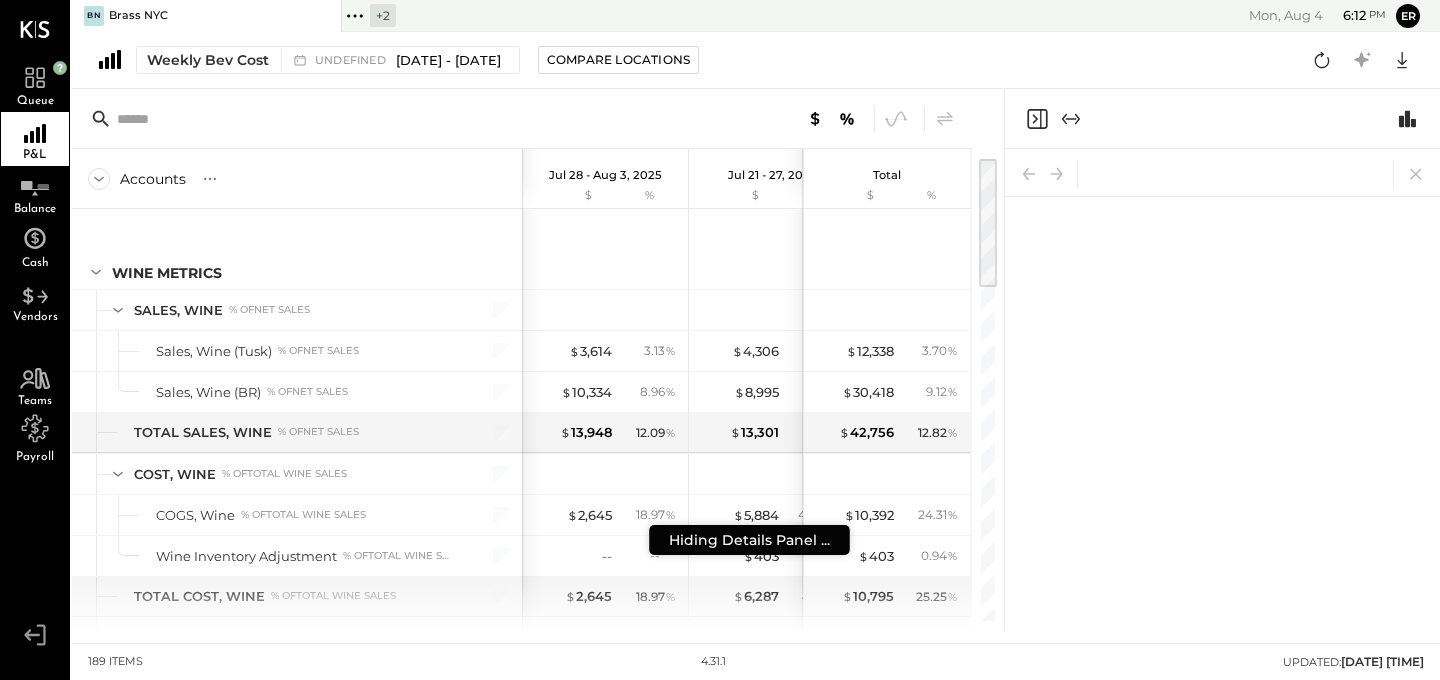 click at bounding box center [1222, 119] 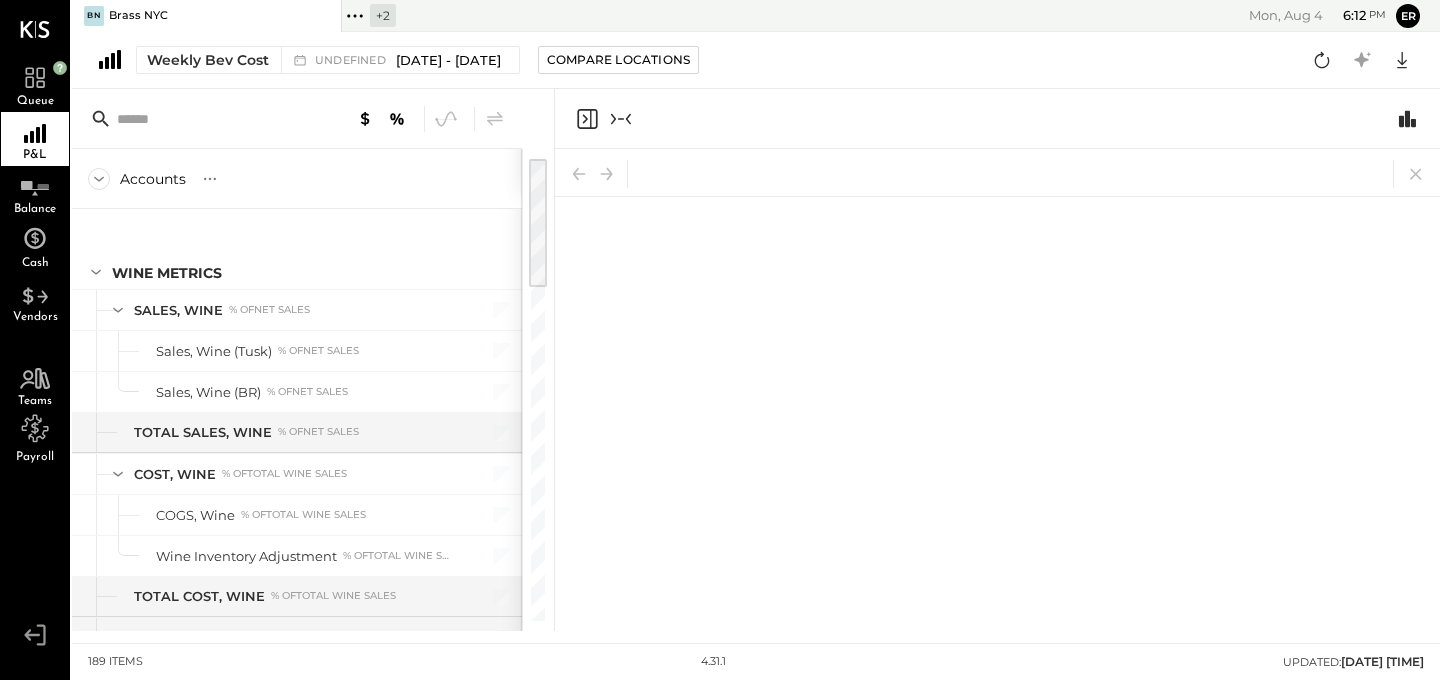 click 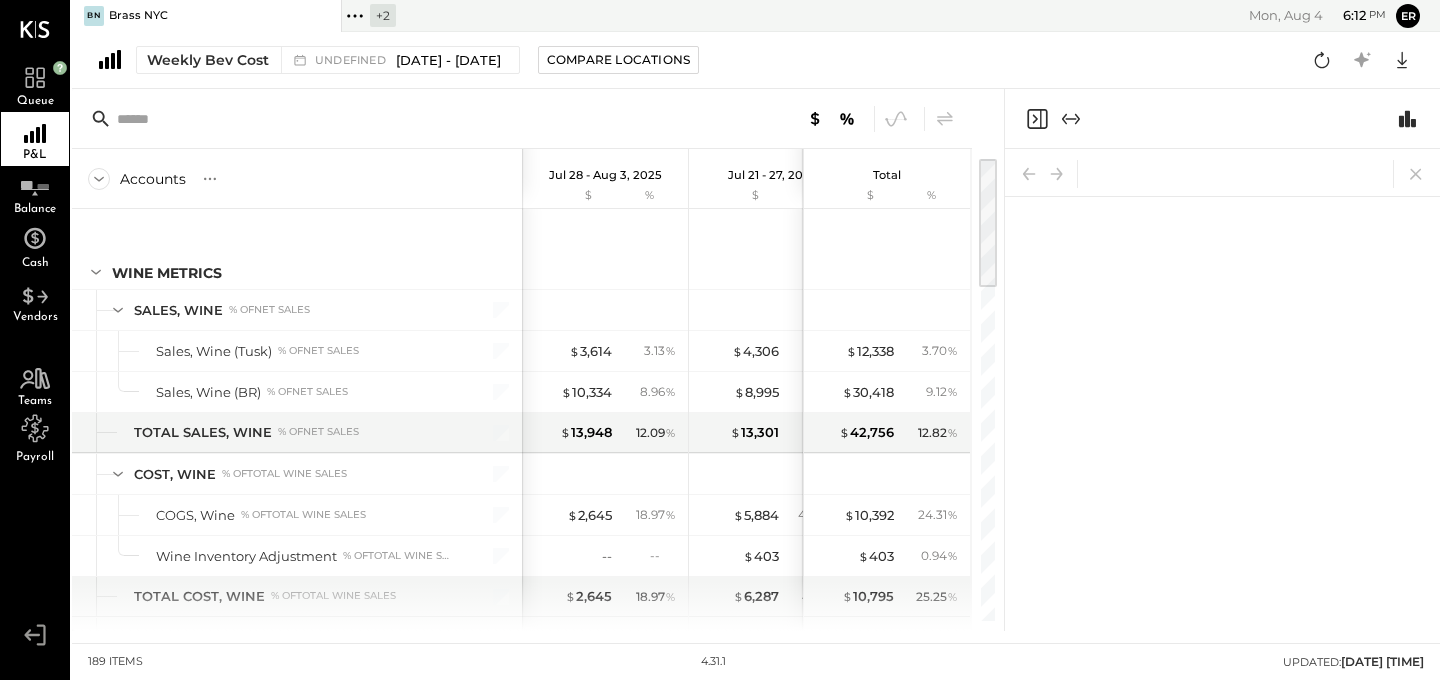 click 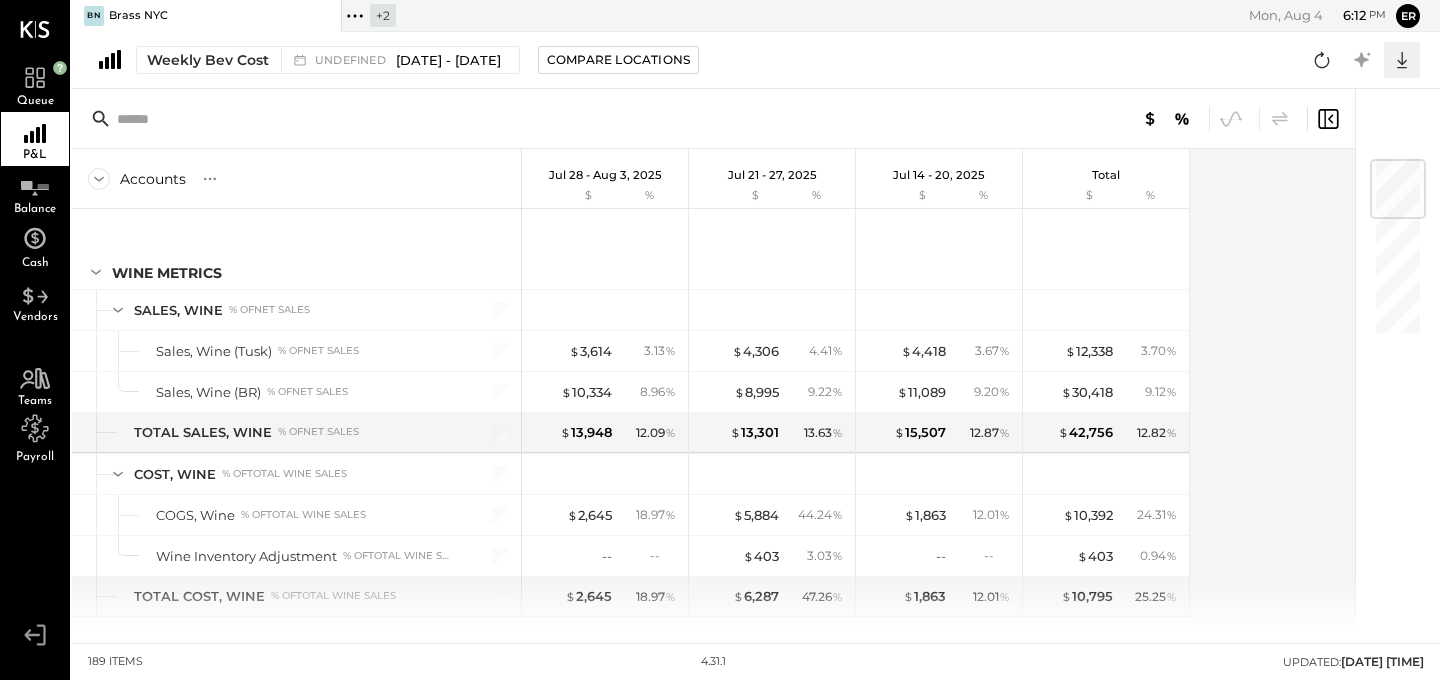 click 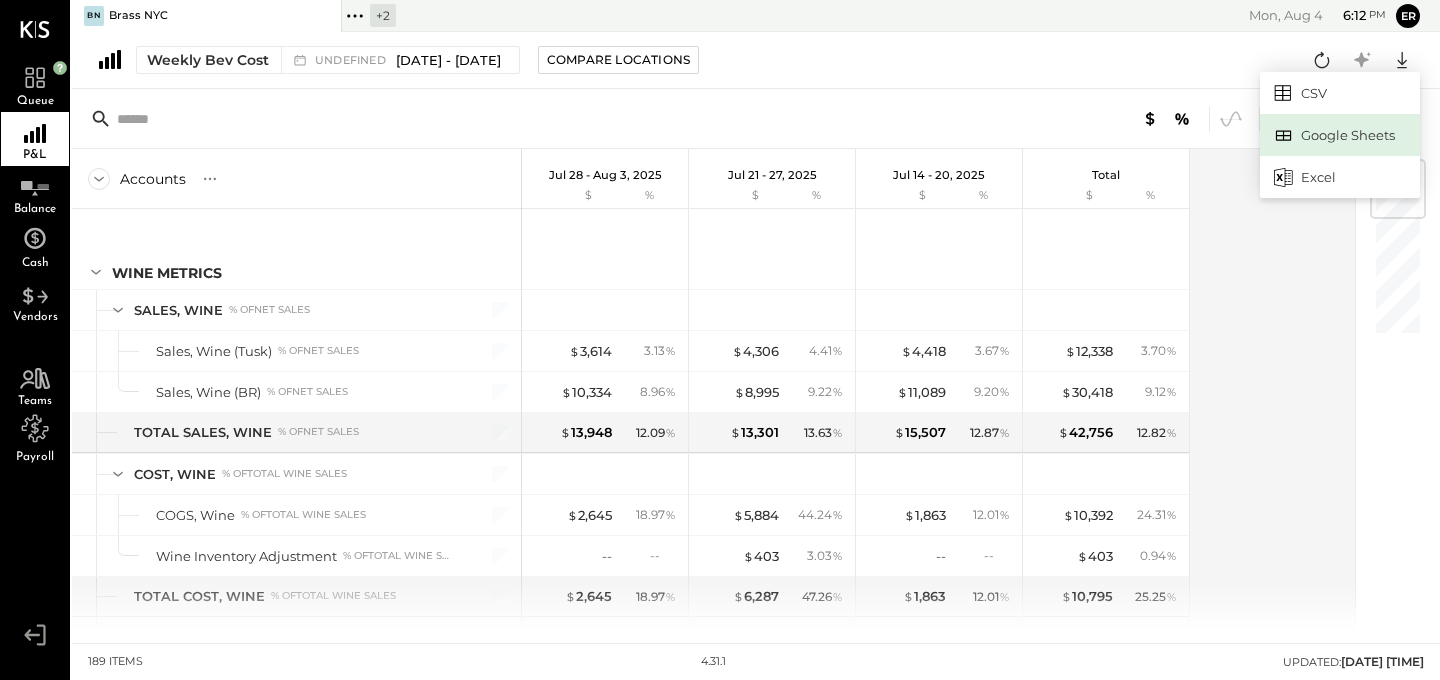 click at bounding box center [1283, 135] 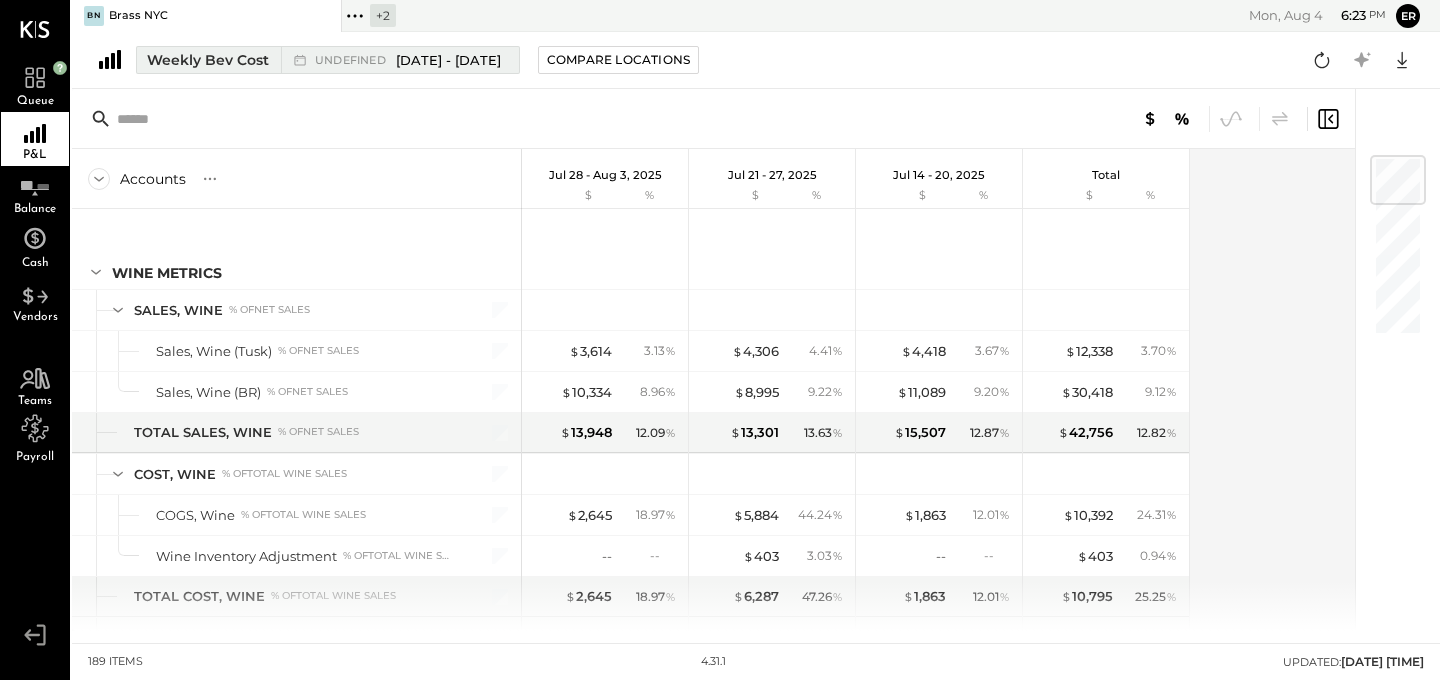click on "Weekly Bev Cost" at bounding box center [208, 60] 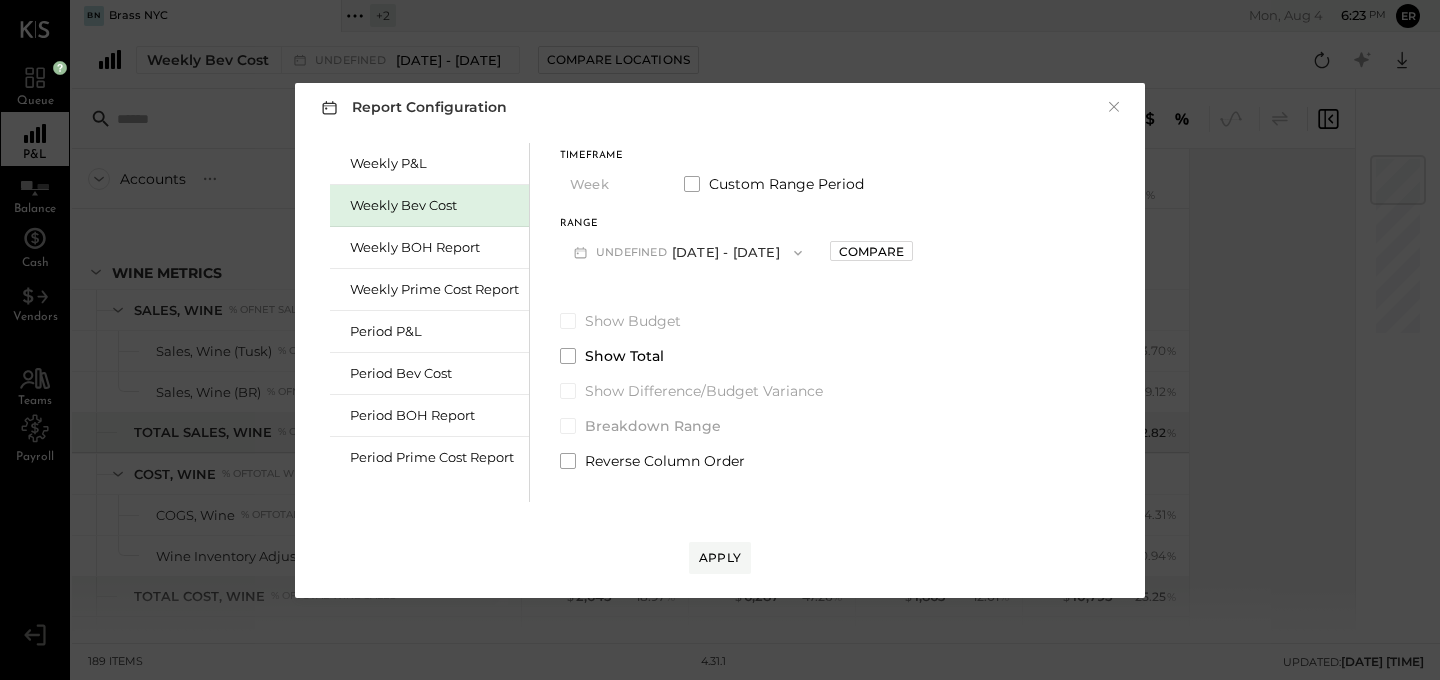 click on "Weekly Bev Cost" at bounding box center [434, 205] 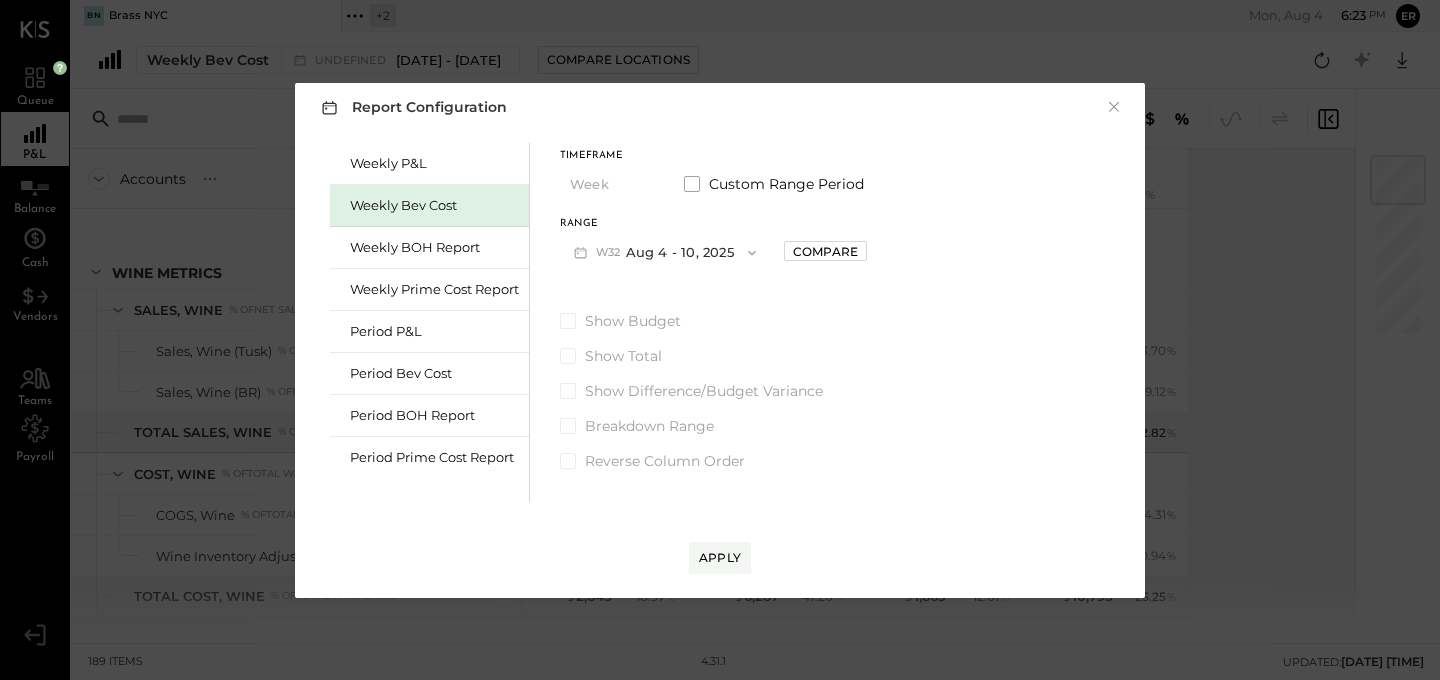 click on "W32 Aug 4 - 10, 2025" at bounding box center (665, 252) 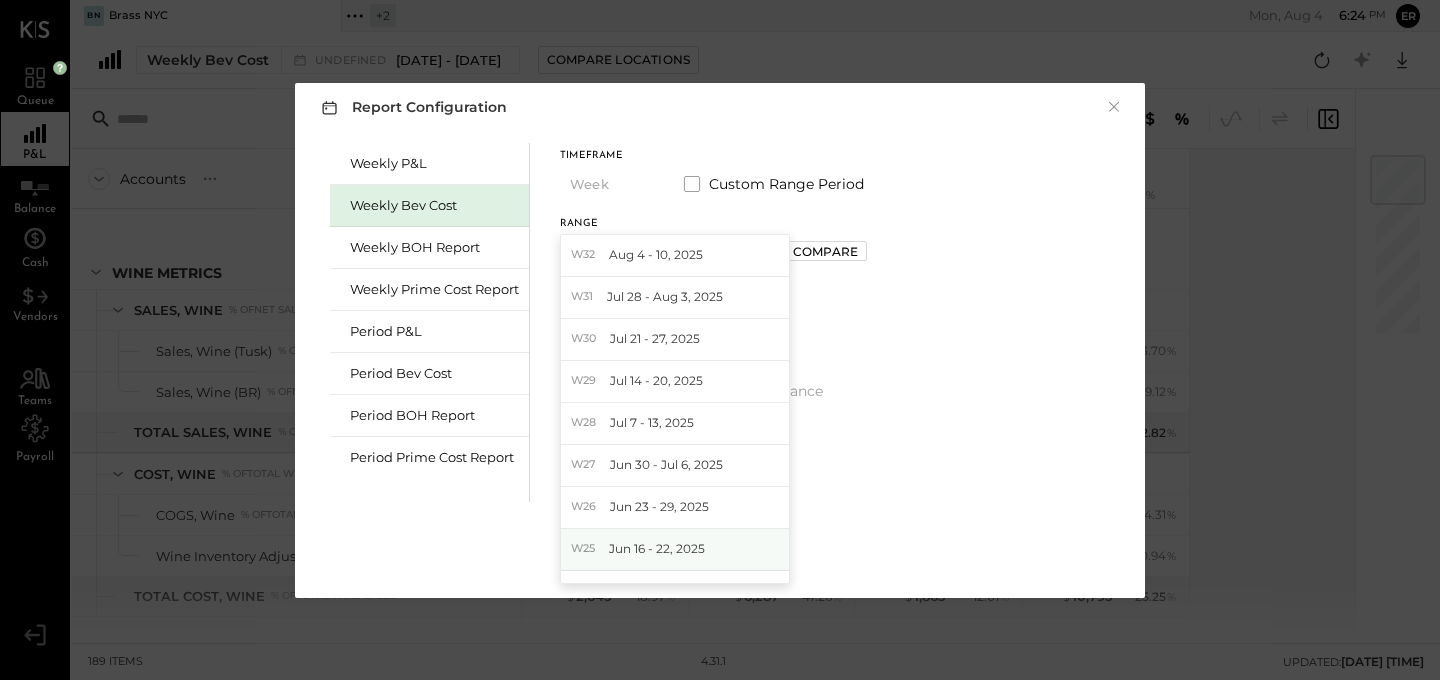 click on "Jun 16 - 22, 2025" at bounding box center [657, 548] 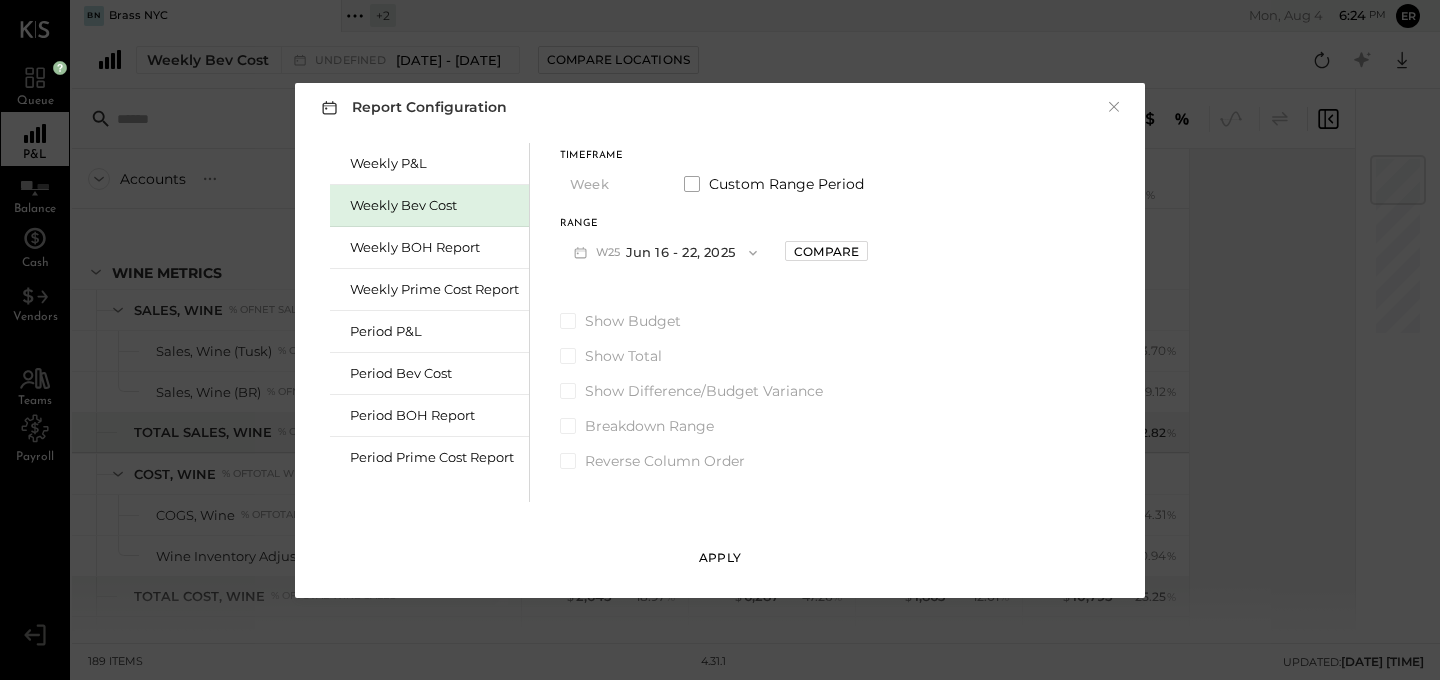 click on "Apply" at bounding box center (720, 557) 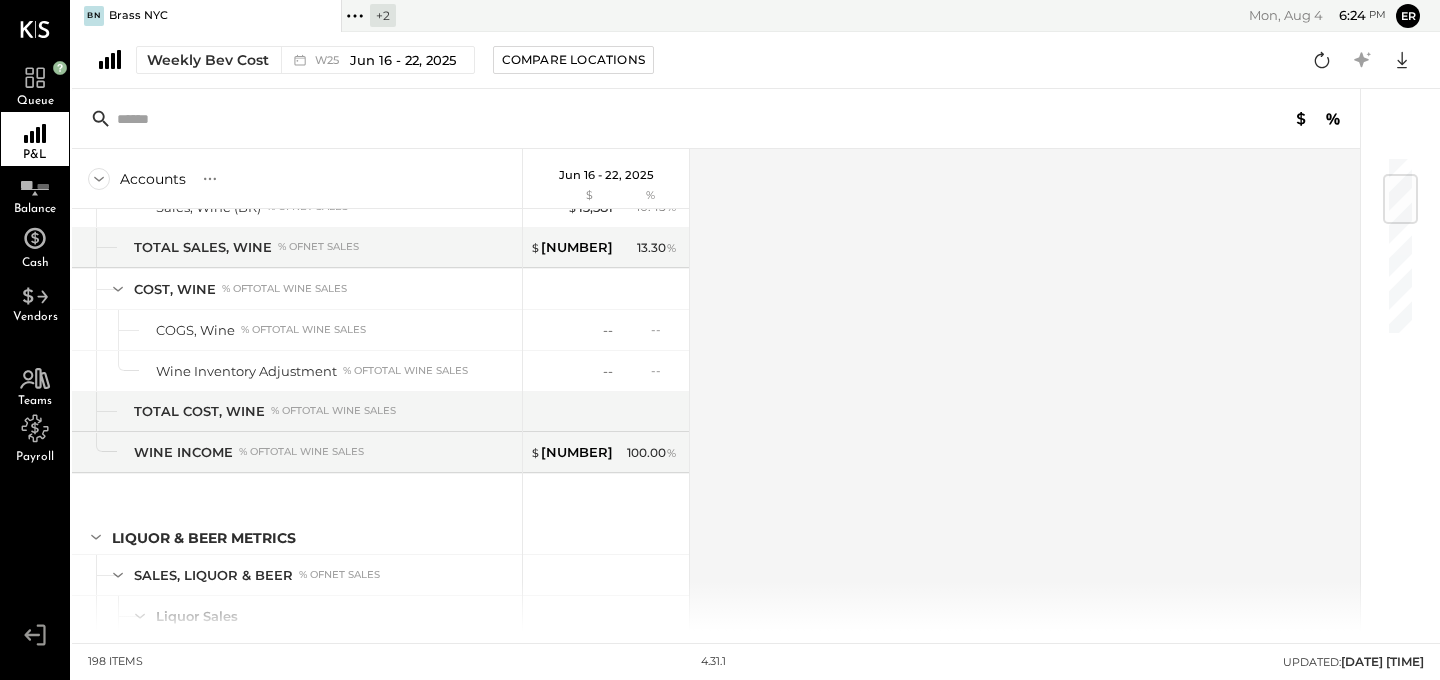 scroll, scrollTop: 0, scrollLeft: 0, axis: both 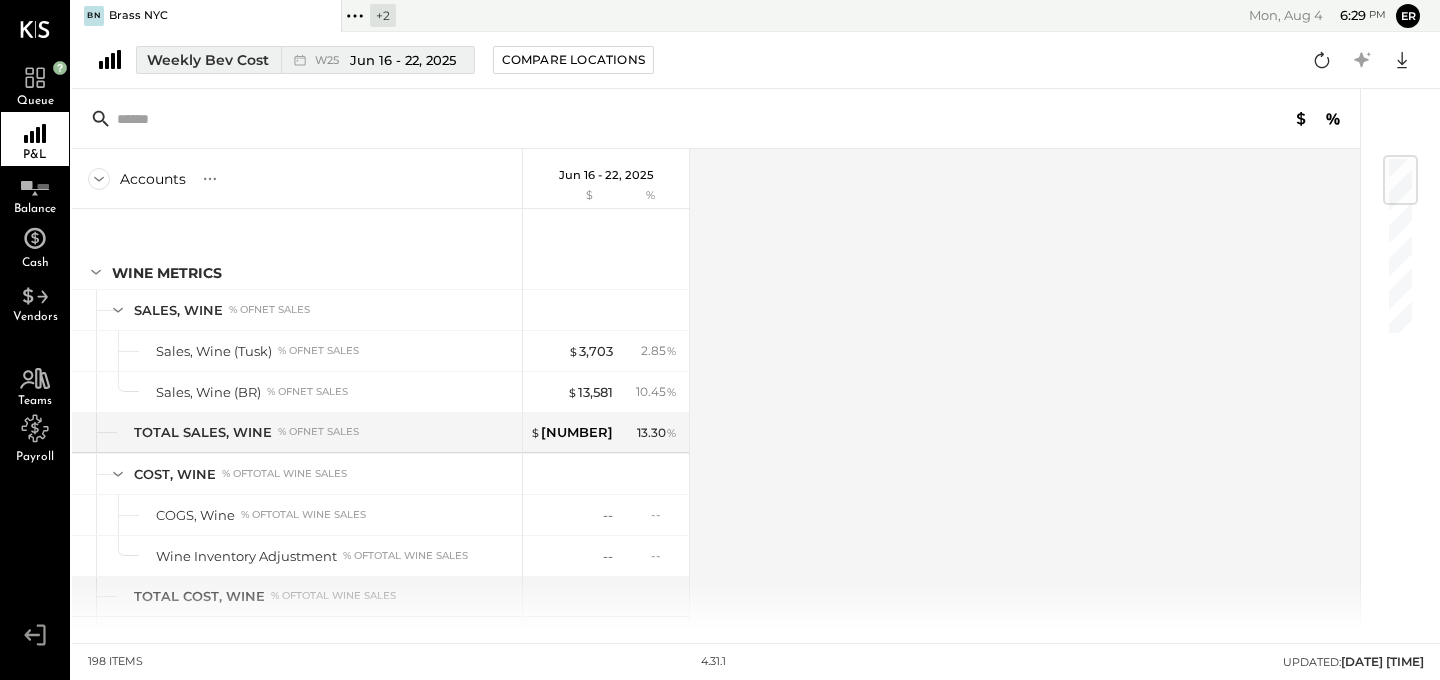 click on "W25 Jun 16 - 22, 2025" at bounding box center (372, 60) 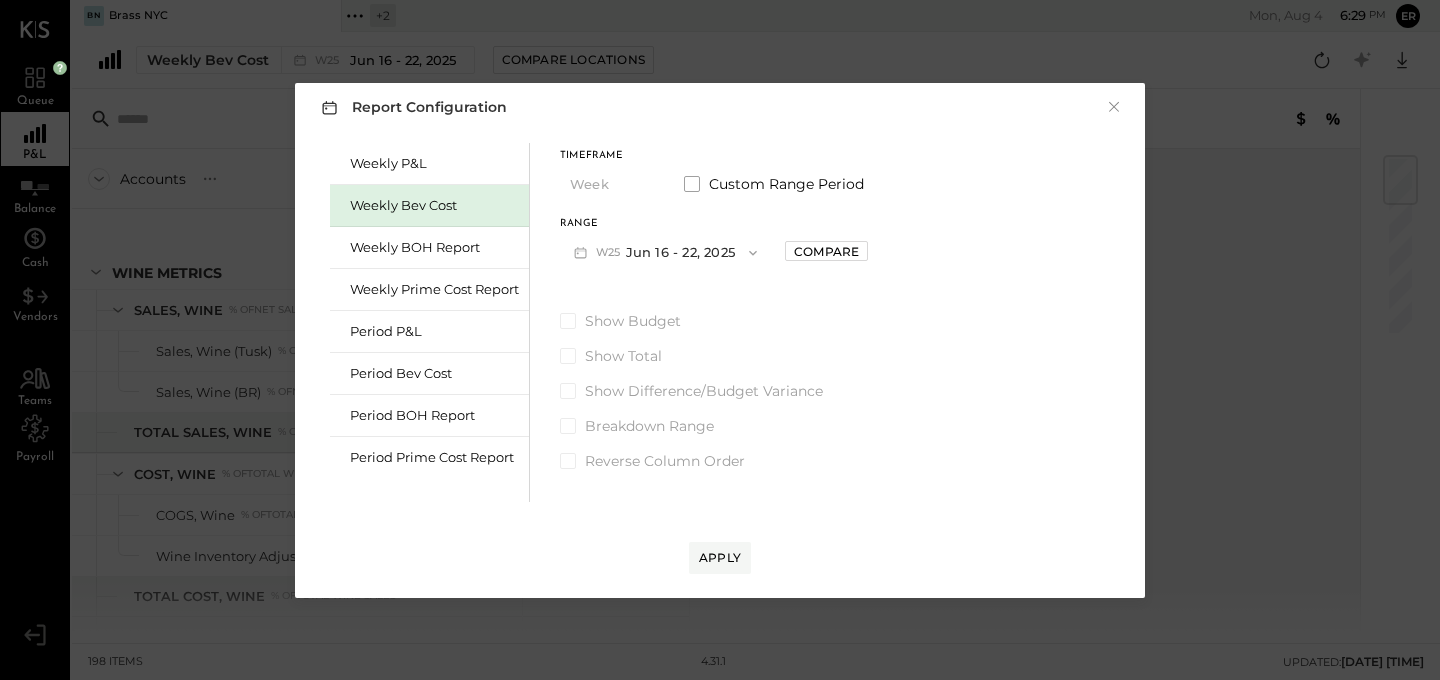 click on "Report Configuration × Weekly P&L Weekly Bev Cost Weekly BOH Report Weekly Prime Cost Report Period P&L Period Bev Cost Period BOH Report Period Prime Cost Report Timeframe Week Custom Range Period Range W25 [DATE] - [DATE] Compare Show Budget Show Total Show Difference/Budget Variance Breakdown Range Reverse Column Order Apply" at bounding box center [720, 340] 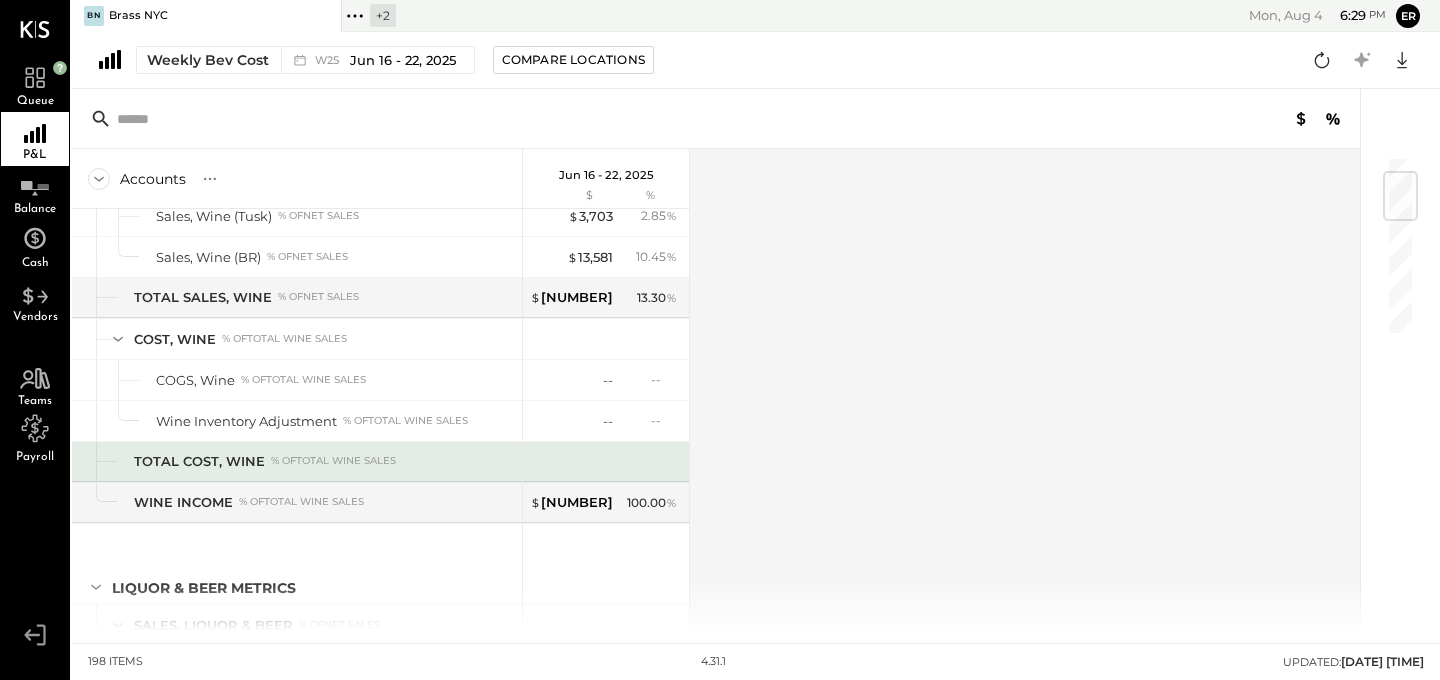 scroll, scrollTop: 137, scrollLeft: 0, axis: vertical 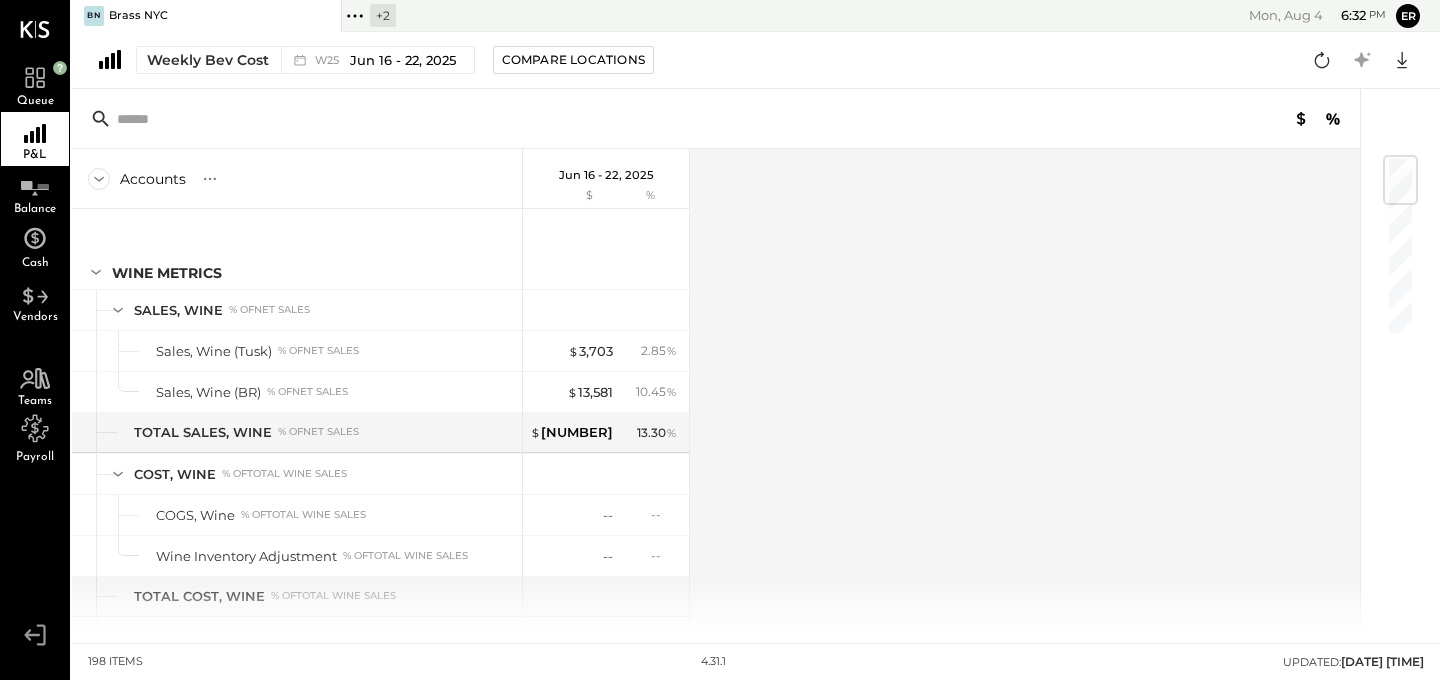 click on "Jun 16 - 22, 2025" at bounding box center [606, 175] 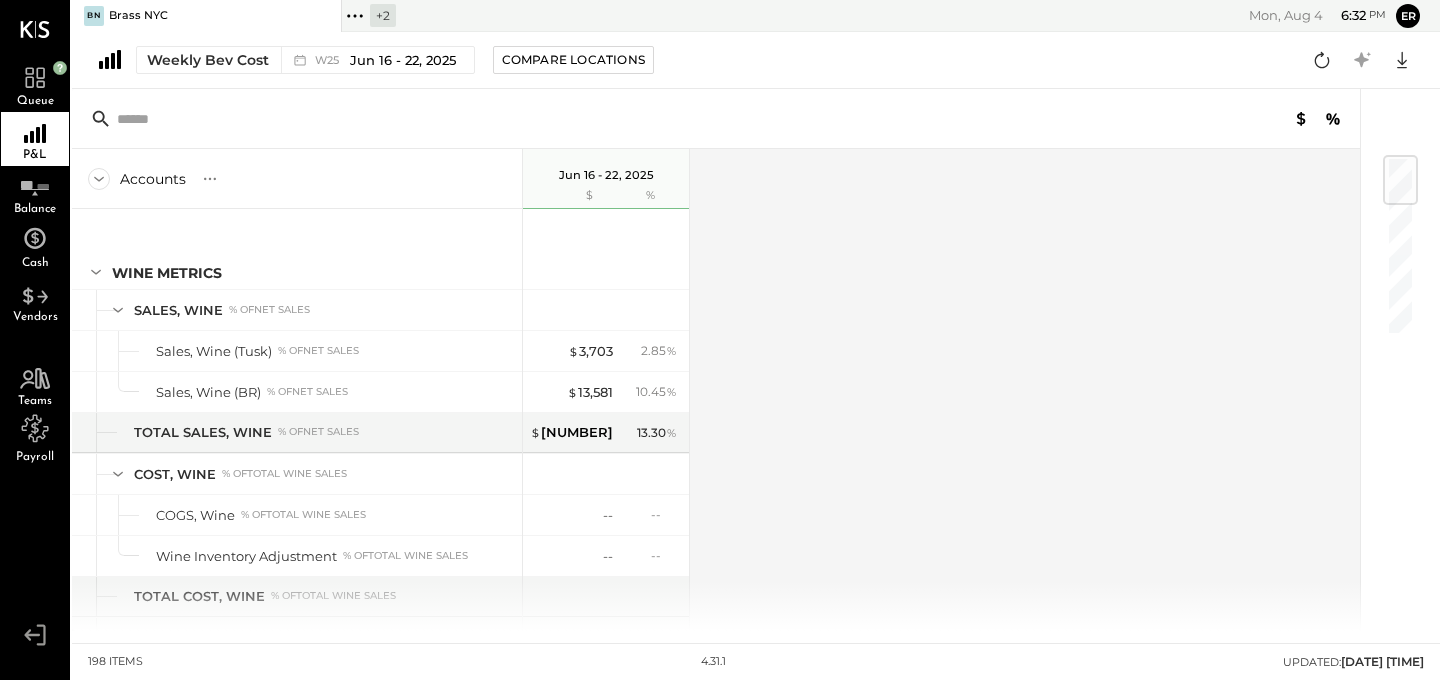 click on "Weekly Bev Cost   W25 Jun 16 - 22, 2025 Compare Locations" at bounding box center [373, 60] 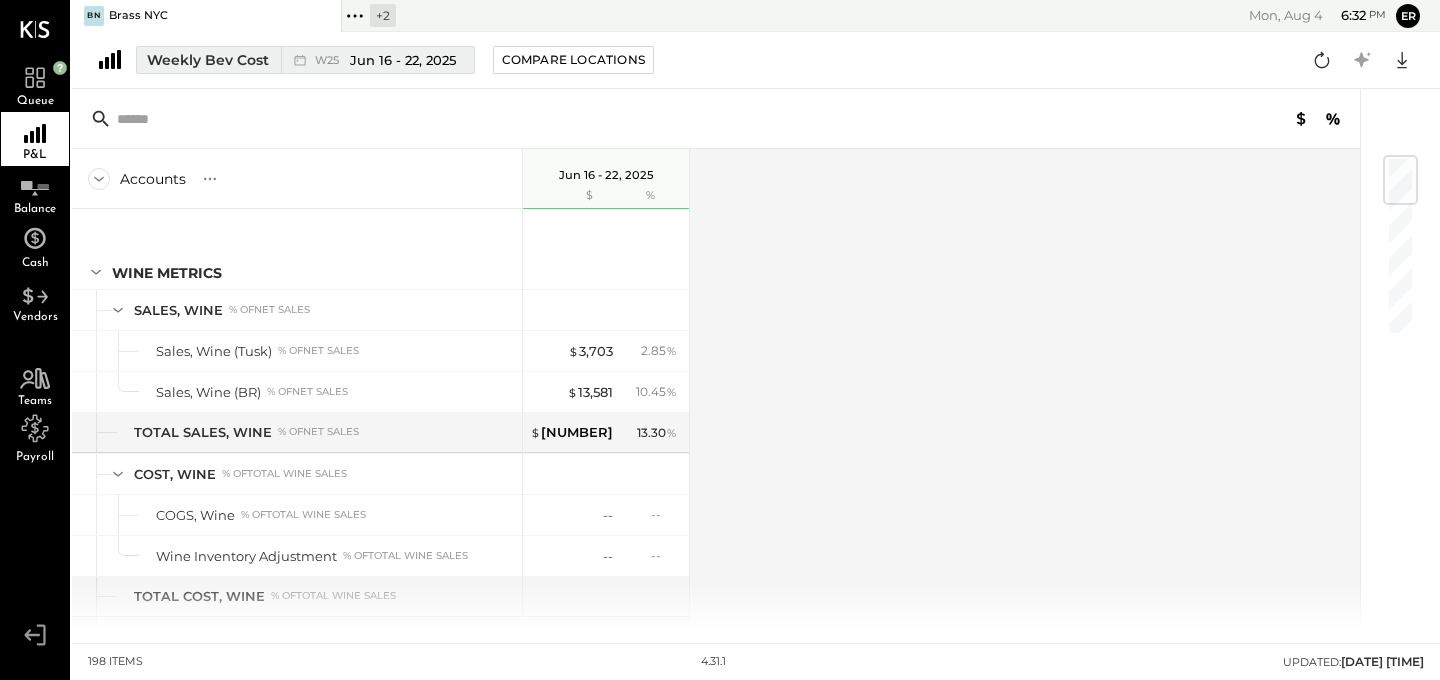 click on "Jun 16 - 22, 2025" at bounding box center (403, 60) 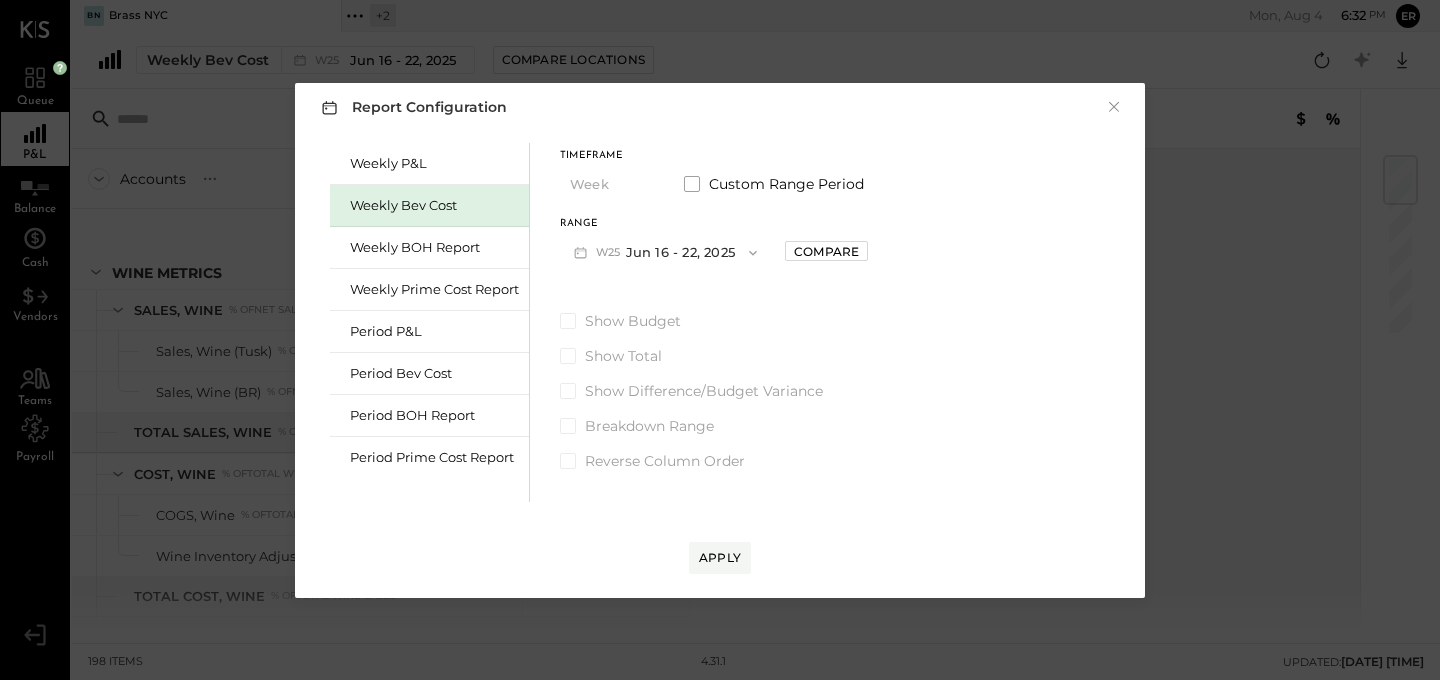 click on "W25 Jun 16 - 22, 2025" at bounding box center [665, 252] 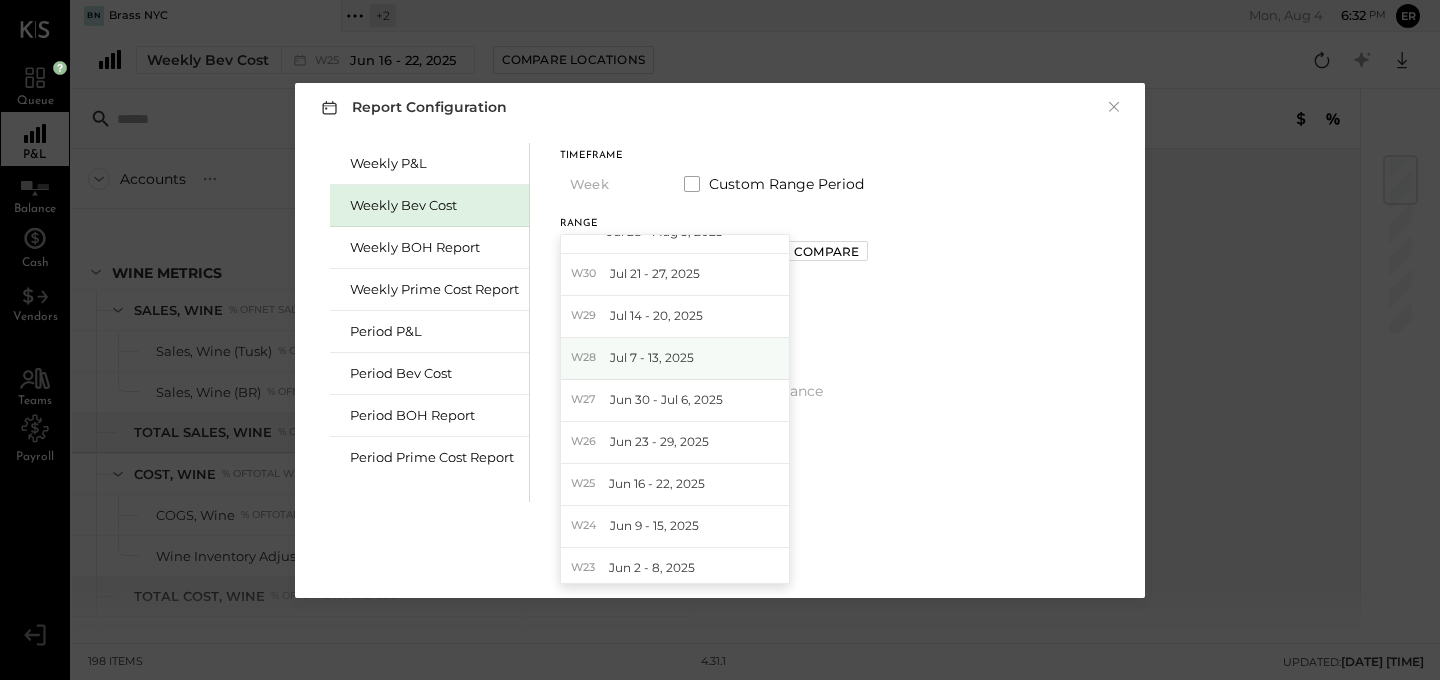 scroll, scrollTop: 69, scrollLeft: 0, axis: vertical 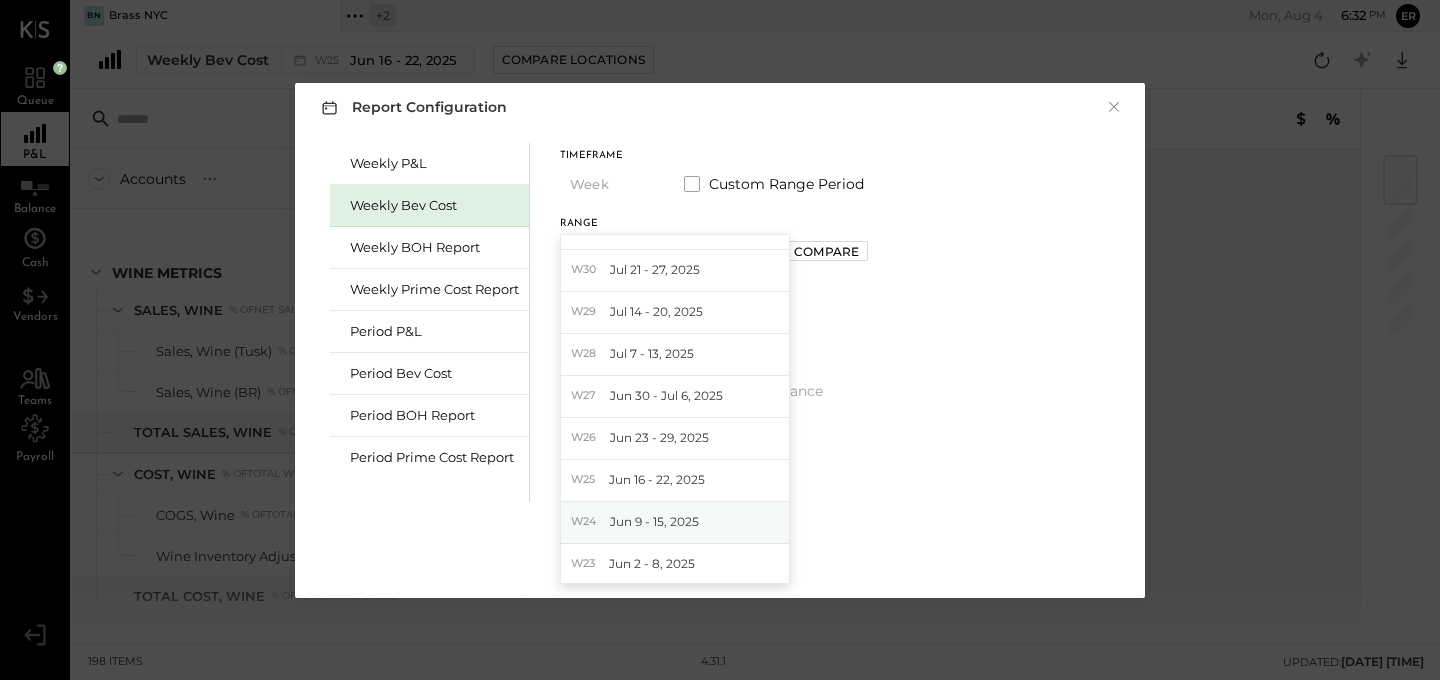 click on "Jun 9 - 15, 2025" at bounding box center (654, 521) 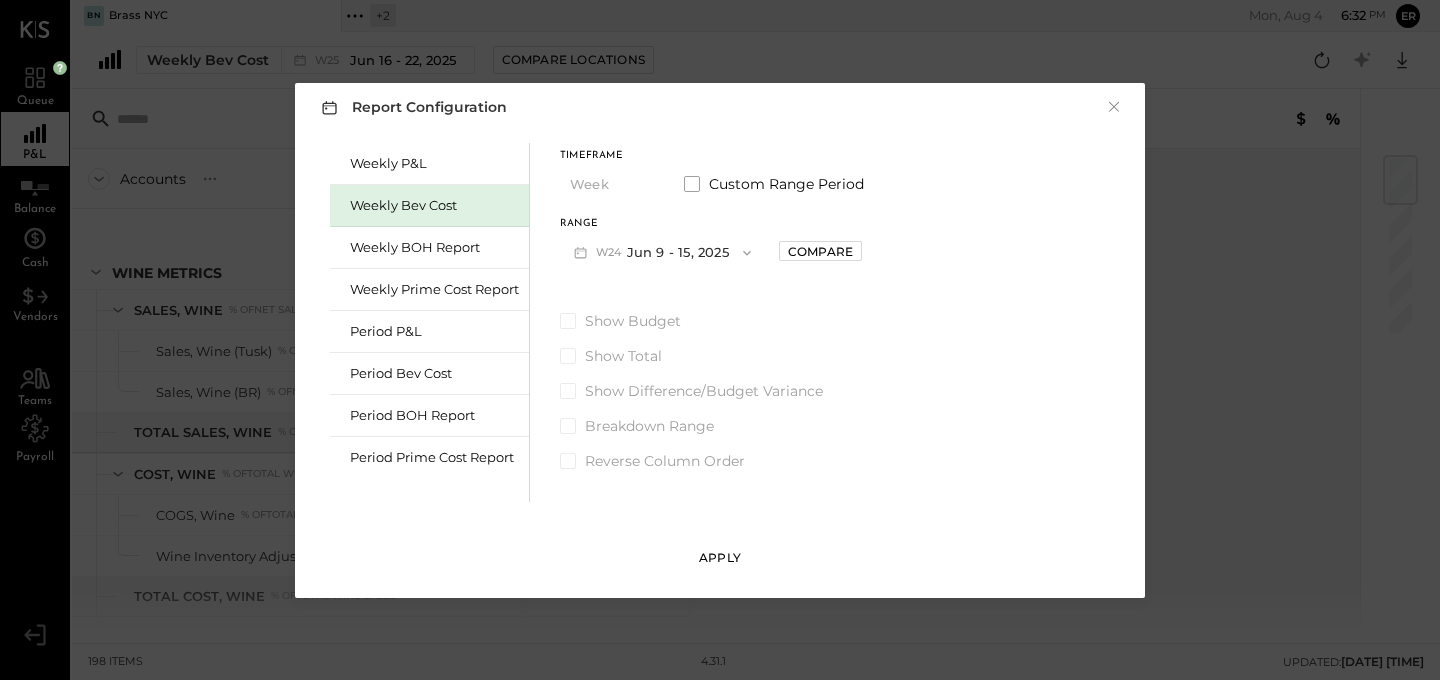 click on "Apply" at bounding box center (720, 558) 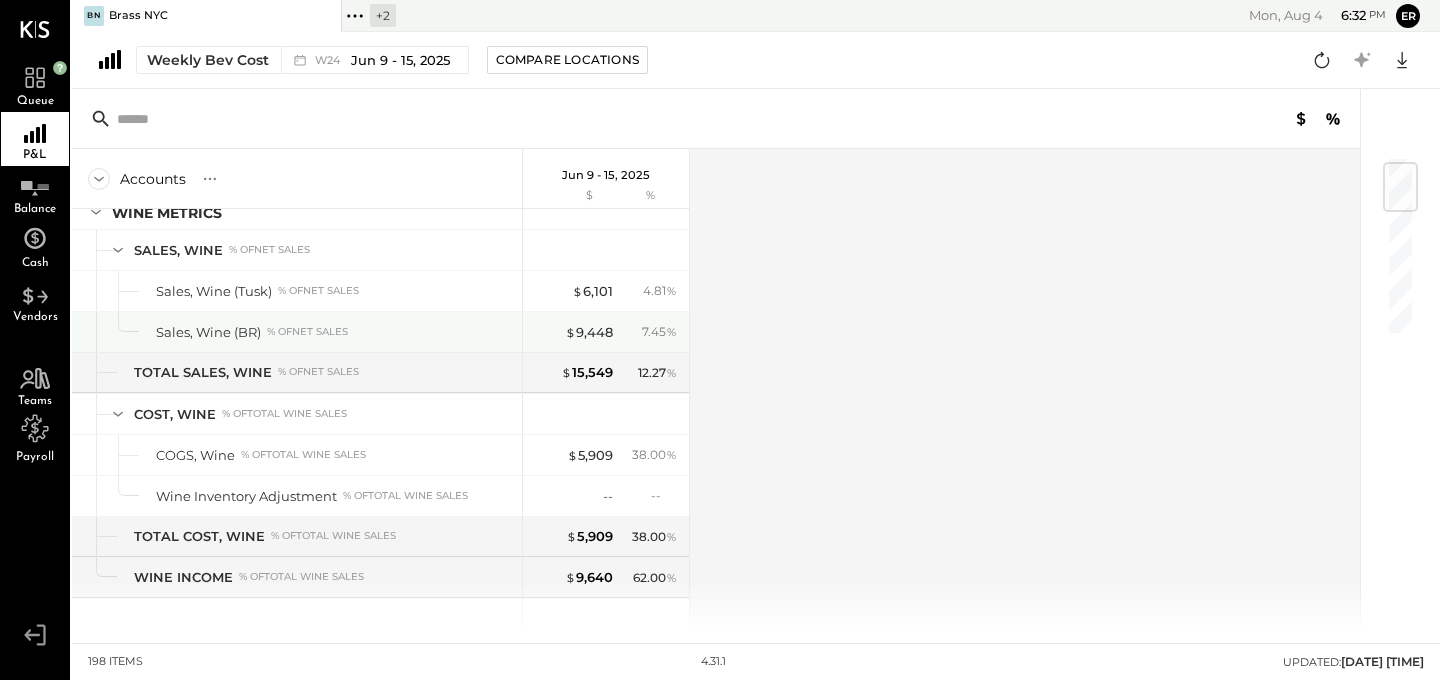 scroll, scrollTop: 0, scrollLeft: 0, axis: both 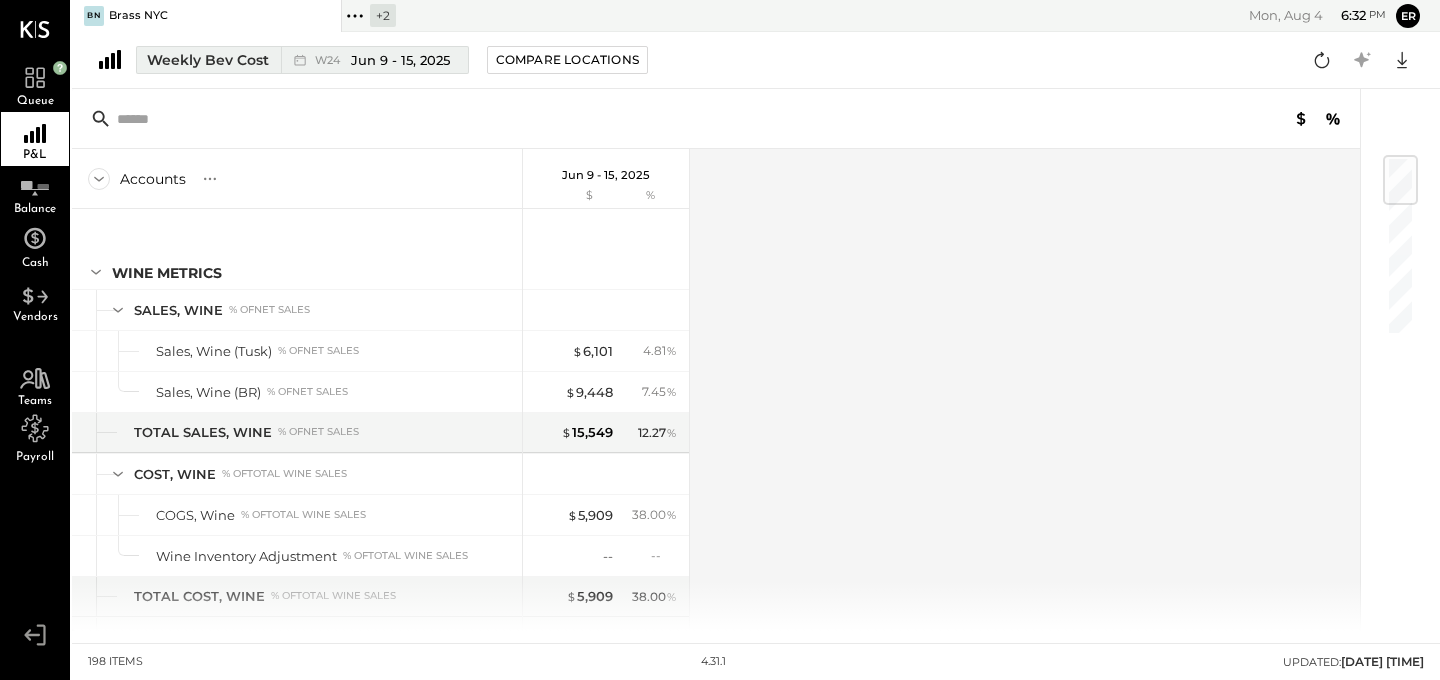 click on "Jun 9 - 15, 2025" at bounding box center (400, 60) 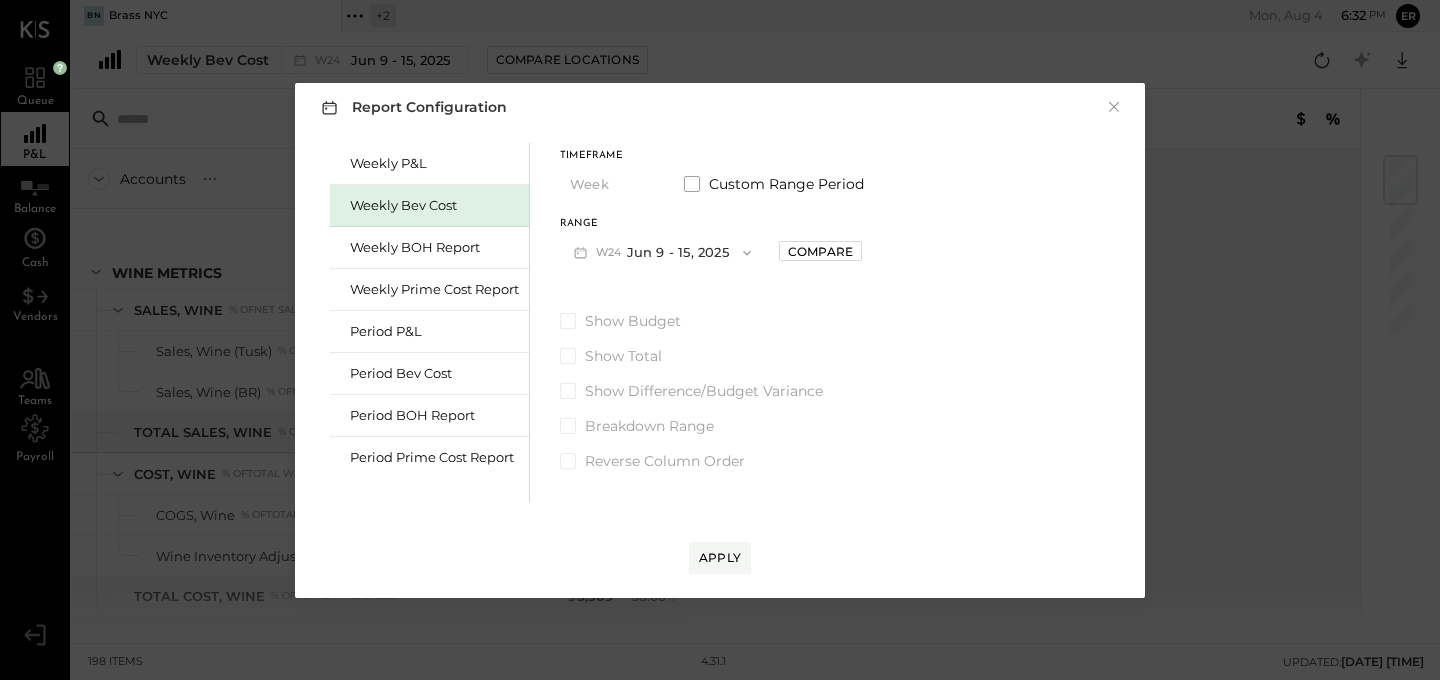 click on "W24 Jun 9 - 15, 2025" at bounding box center (662, 252) 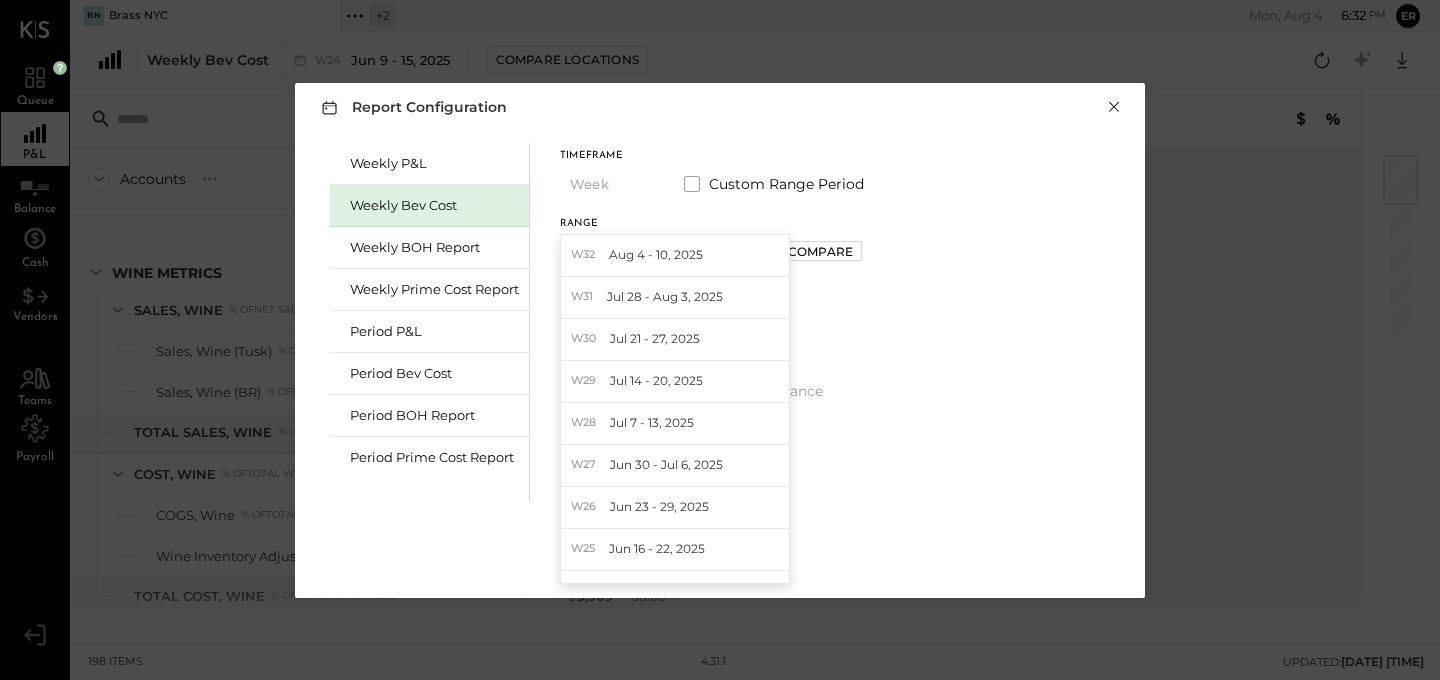 click on "×" at bounding box center (1114, 107) 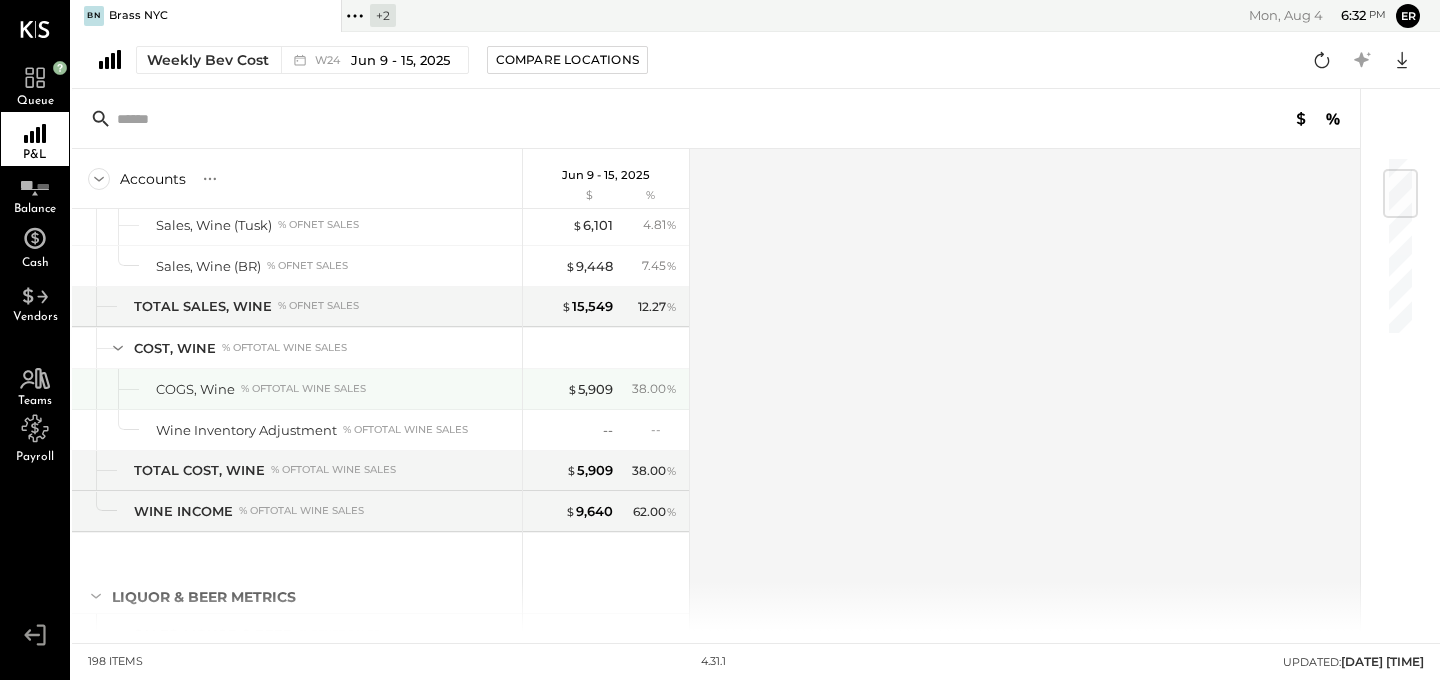 scroll, scrollTop: 122, scrollLeft: 0, axis: vertical 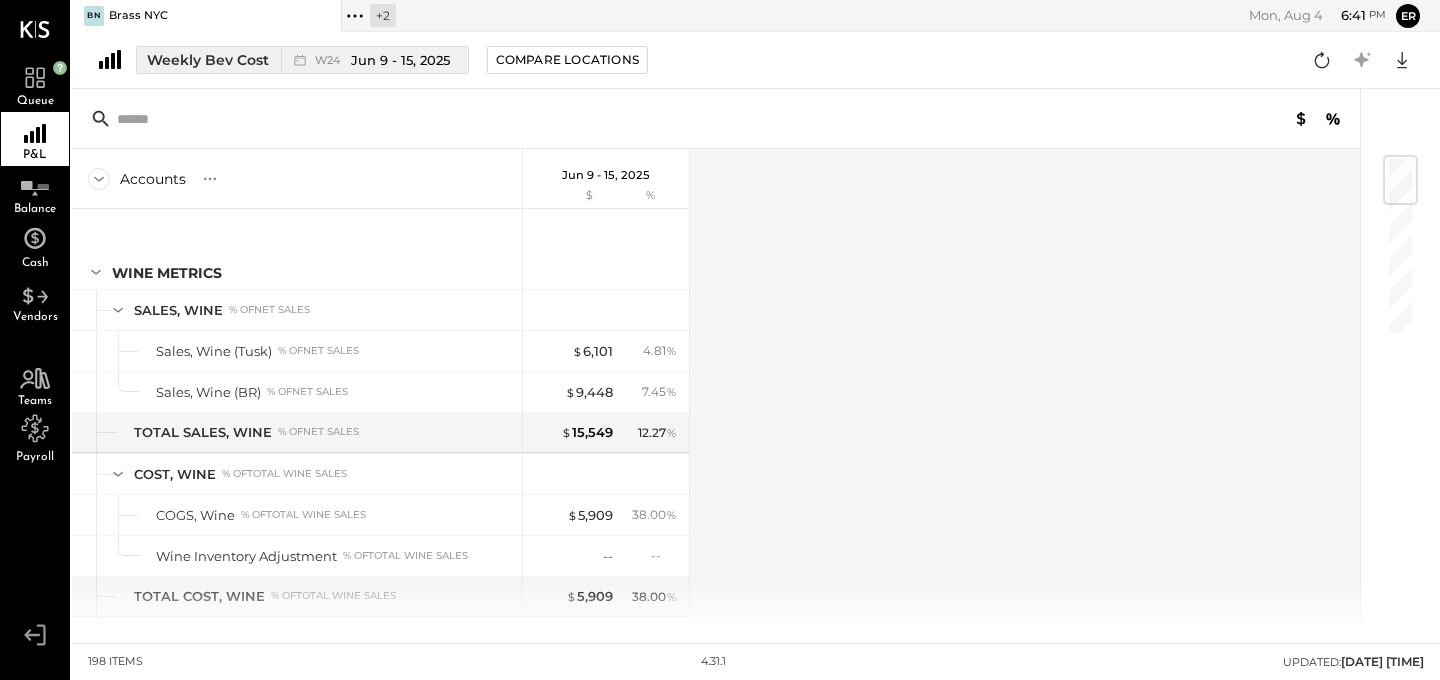 click on "Weekly Bev Cost" at bounding box center (208, 60) 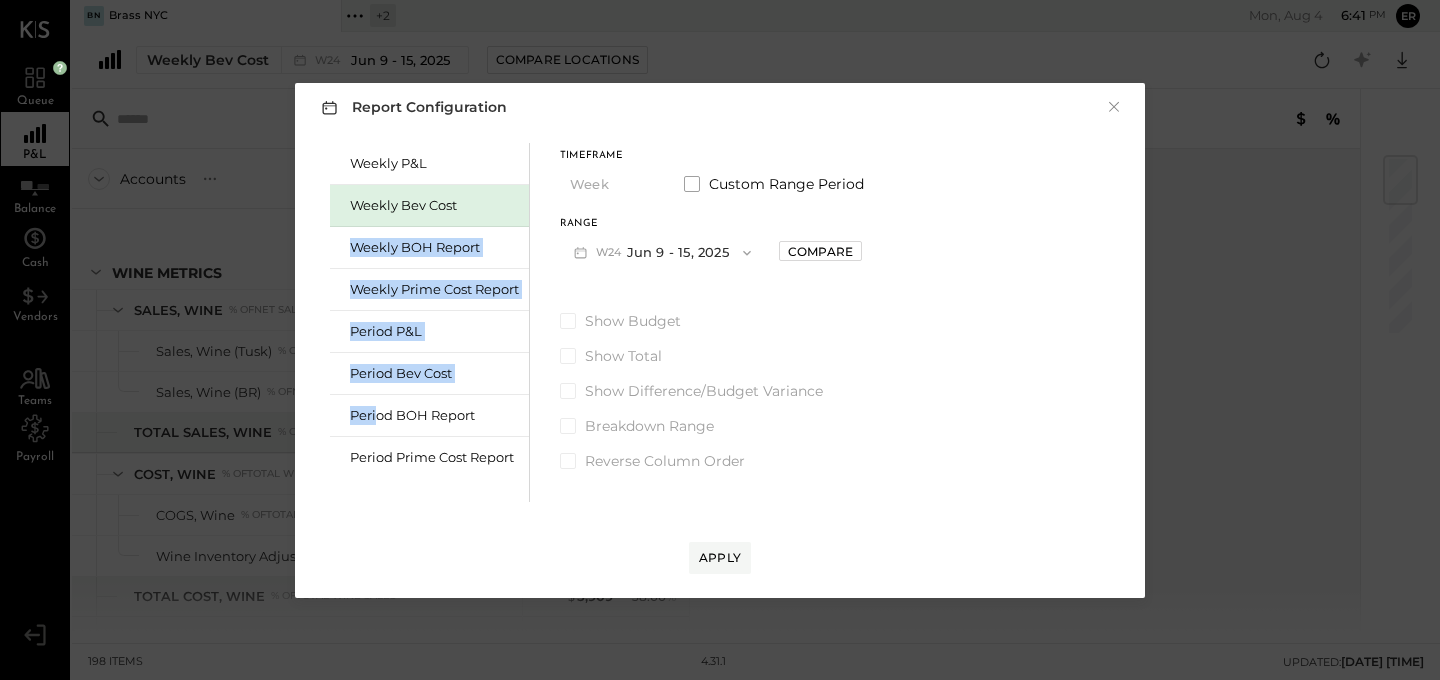 drag, startPoint x: 378, startPoint y: 410, endPoint x: 423, endPoint y: 225, distance: 190.39433 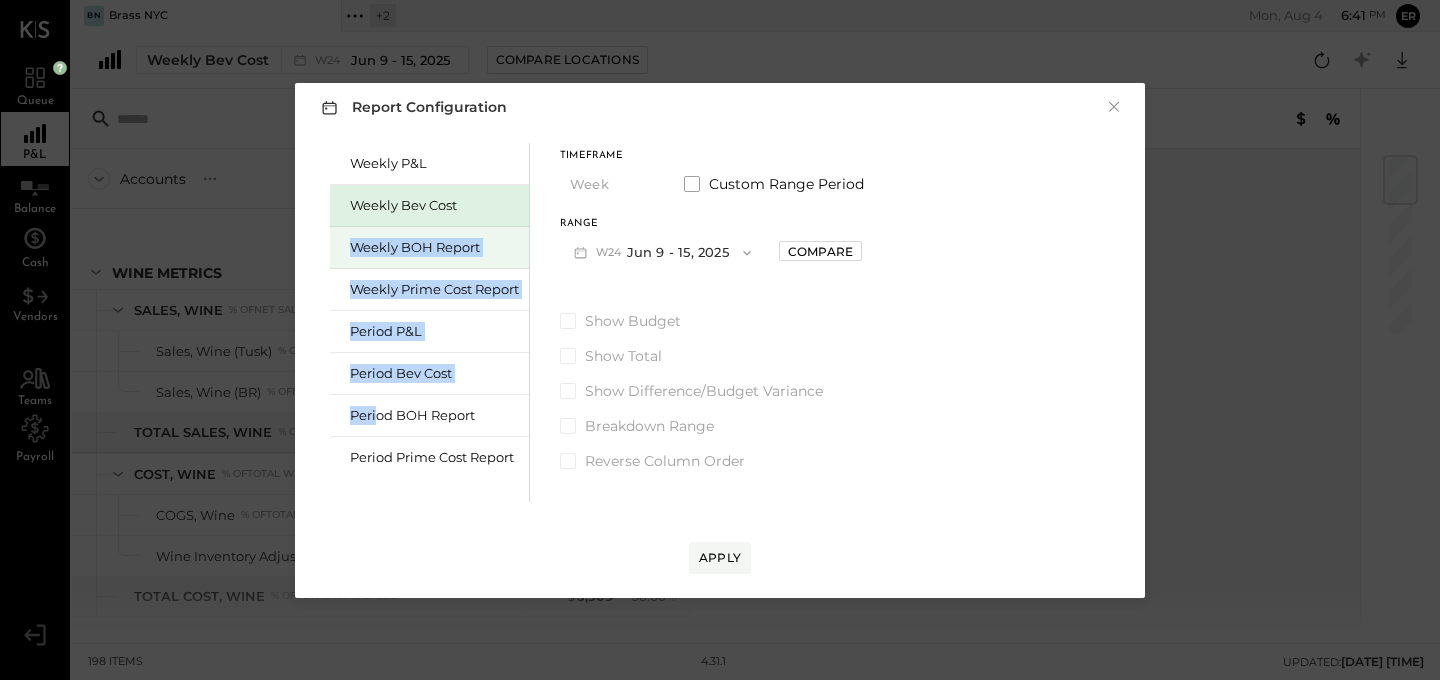 click on "Weekly BOH Report" at bounding box center [434, 247] 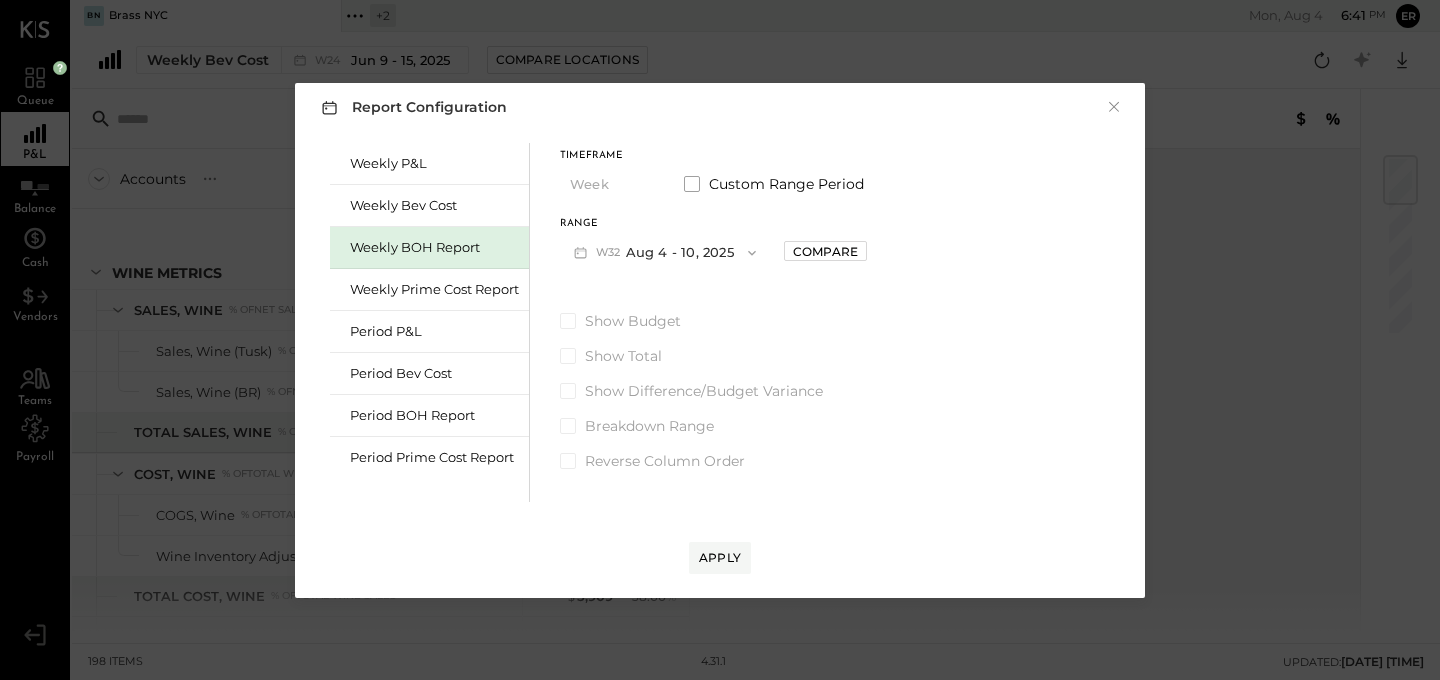 click on "Weekly BOH Report" at bounding box center (434, 247) 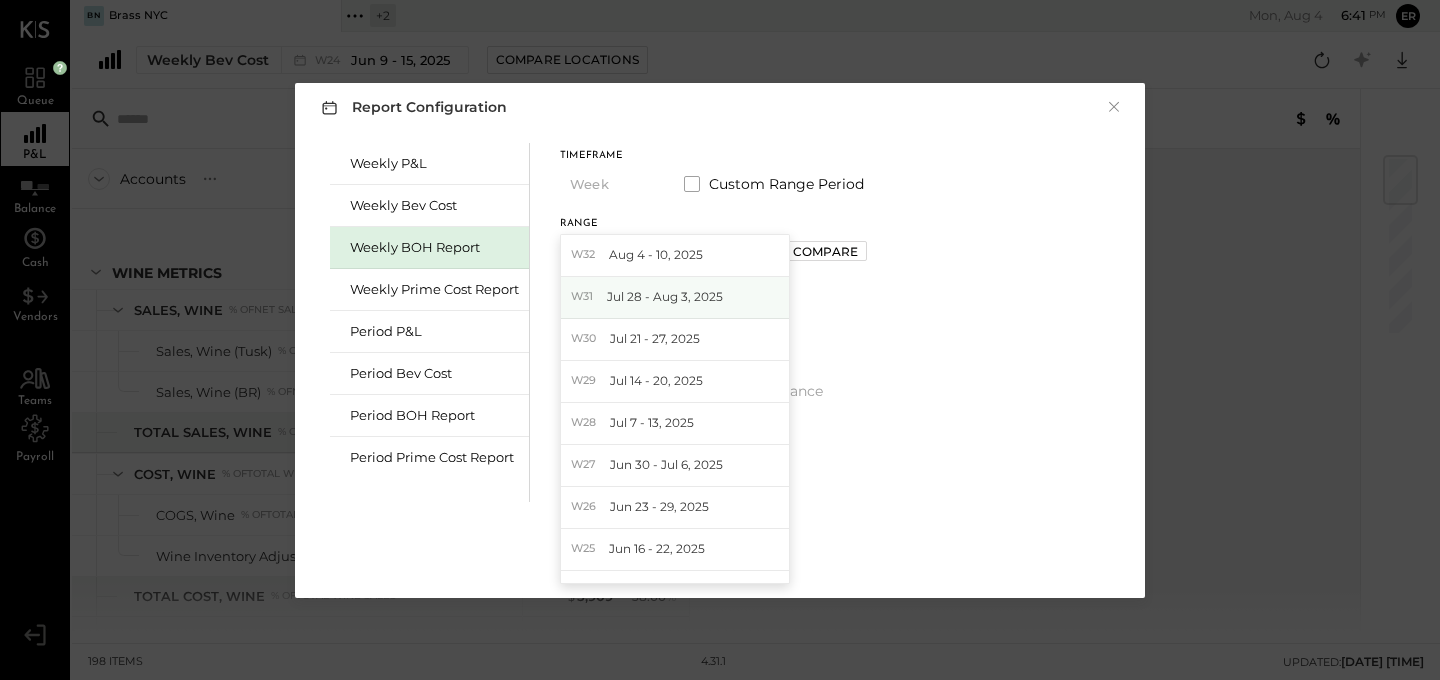 click on "Jul 28 - Aug 3, 2025" at bounding box center (665, 296) 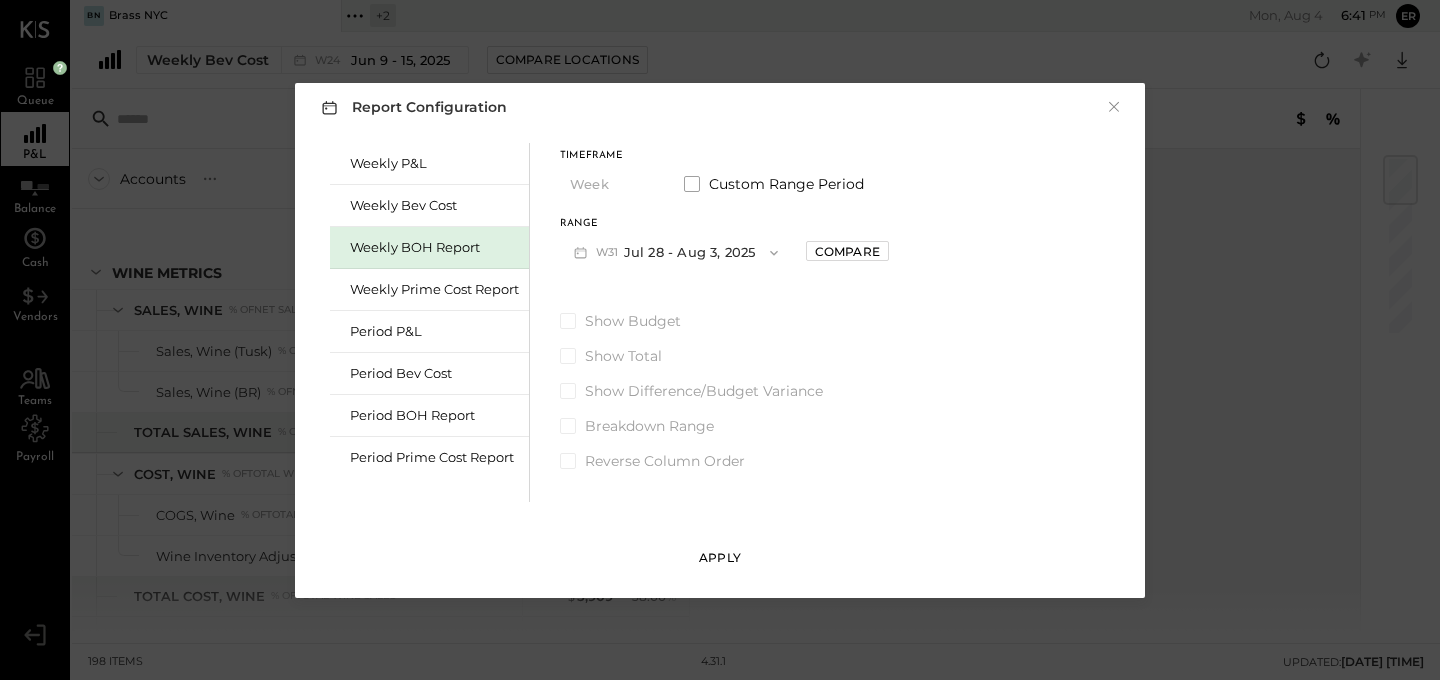 click on "Apply" at bounding box center (720, 557) 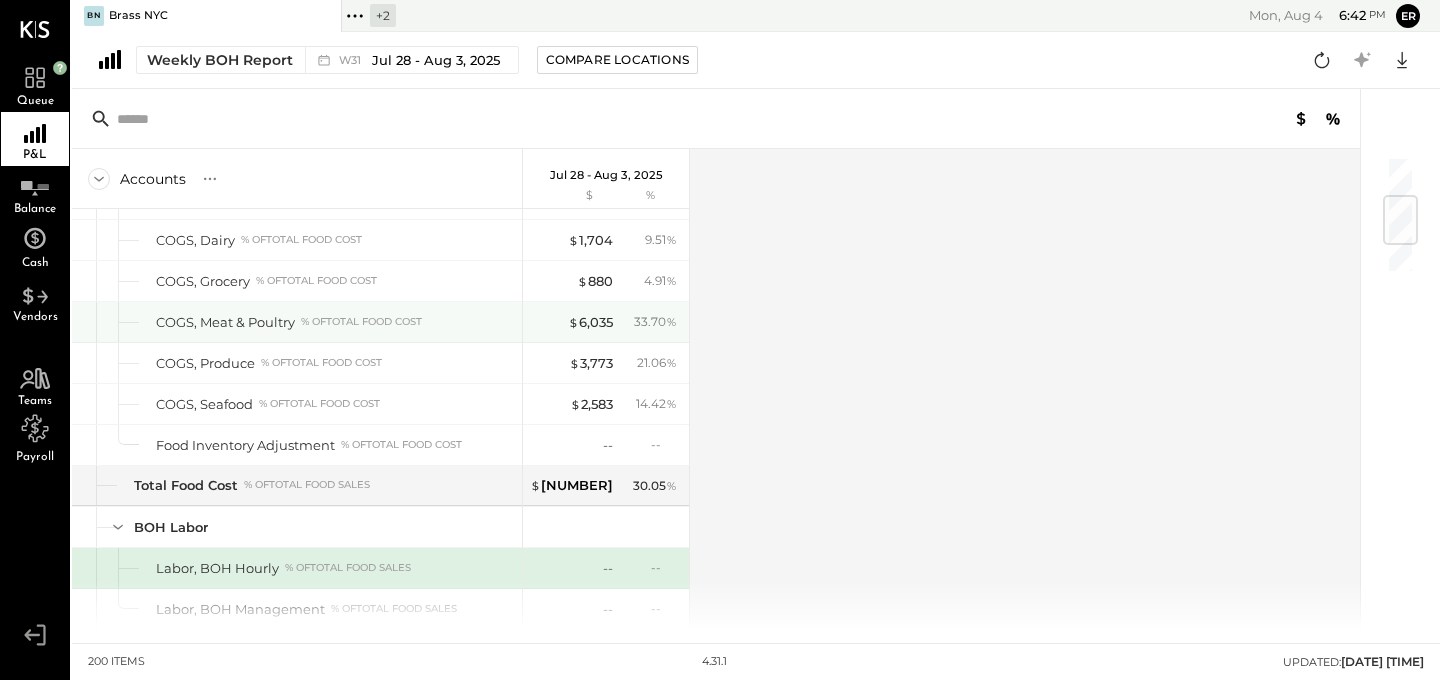 scroll, scrollTop: 0, scrollLeft: 0, axis: both 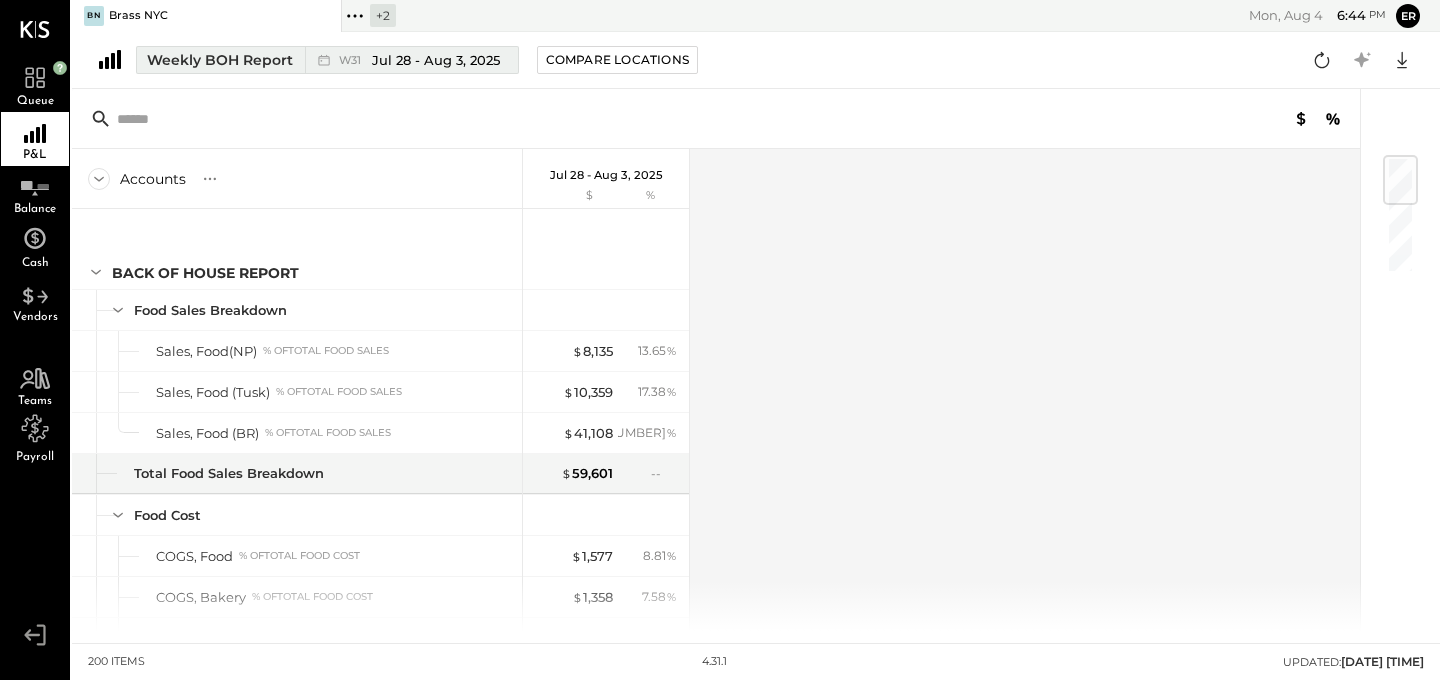 click on "Weekly BOH Report" at bounding box center [220, 60] 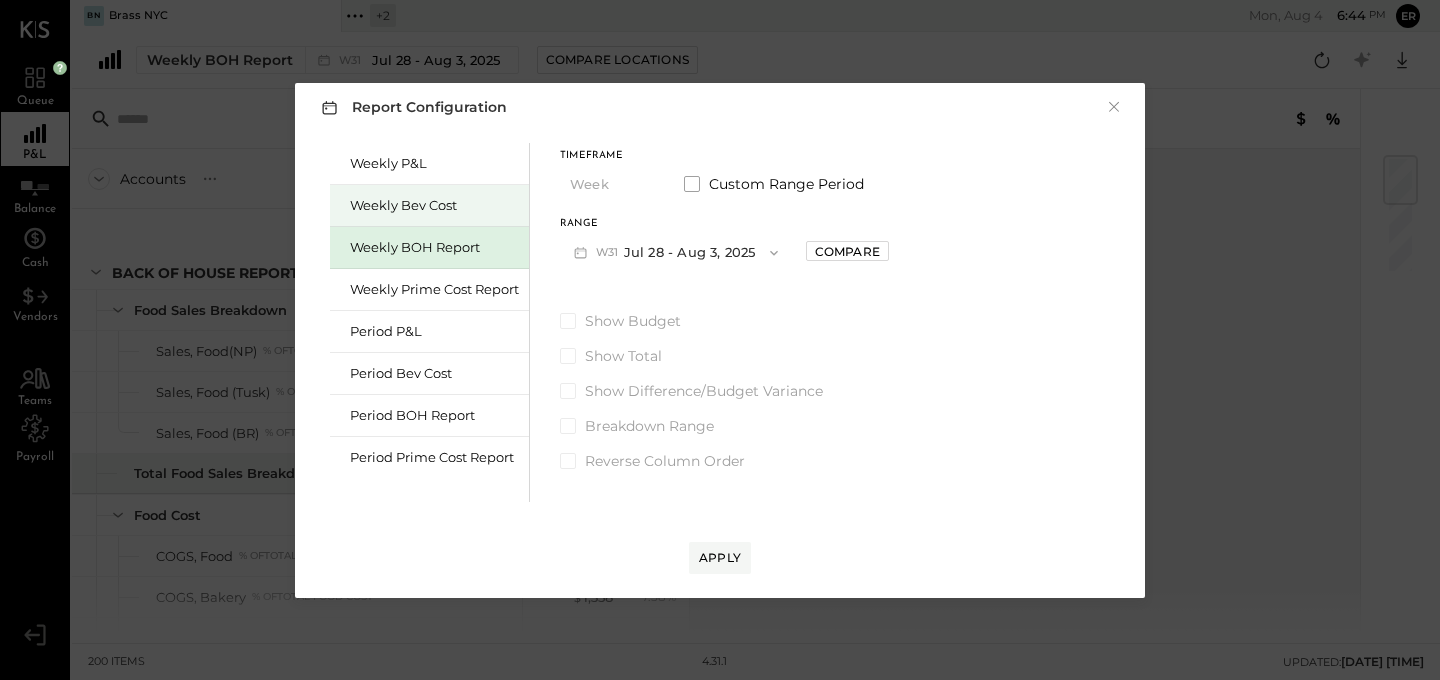 click on "Weekly Bev Cost" at bounding box center (434, 205) 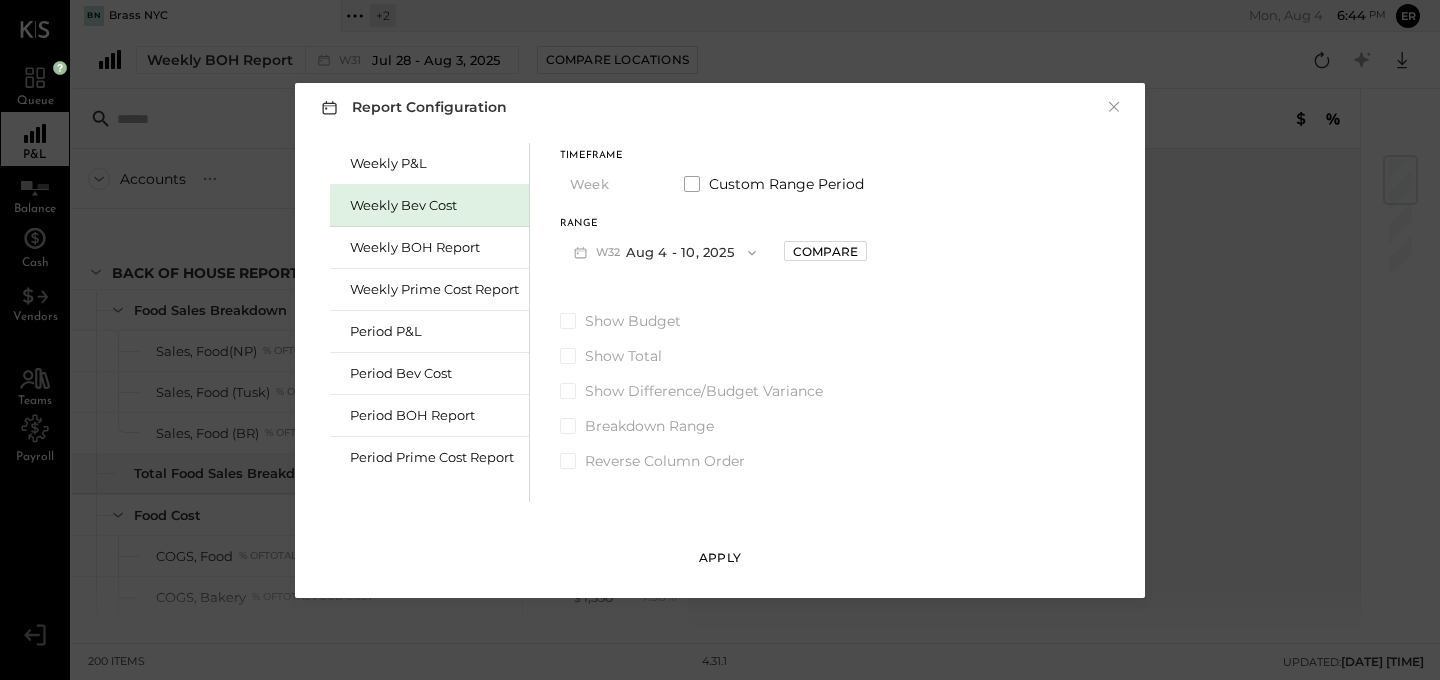 click on "Apply" at bounding box center [720, 557] 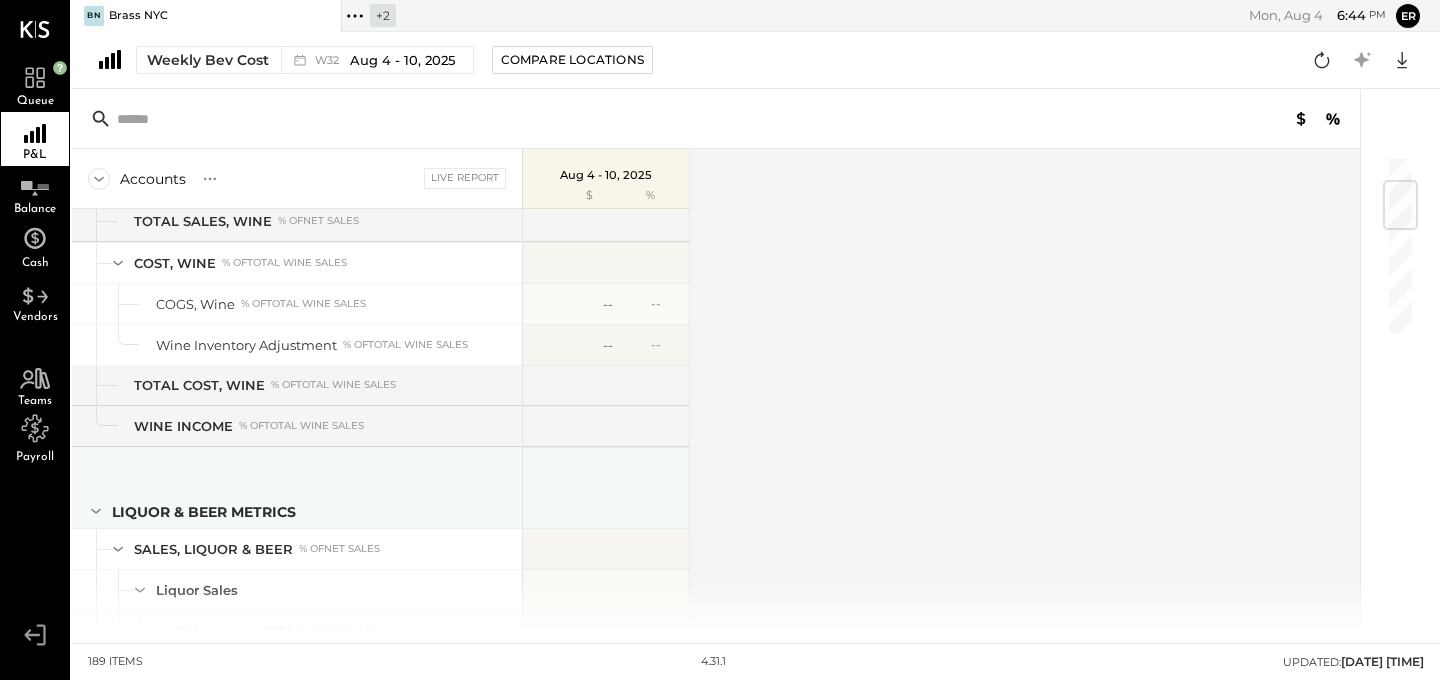 scroll, scrollTop: 212, scrollLeft: 0, axis: vertical 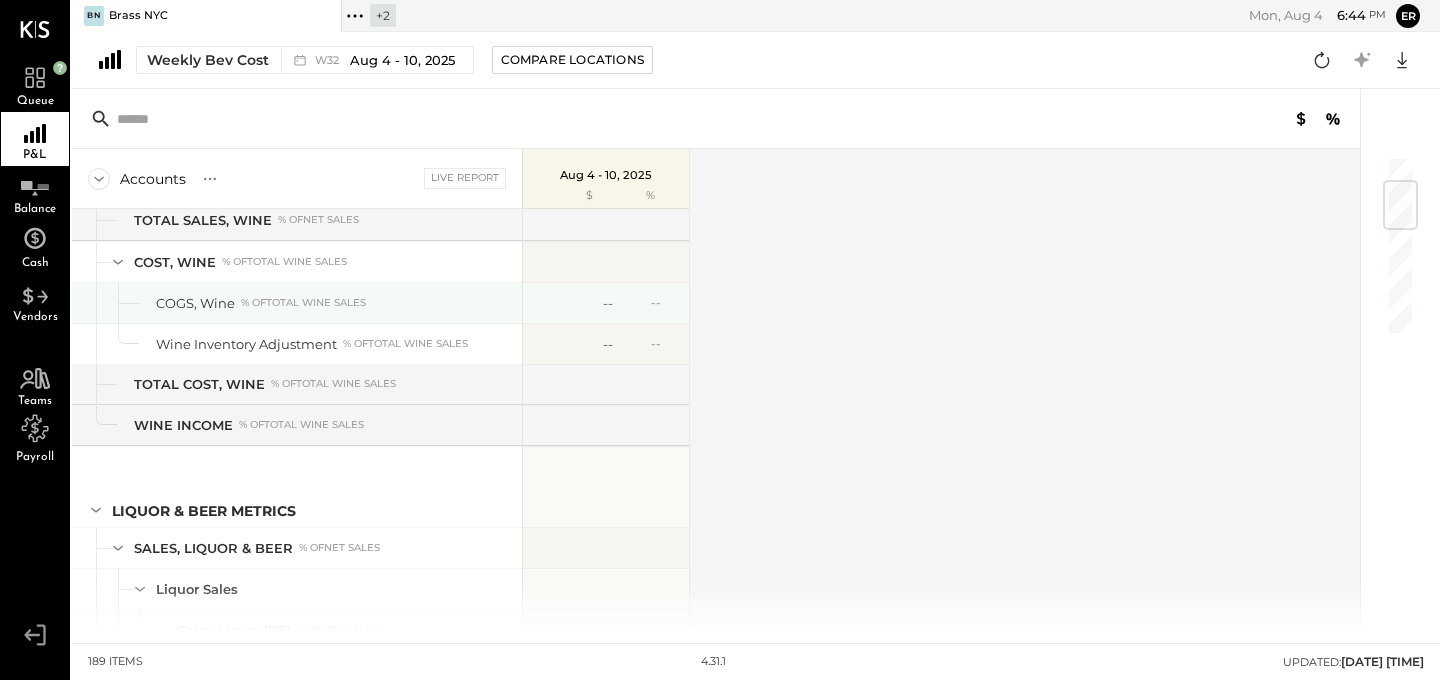 click on "% of  Total Wine Sales" at bounding box center (303, 303) 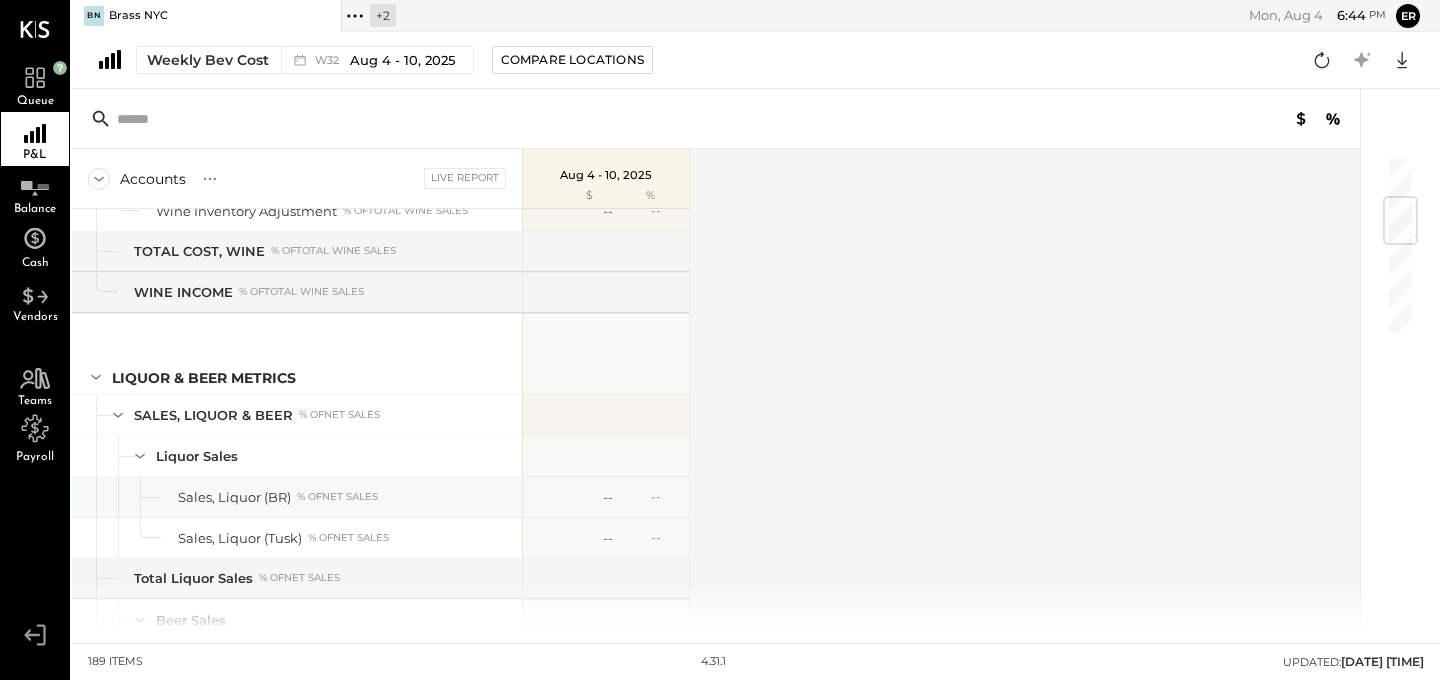 scroll, scrollTop: 346, scrollLeft: 0, axis: vertical 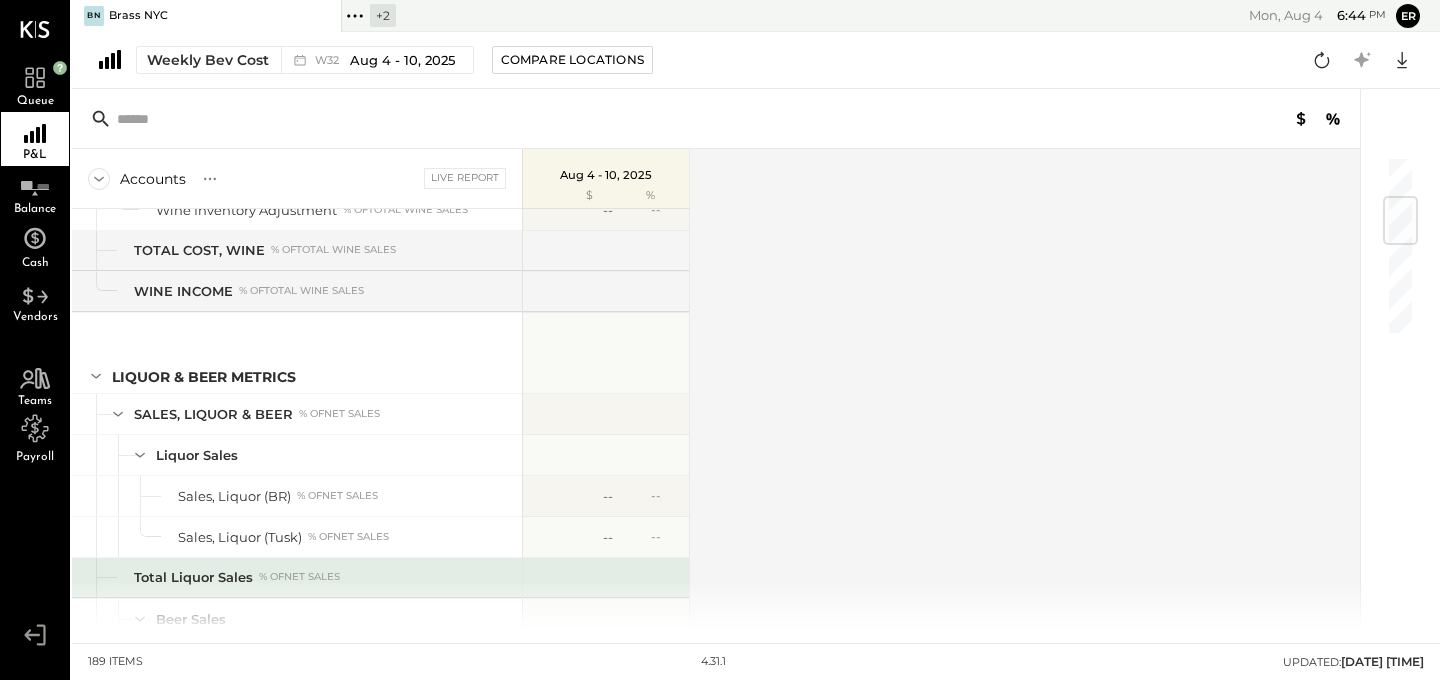 click on "% of  NET SALES" at bounding box center (299, 577) 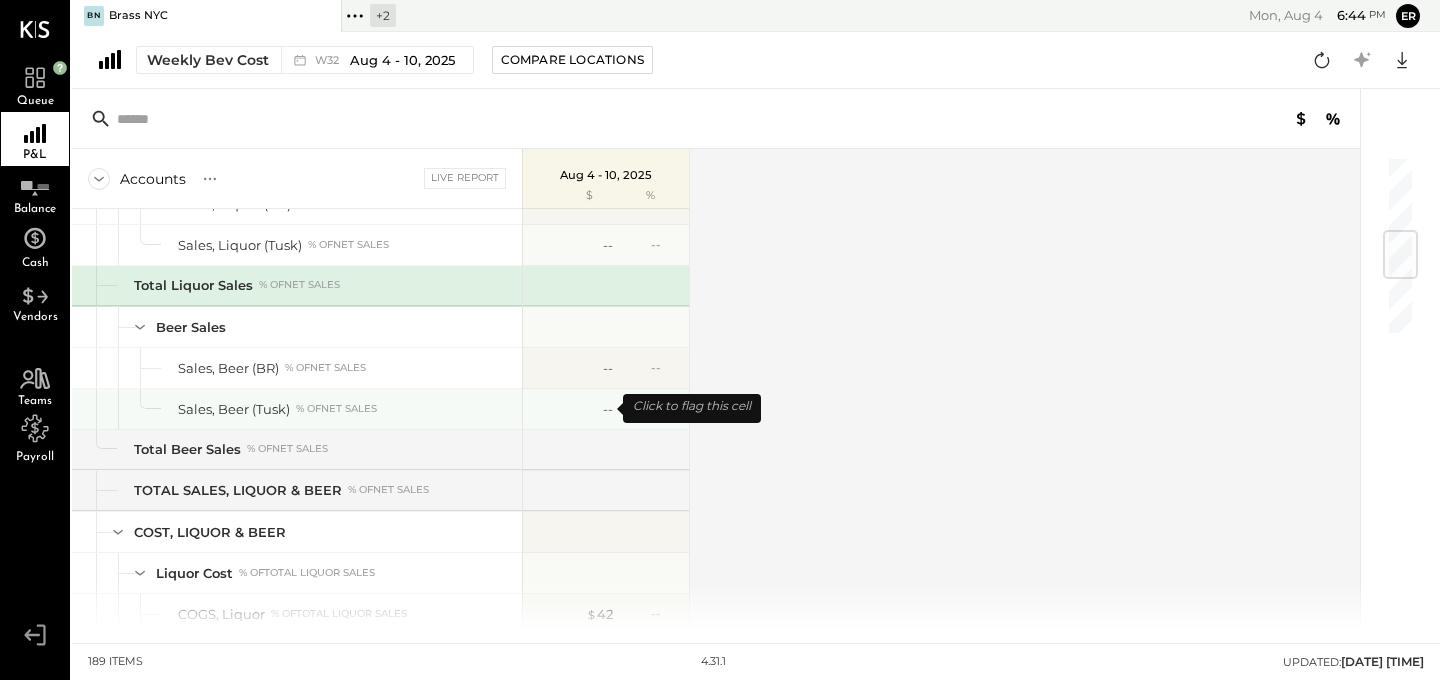 scroll, scrollTop: 637, scrollLeft: 0, axis: vertical 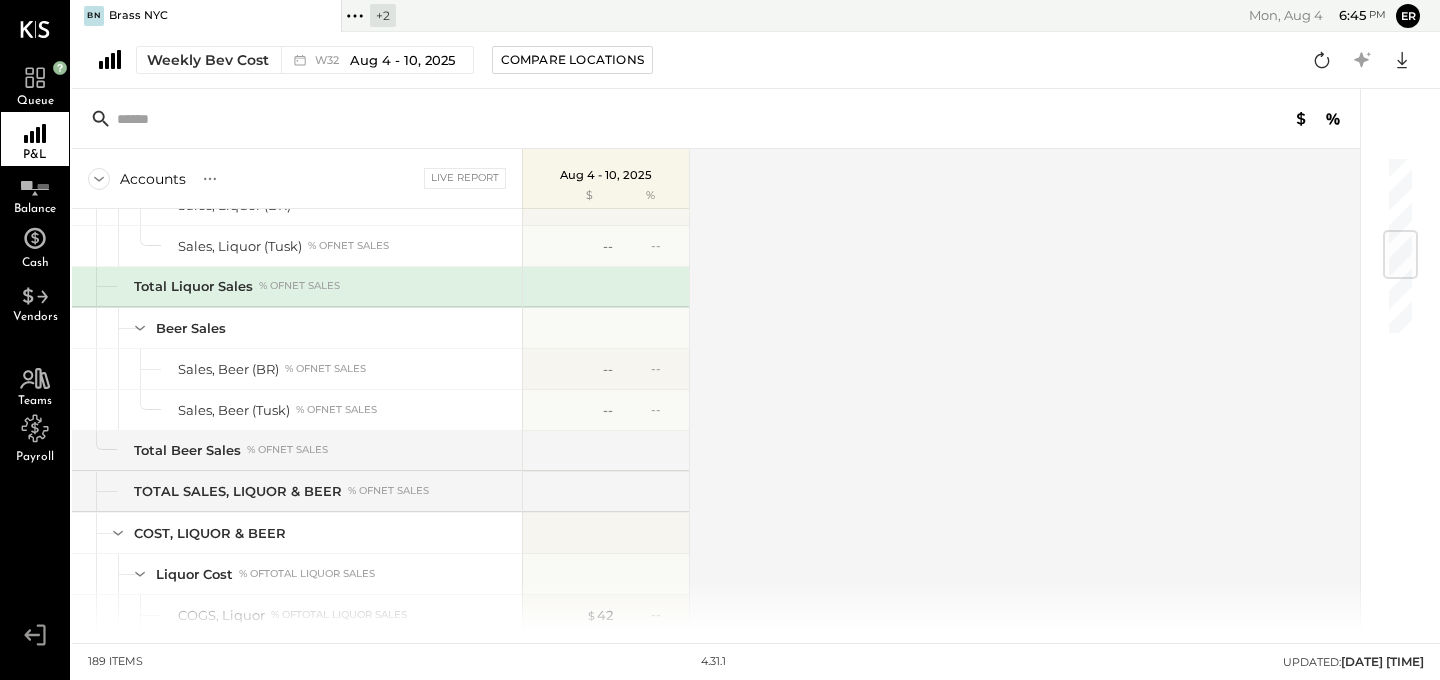 click on "[DATE] [TIME]" at bounding box center (1382, 661) 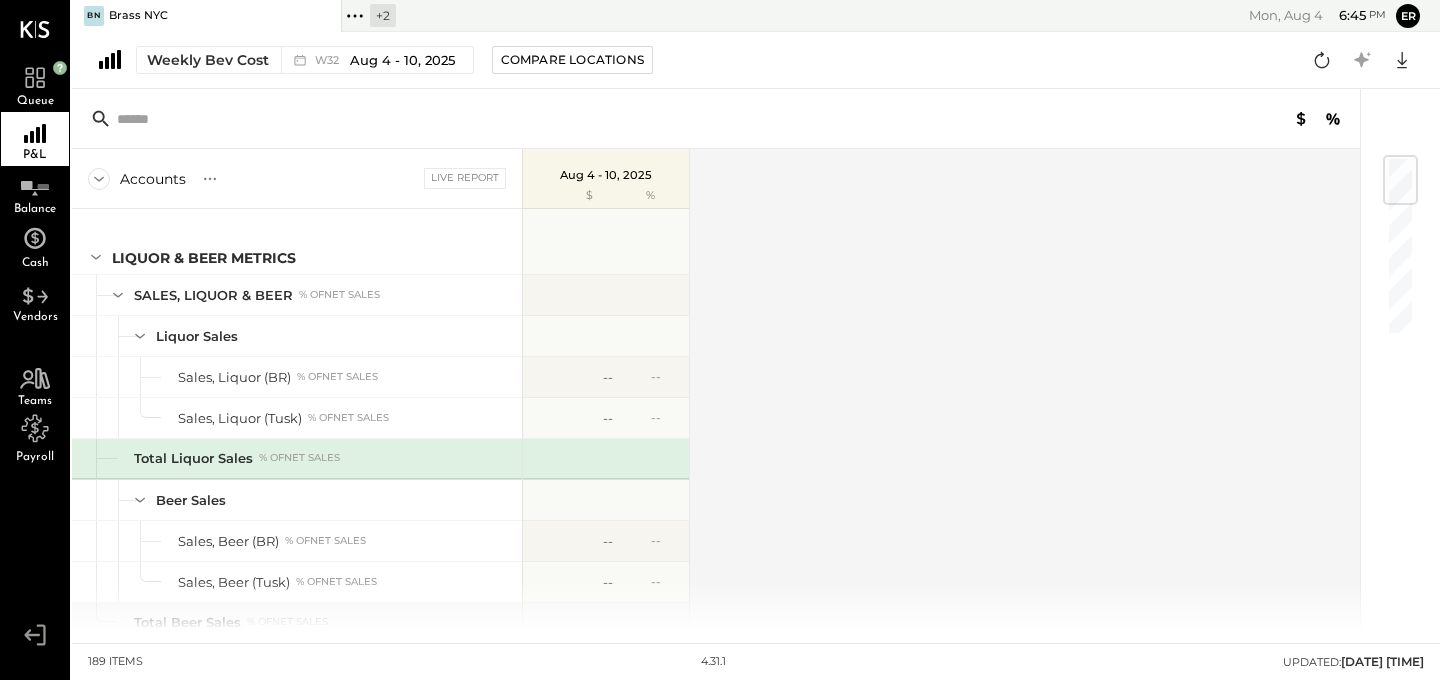 scroll, scrollTop: 0, scrollLeft: 0, axis: both 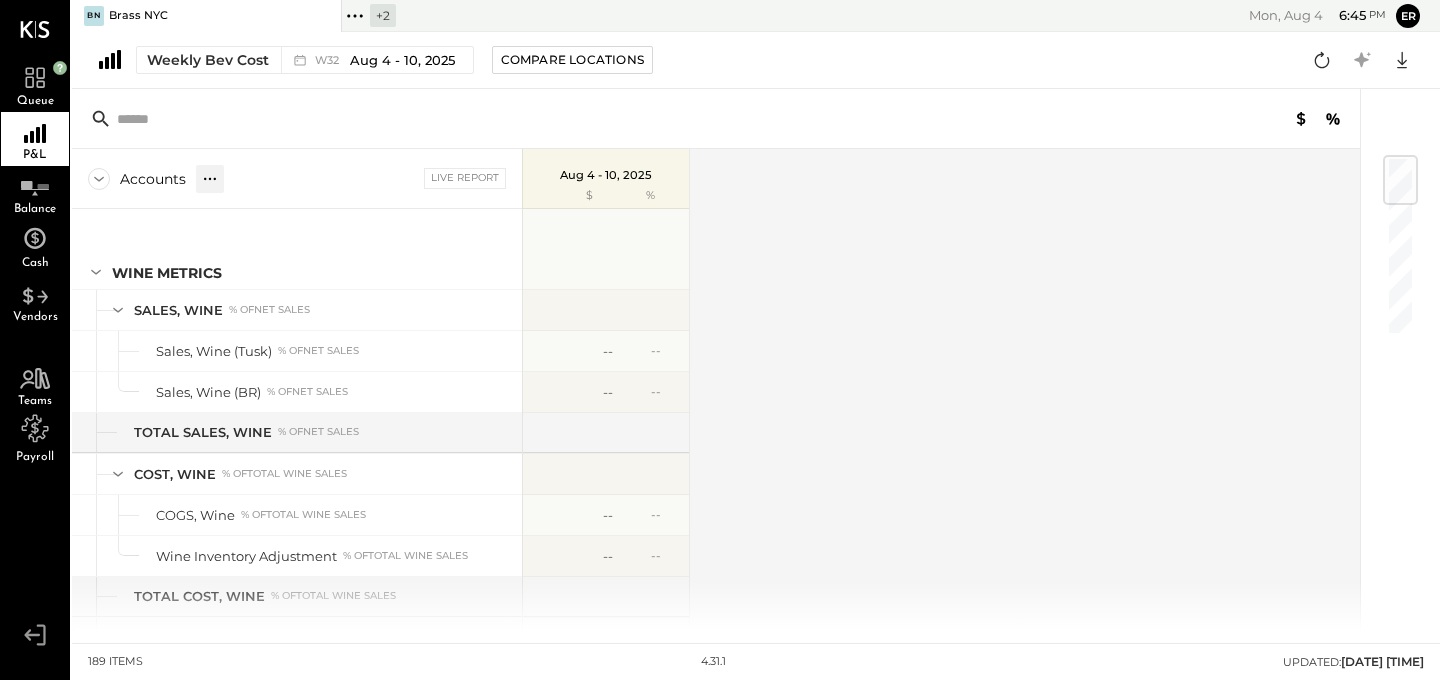 click 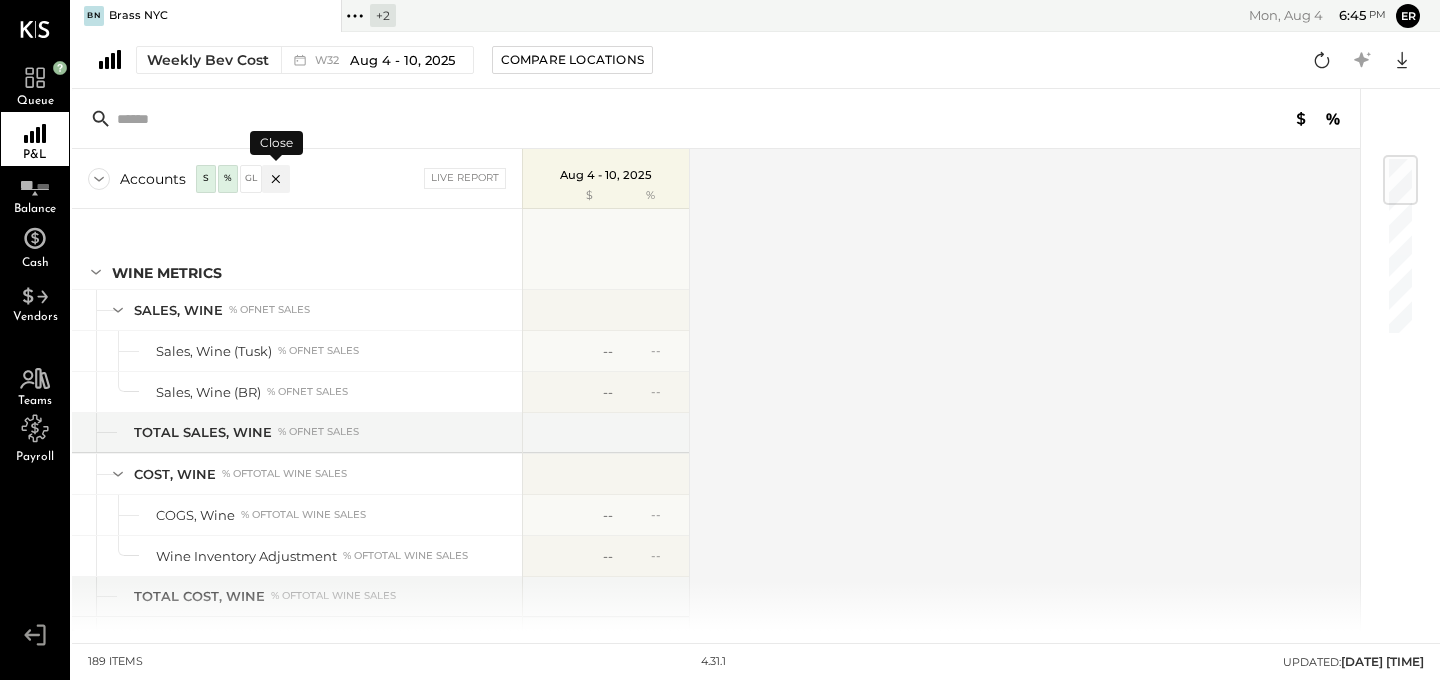 click 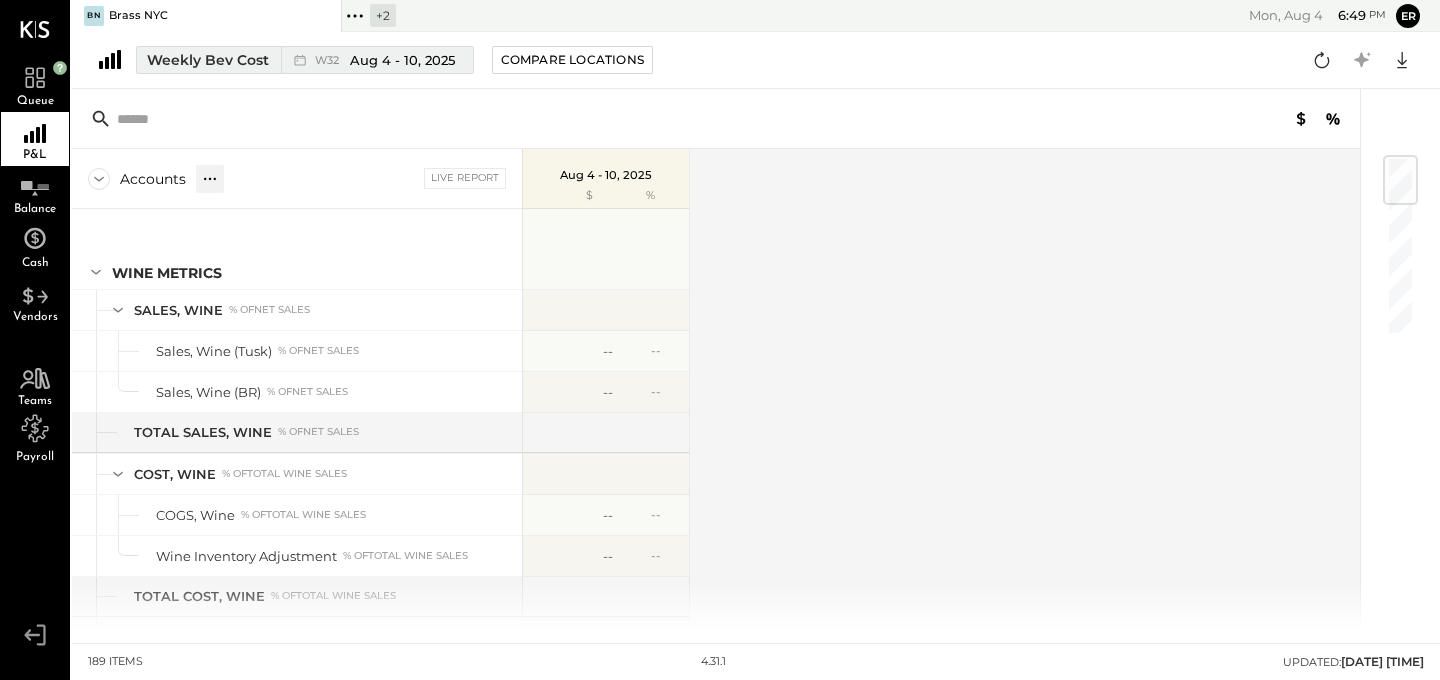 click on "Aug 4 - 10, 2025" at bounding box center (402, 60) 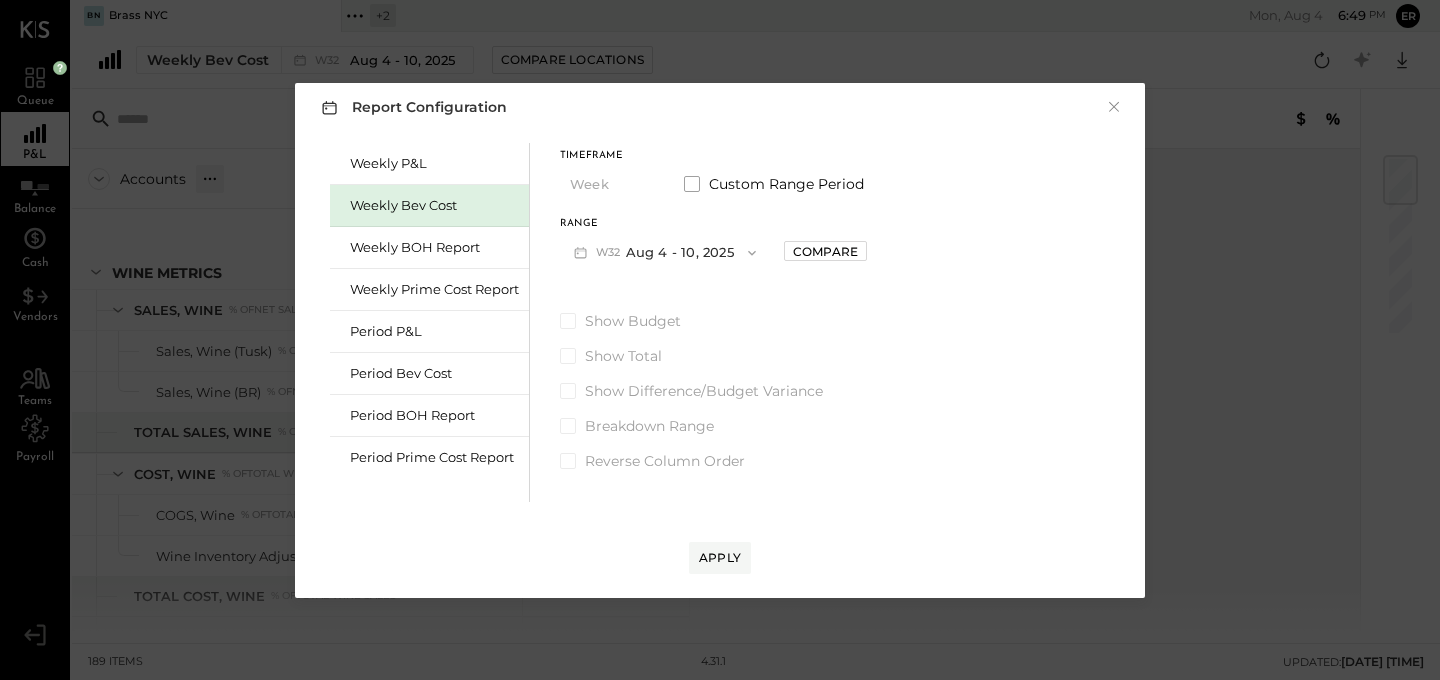 click on "Range W32 Aug 4 - 10, 2025" at bounding box center [665, 245] 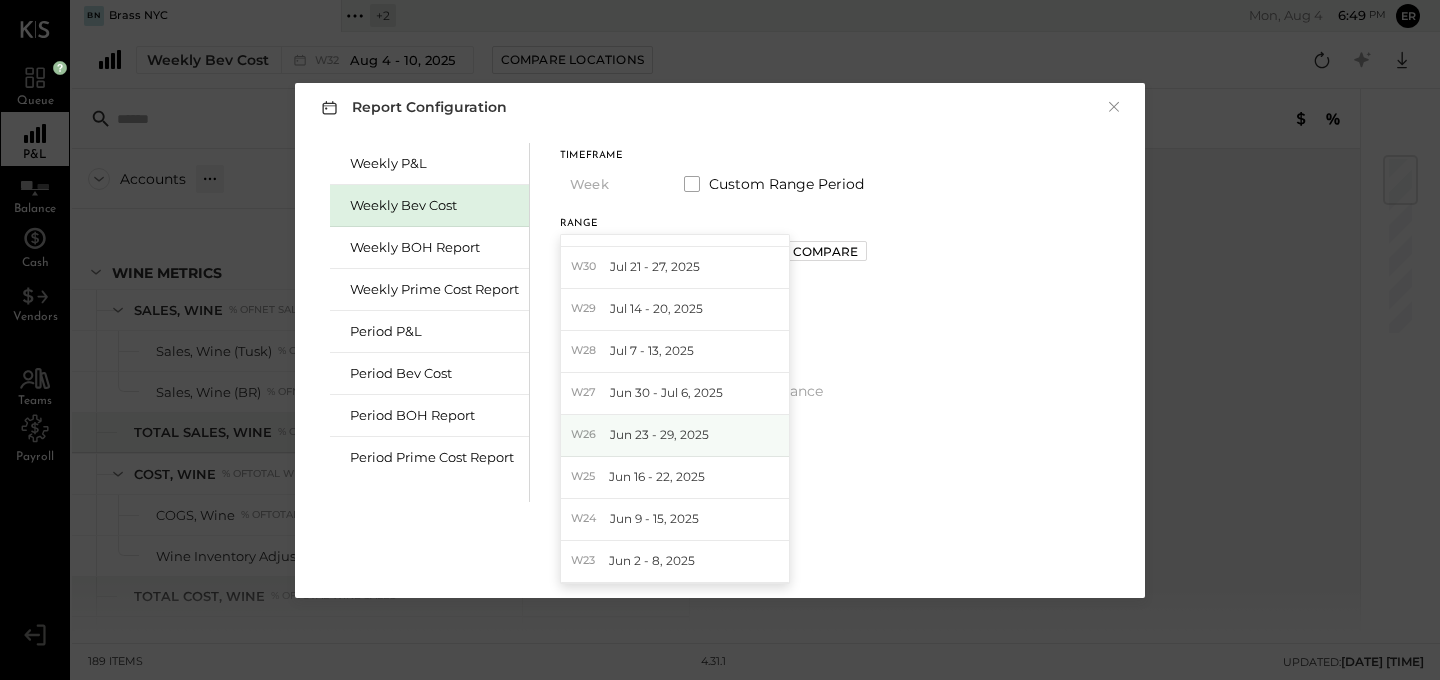 scroll, scrollTop: 75, scrollLeft: 0, axis: vertical 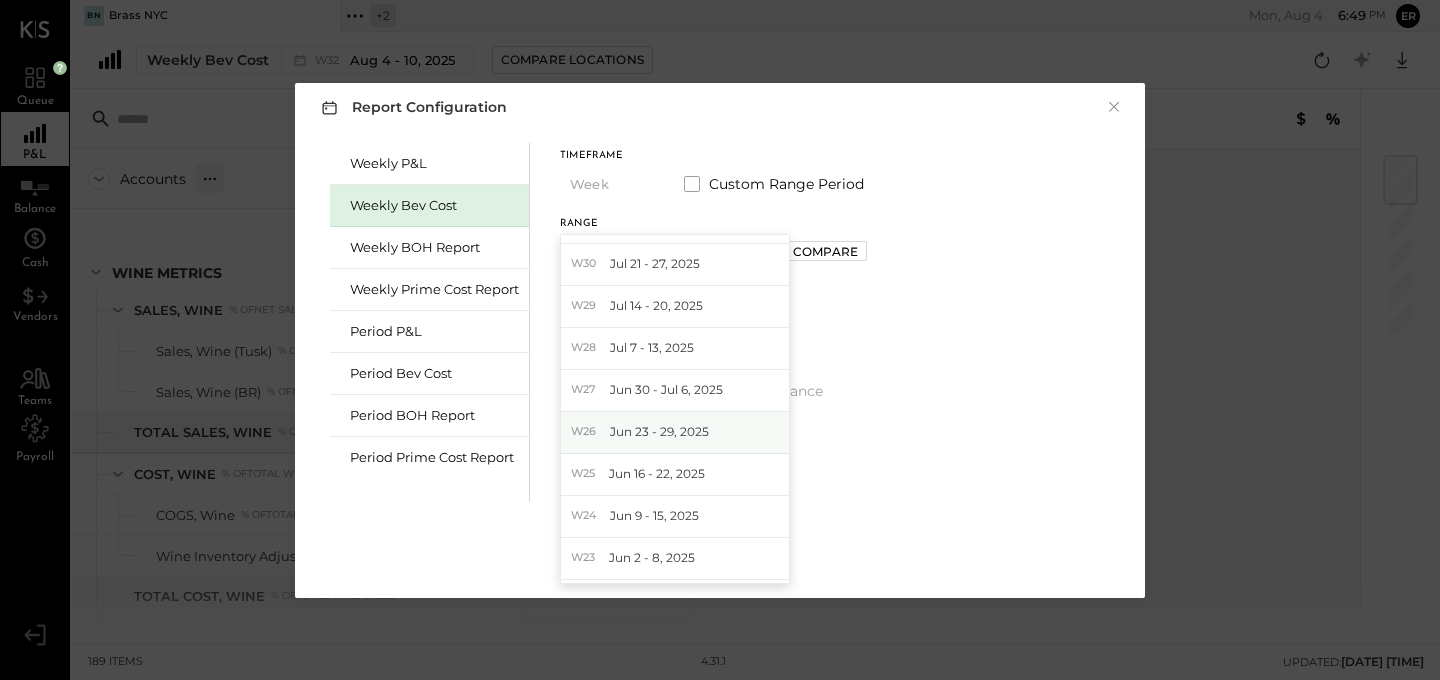 click on "W26   Jun 23 - 29, 2025" at bounding box center (675, 433) 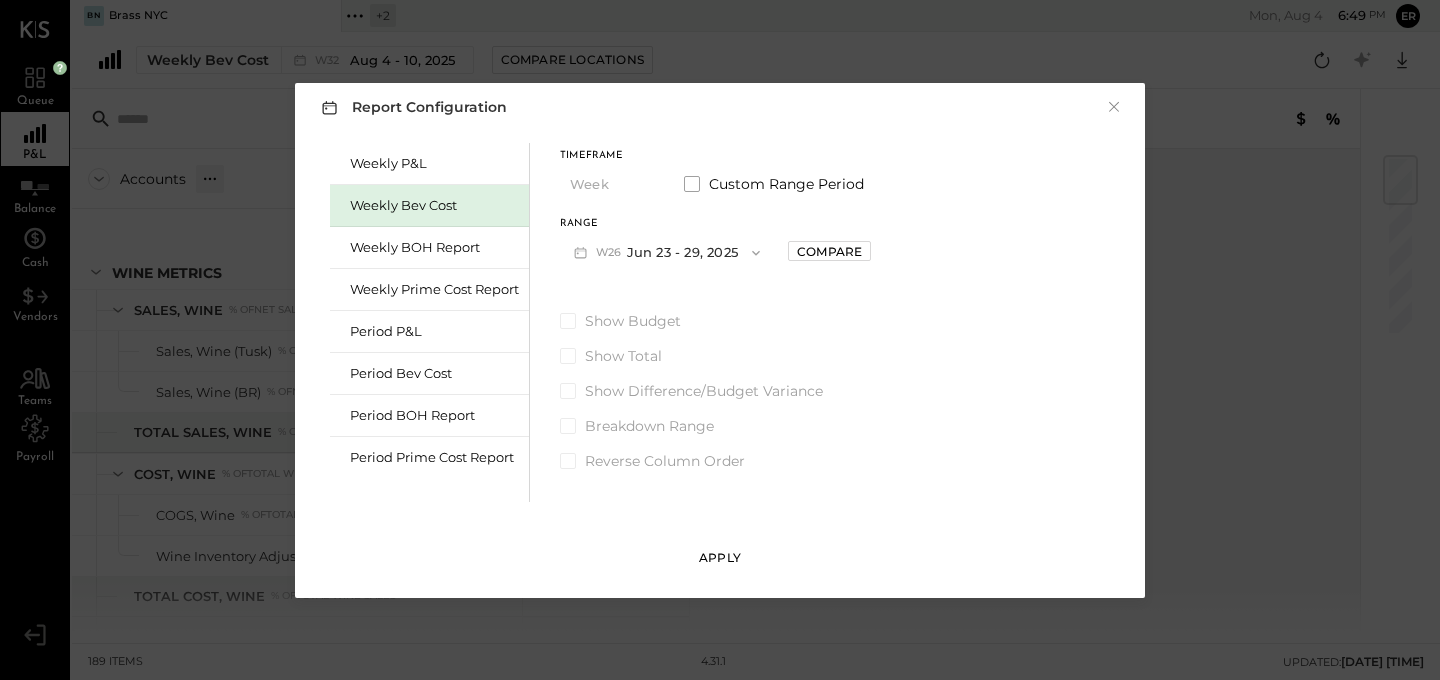 click on "Apply" at bounding box center (720, 557) 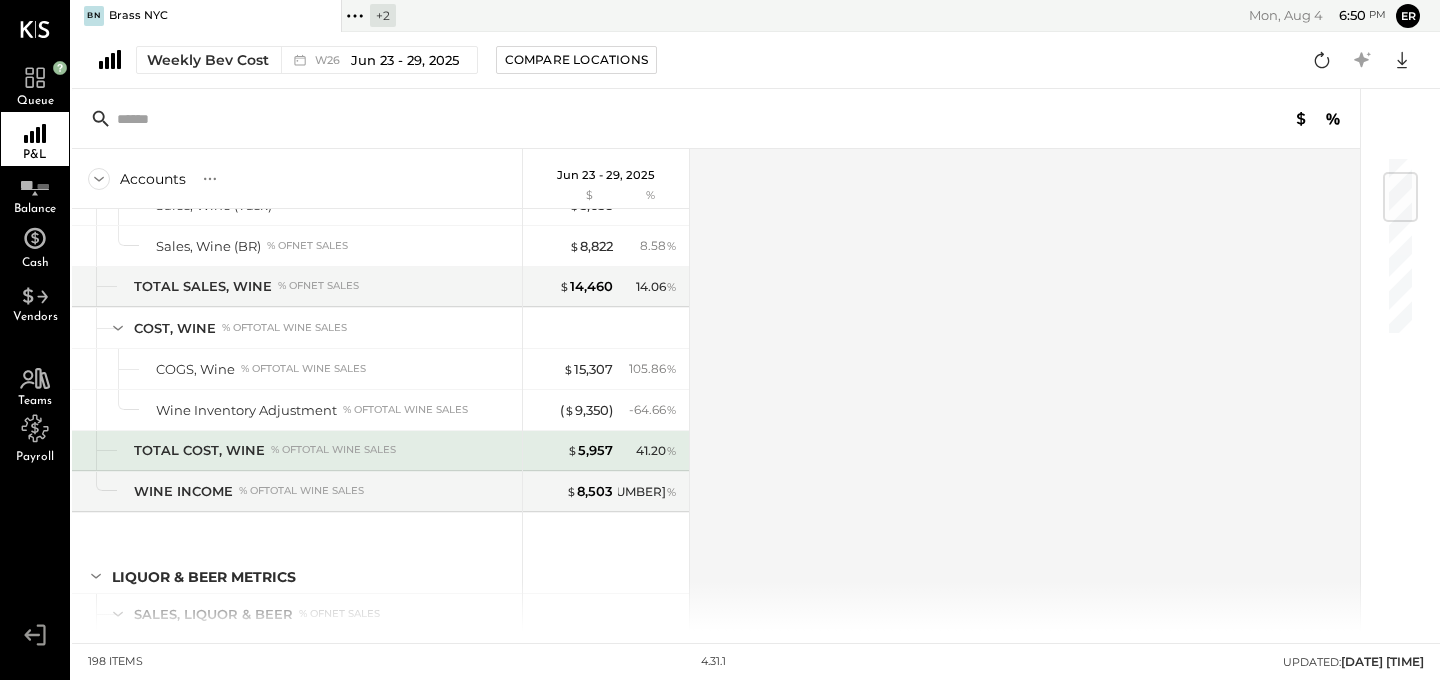 scroll, scrollTop: 143, scrollLeft: 0, axis: vertical 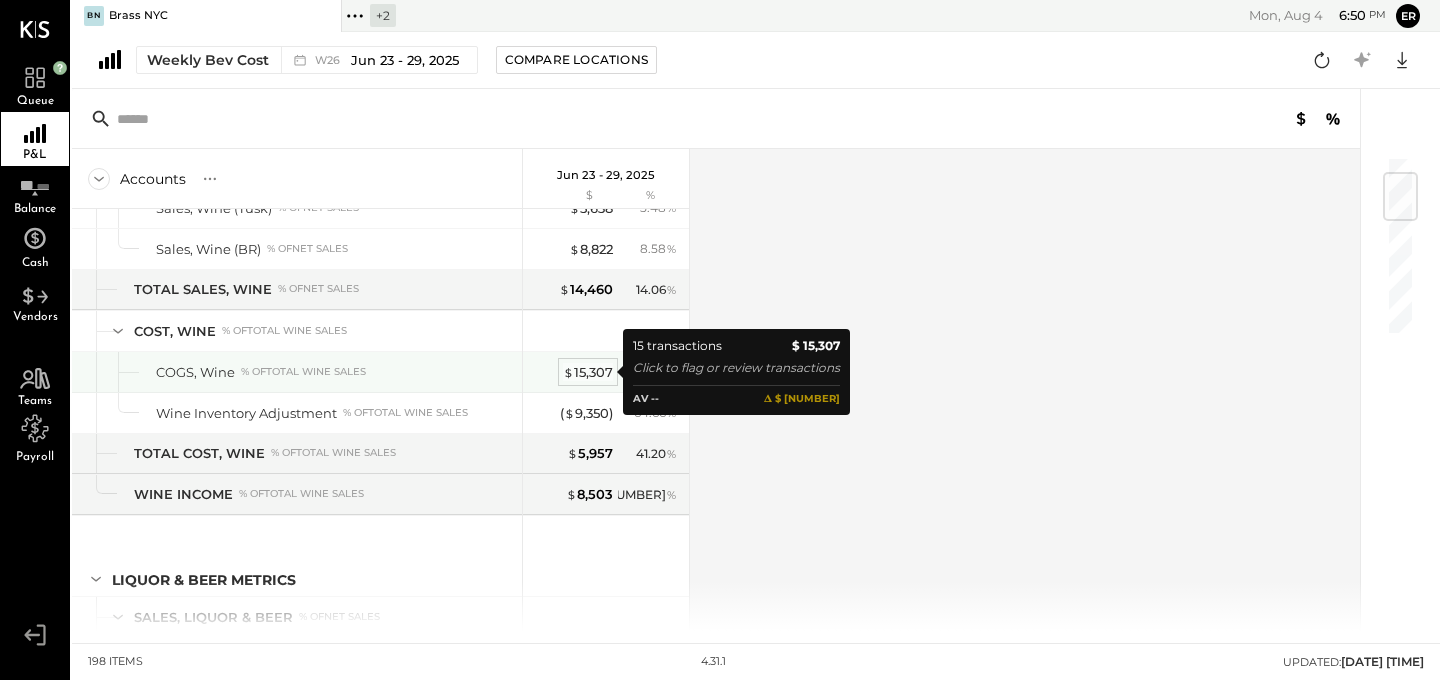 click on "$ 15,307" at bounding box center [588, 372] 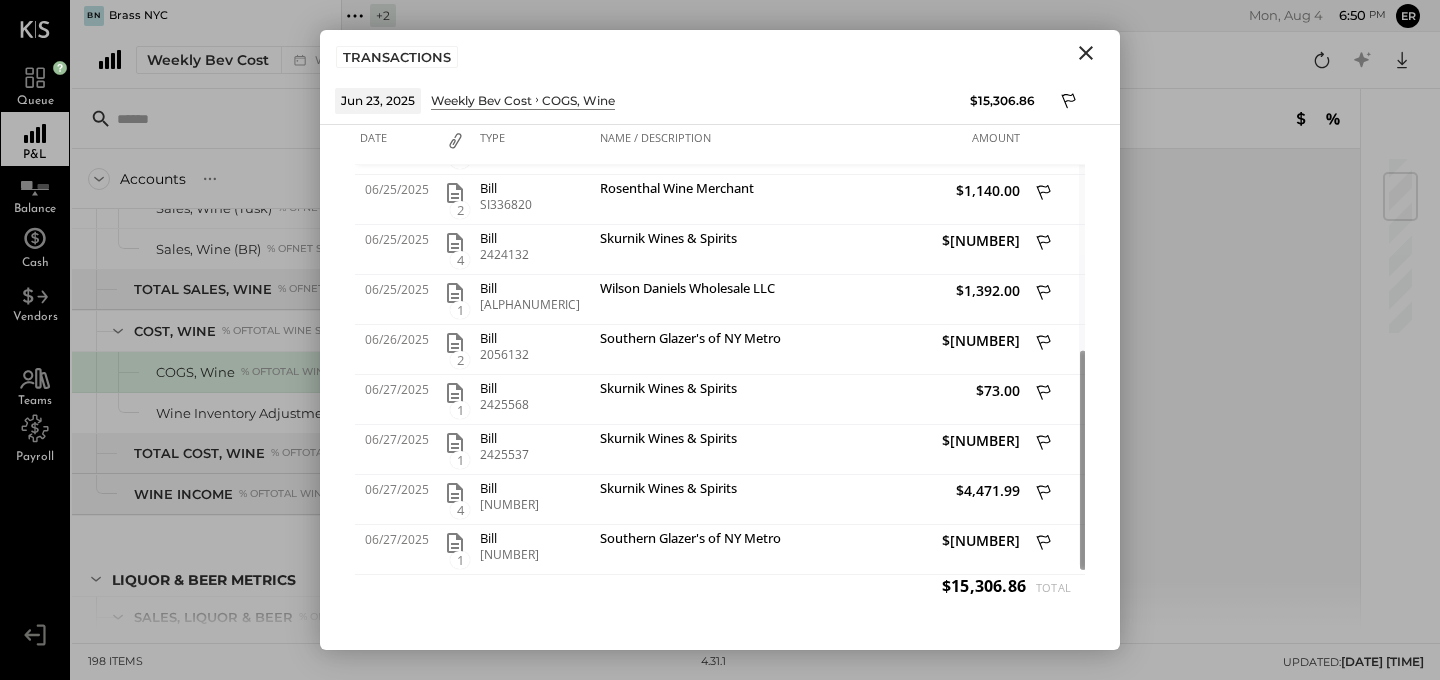 click 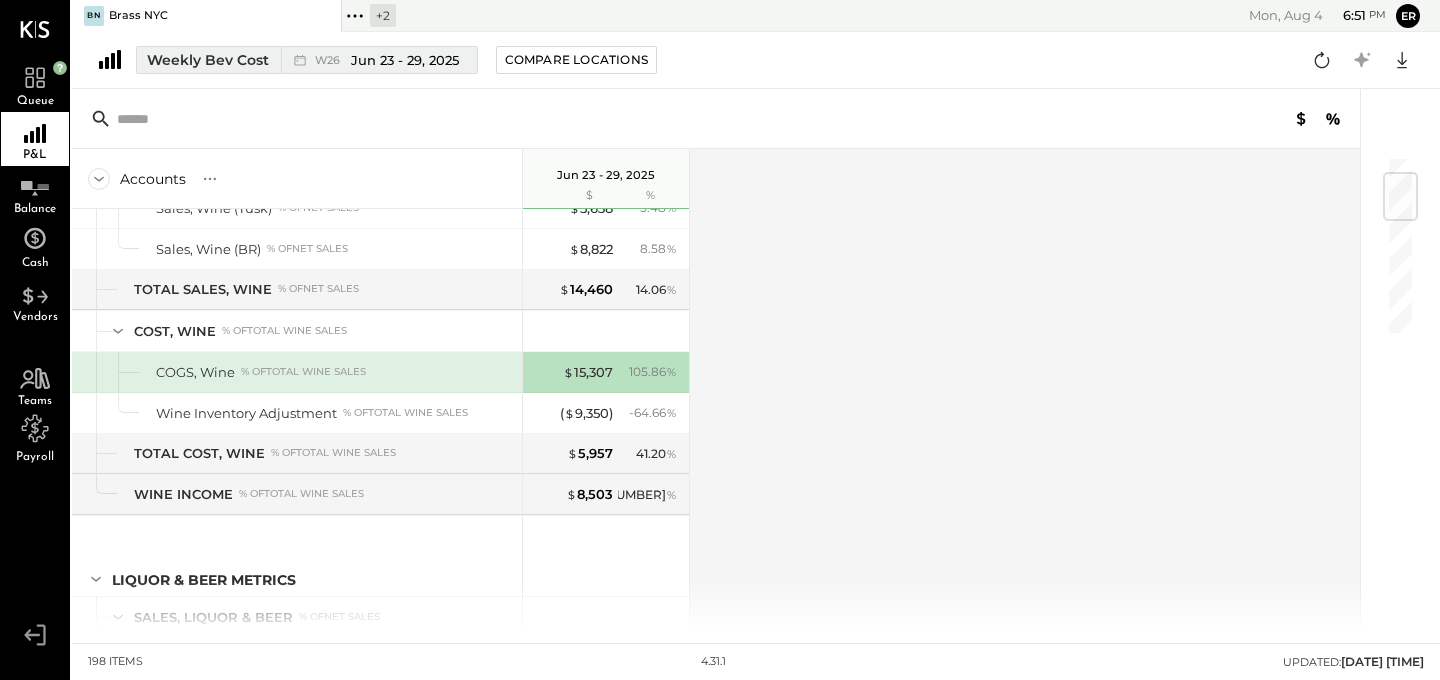 click on "Jun 23 - 29, 2025" at bounding box center [405, 60] 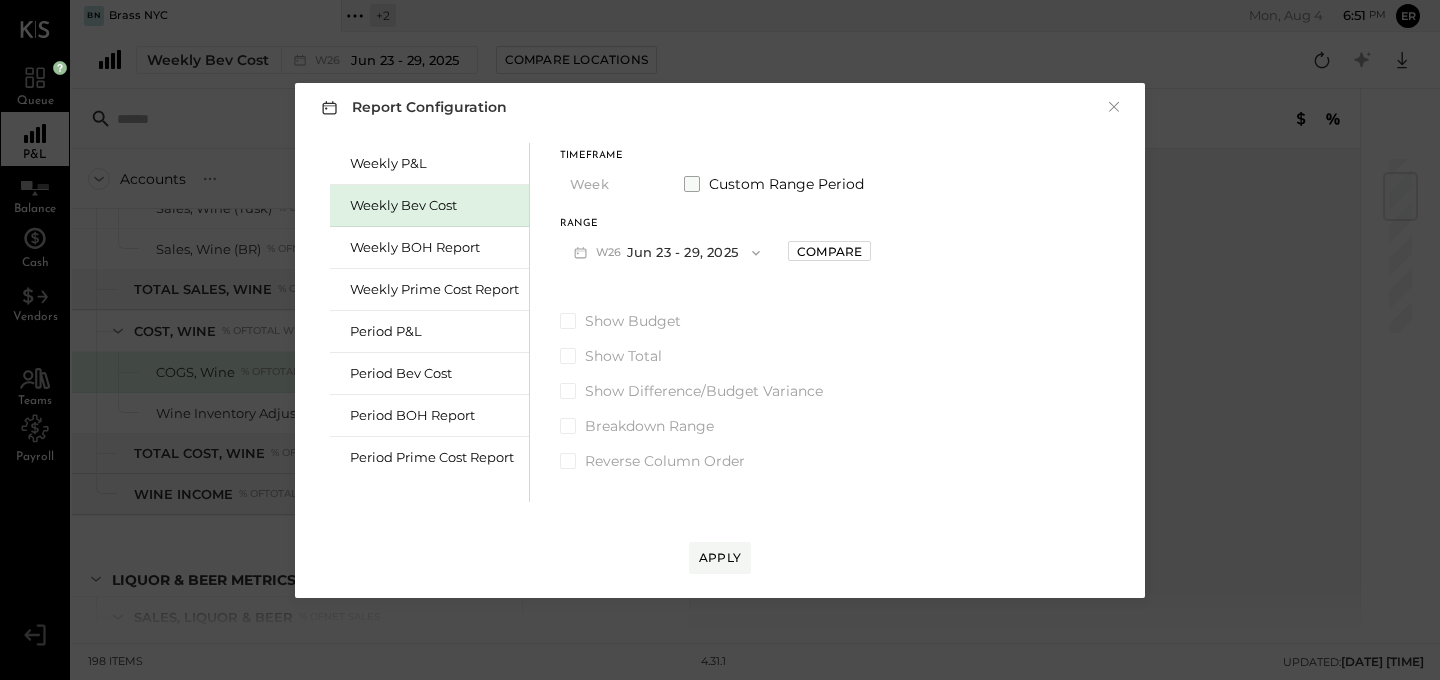 click at bounding box center [692, 184] 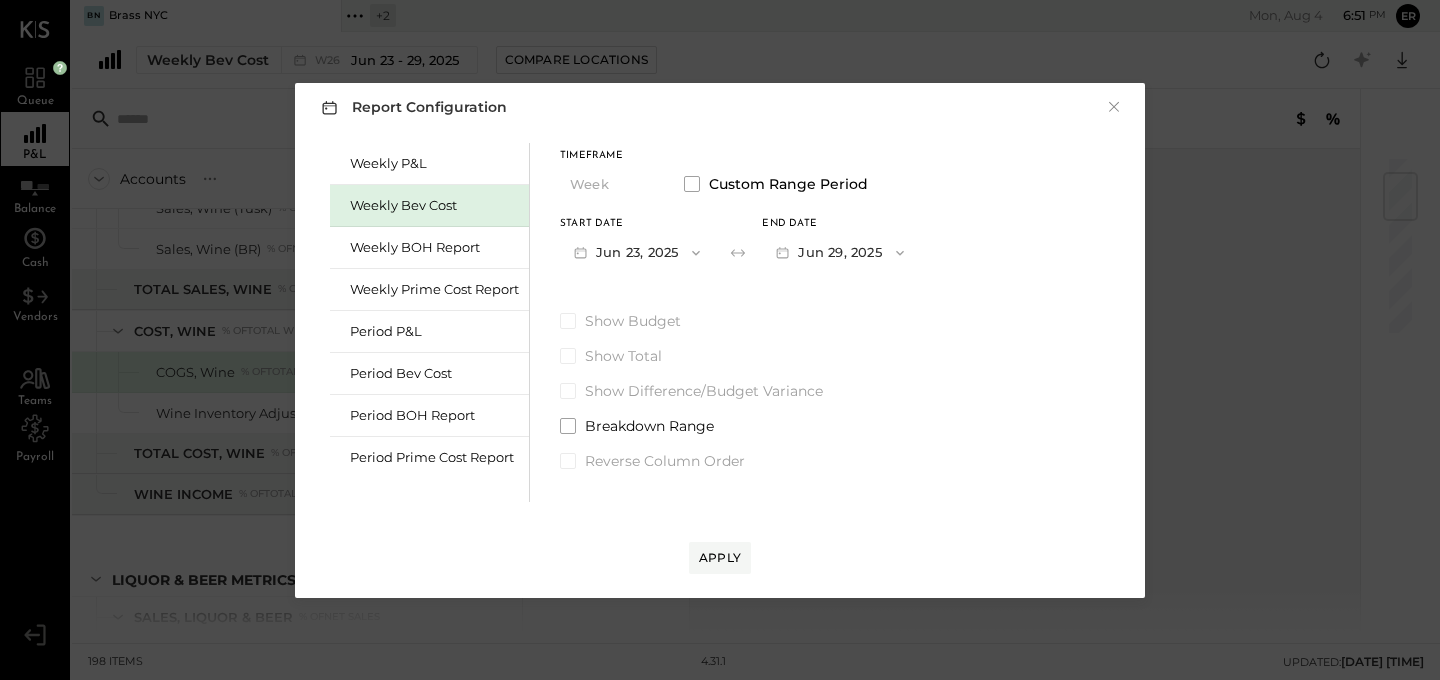 click on "Start Date Jun 23, 2025 End date Jun 29, 2025" at bounding box center (739, 245) 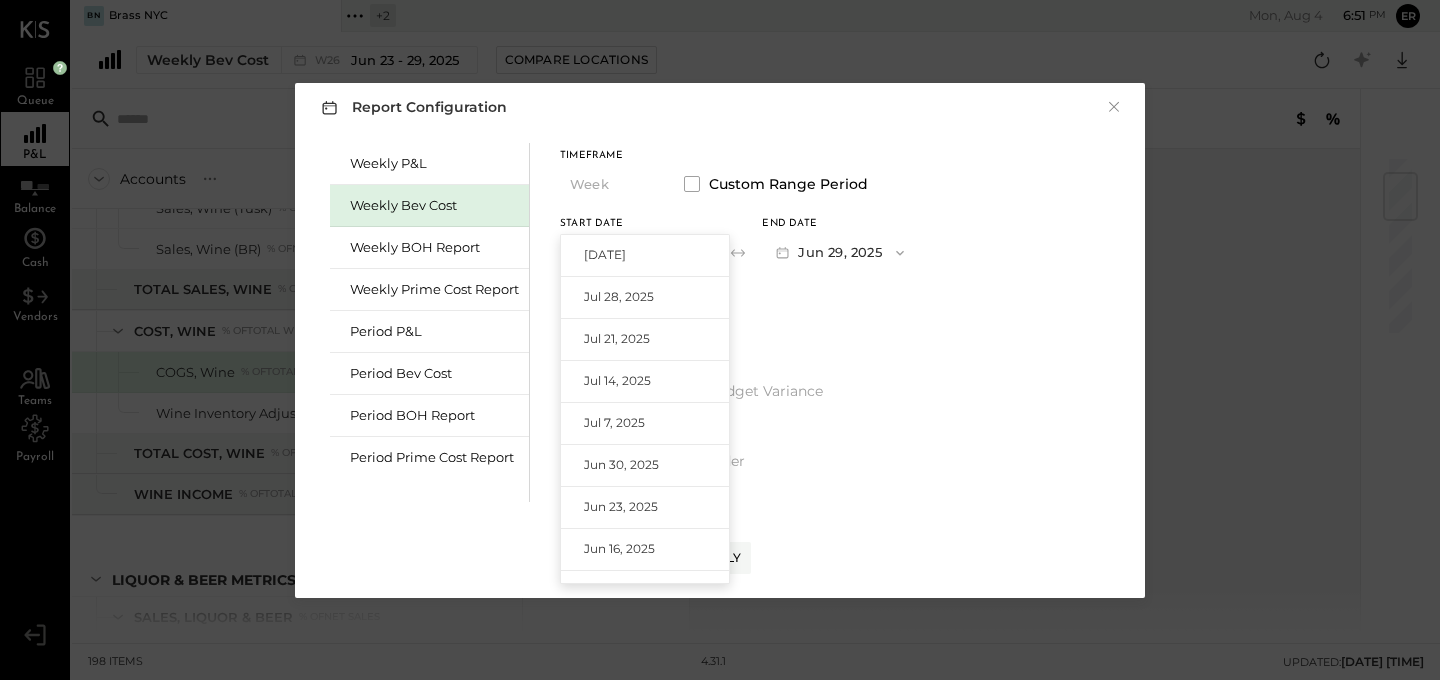 click on "Jun 29, 2025" at bounding box center (839, 252) 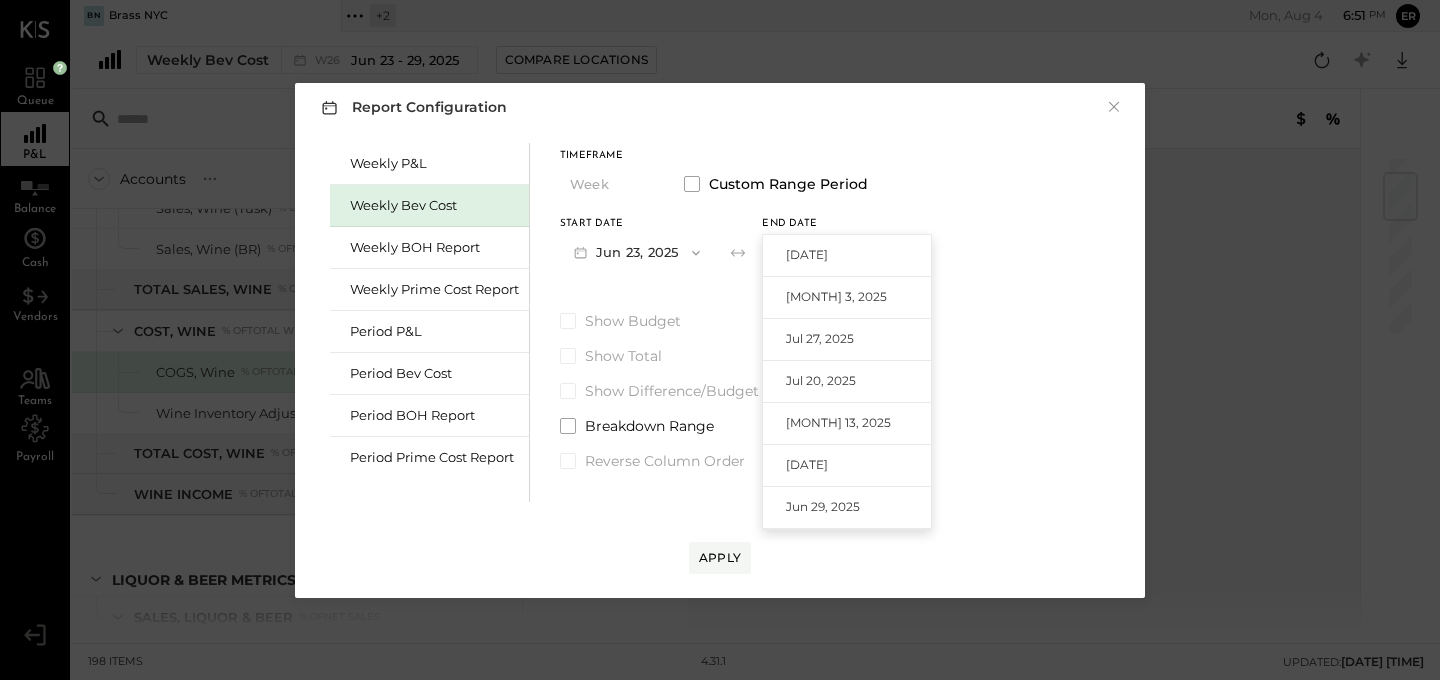 click on "Jun 23, 2025" at bounding box center (637, 252) 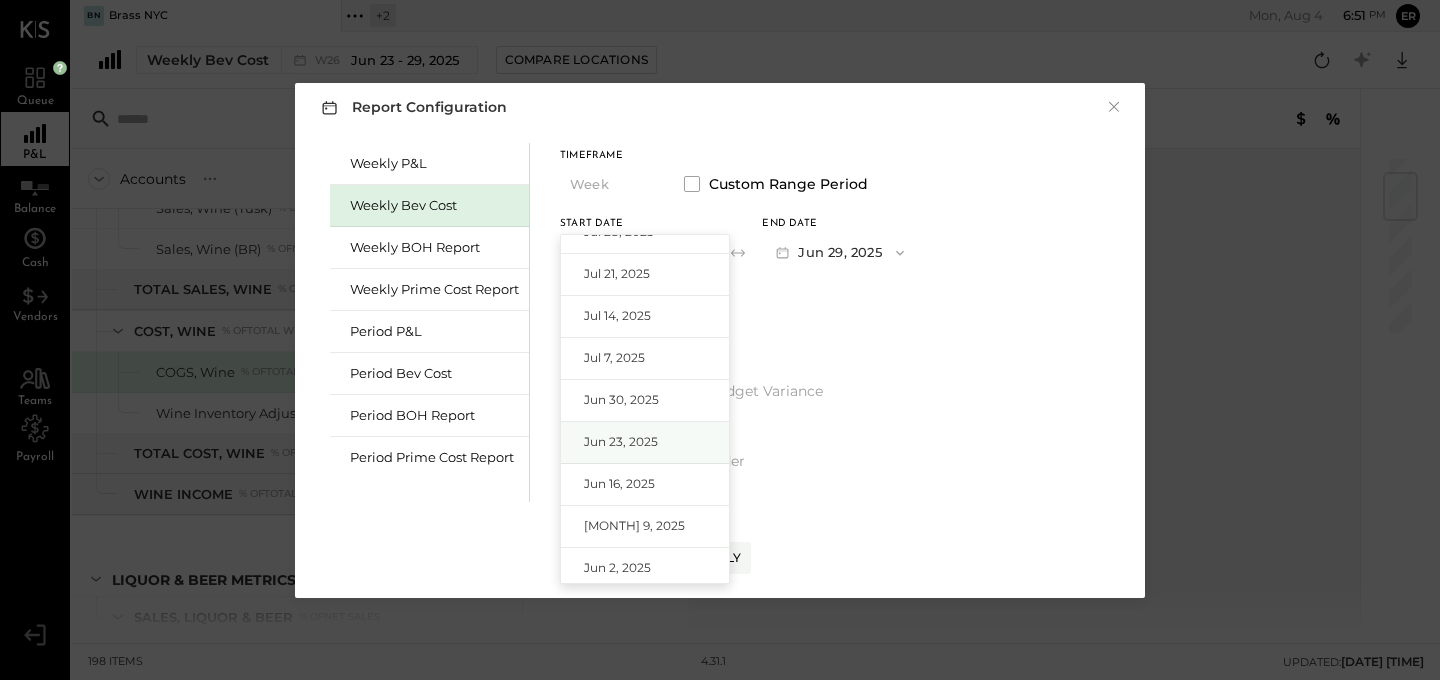 scroll, scrollTop: 72, scrollLeft: 0, axis: vertical 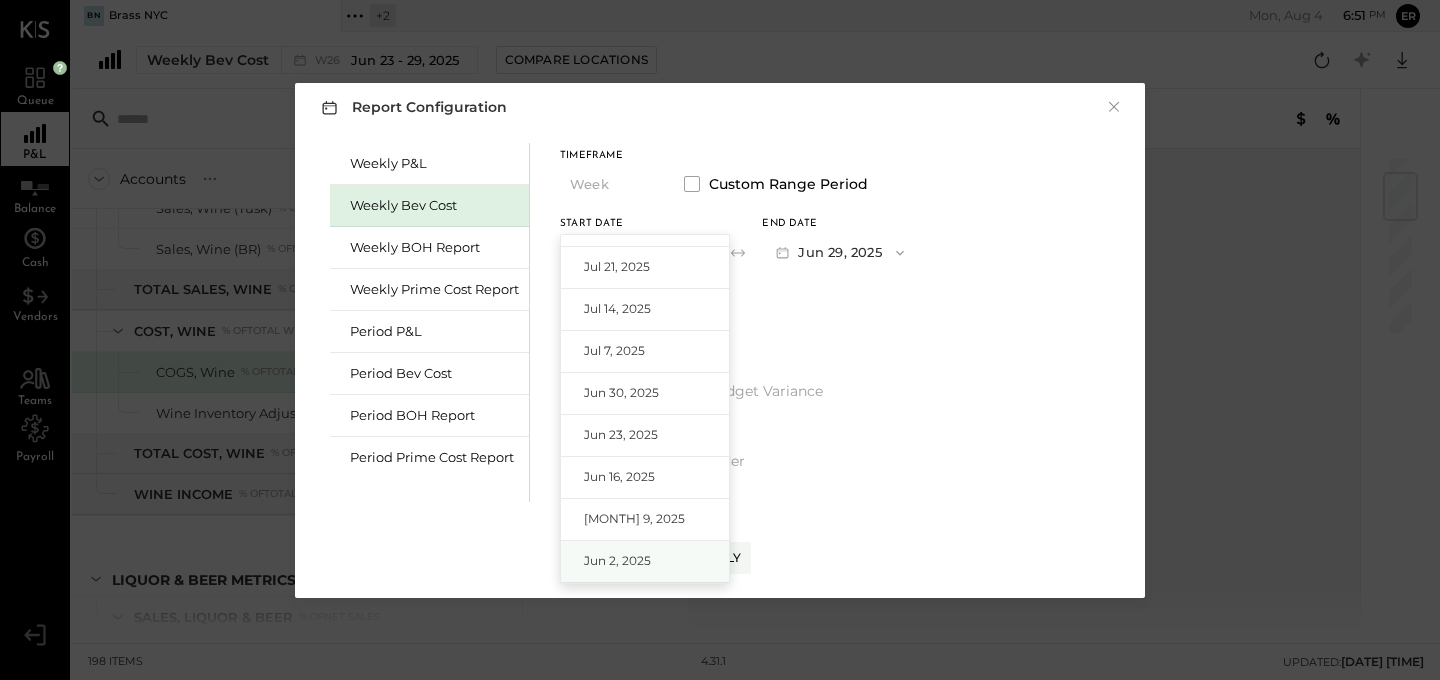click on "Jun 2, 2025" at bounding box center (617, 560) 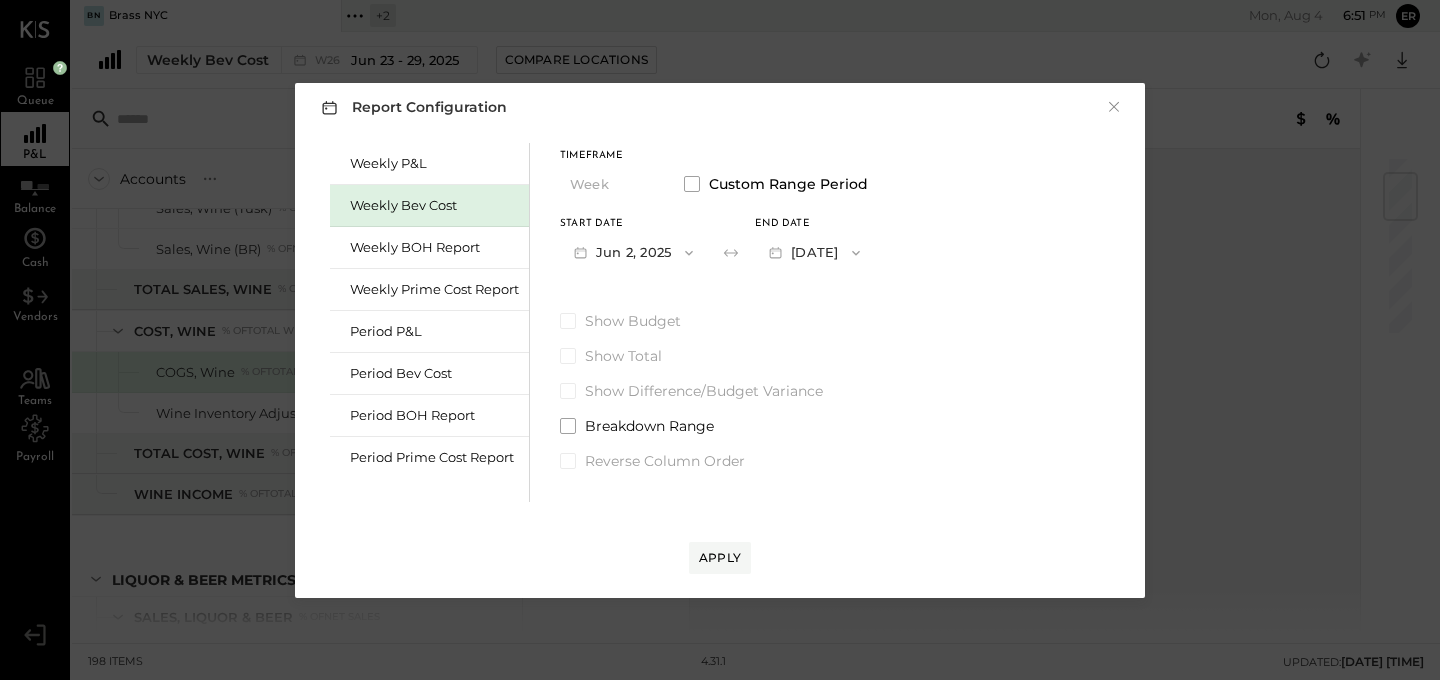 click on "[DATE]" at bounding box center (814, 252) 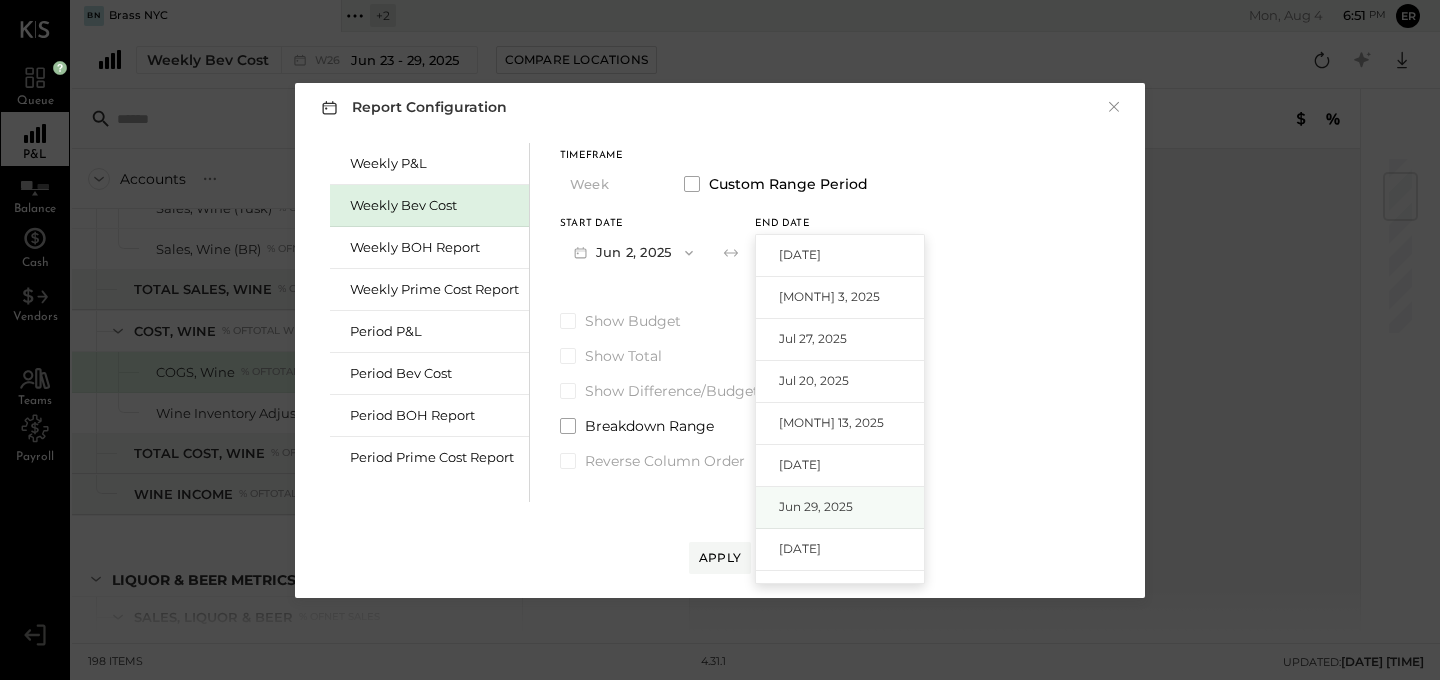 click on "Jun 29, 2025" at bounding box center (840, 508) 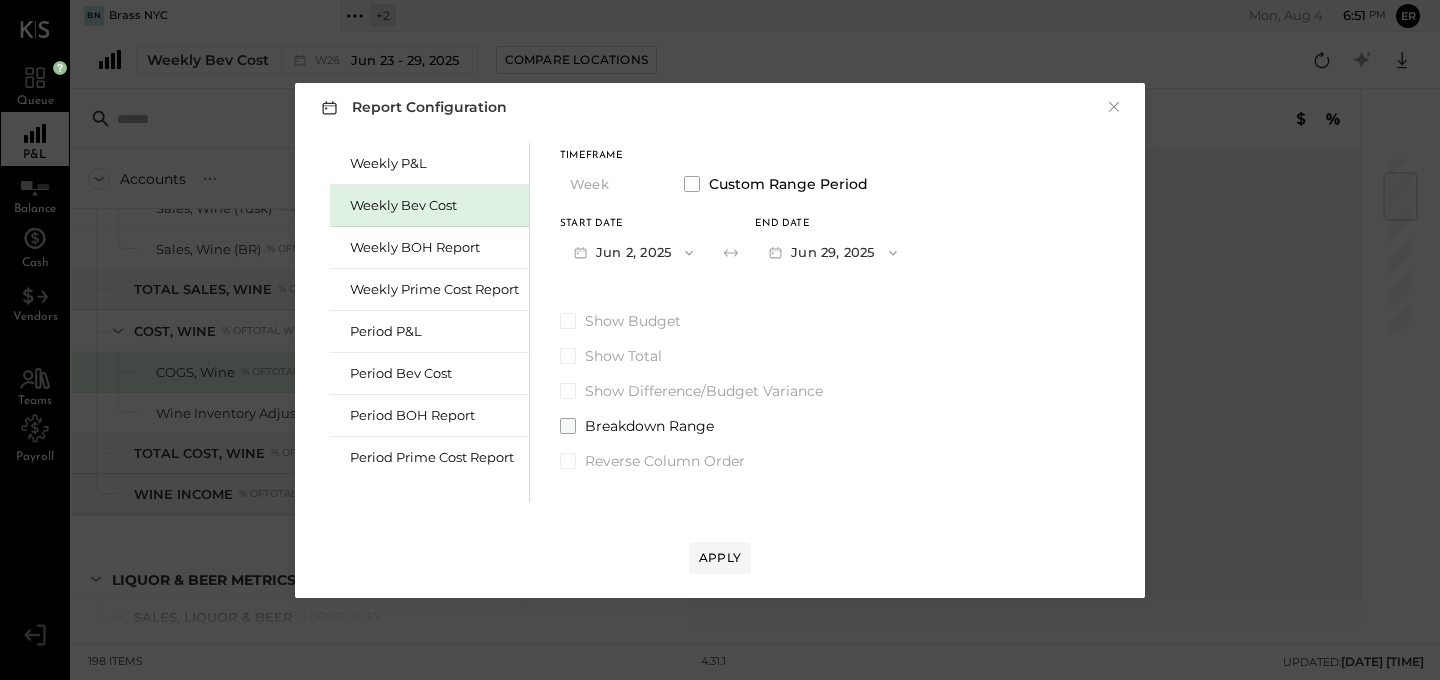 click at bounding box center (568, 426) 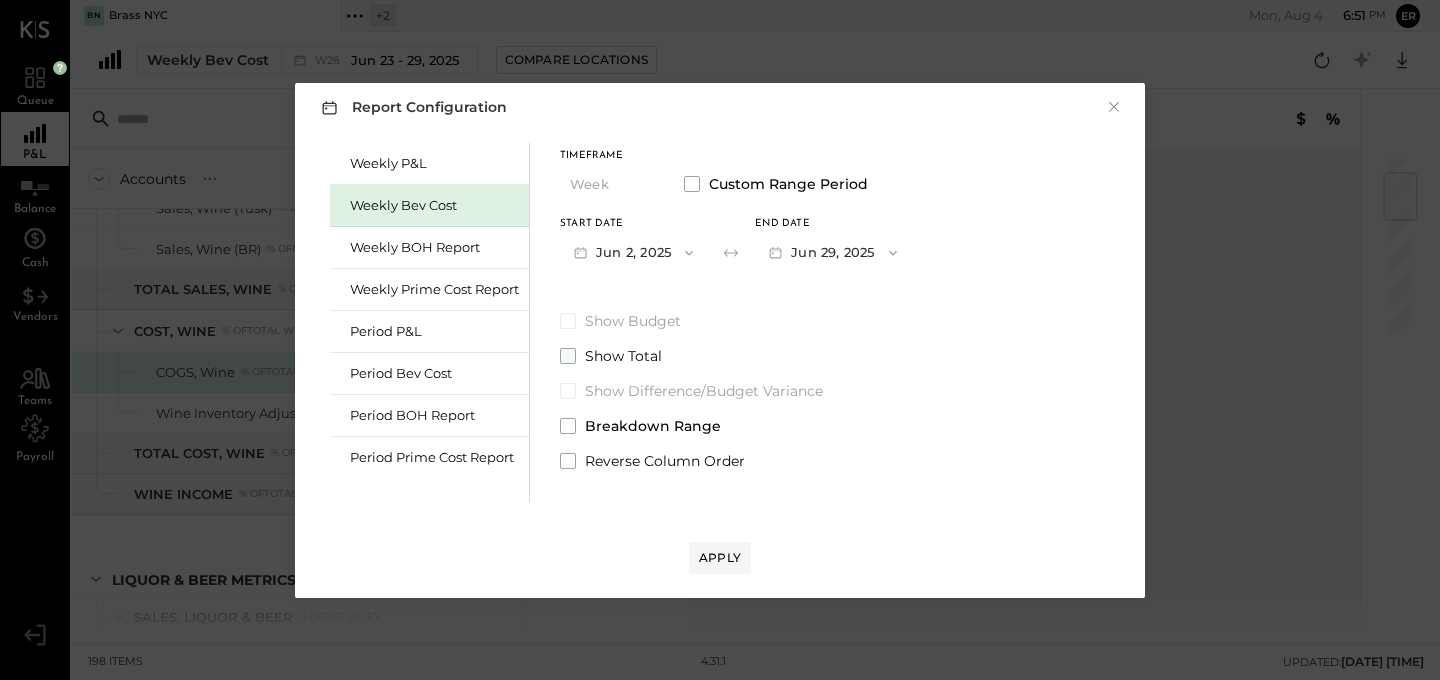 click at bounding box center [568, 356] 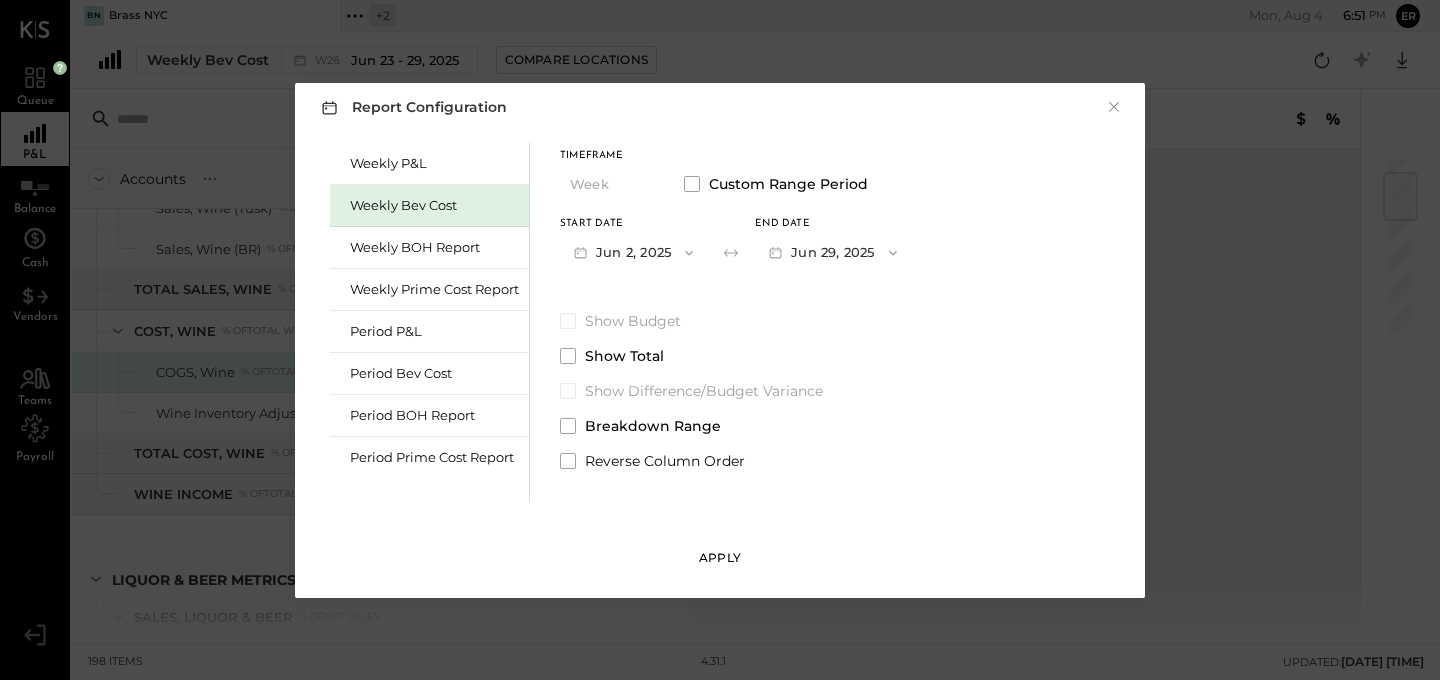 click on "Apply" at bounding box center [720, 557] 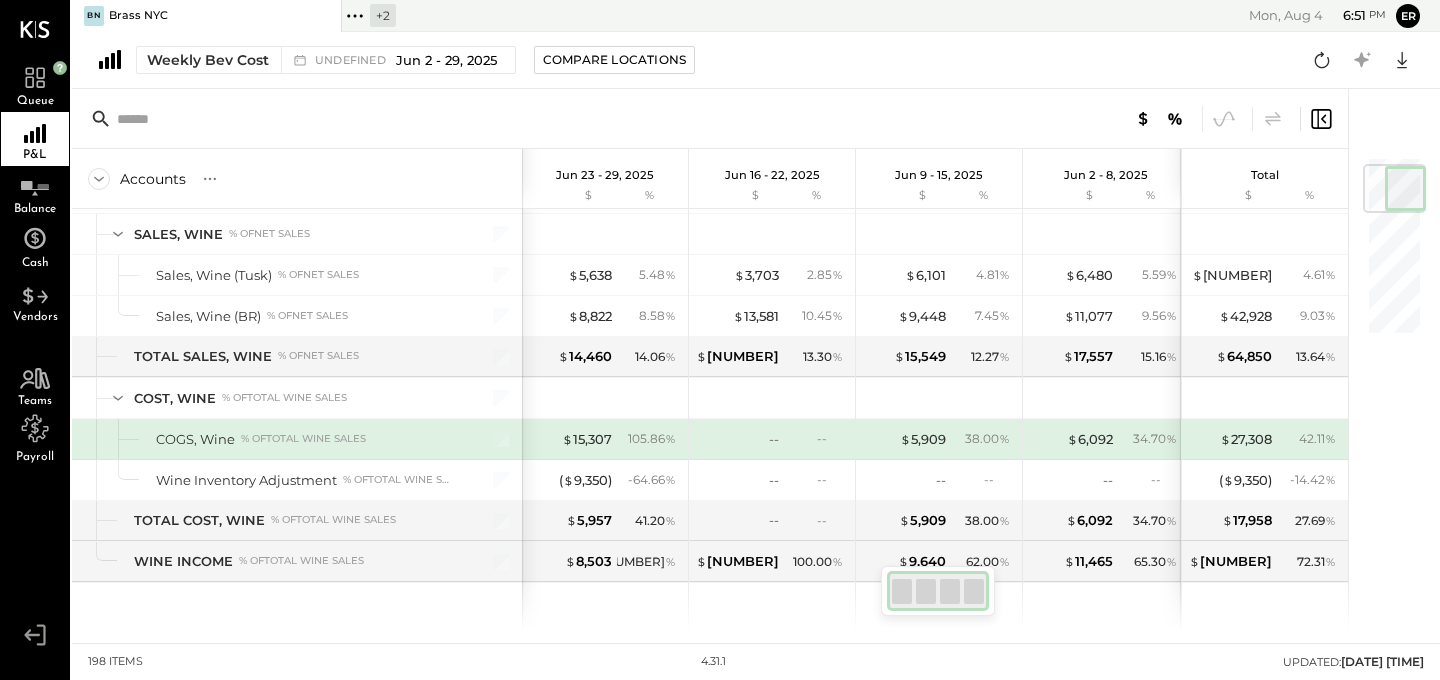 scroll, scrollTop: 107, scrollLeft: 0, axis: vertical 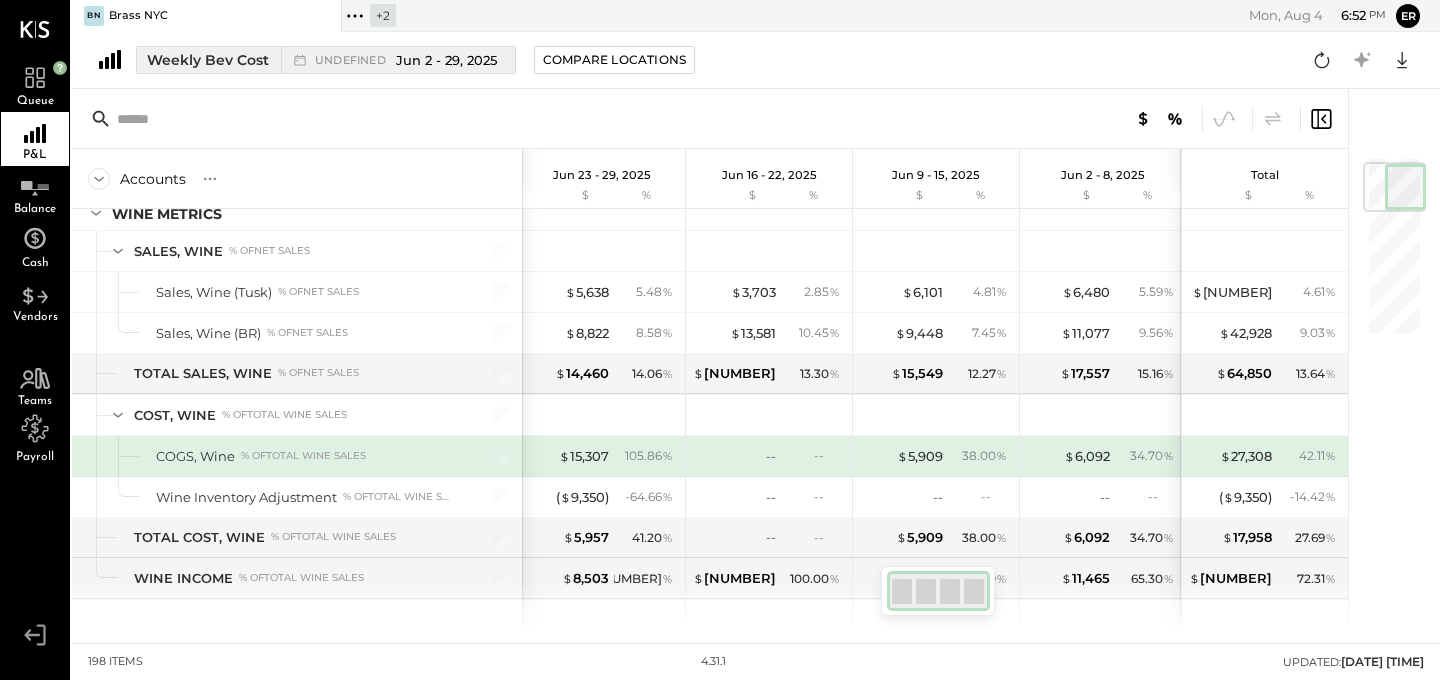 click on "Jun 2 - 29, 2025" at bounding box center (446, 60) 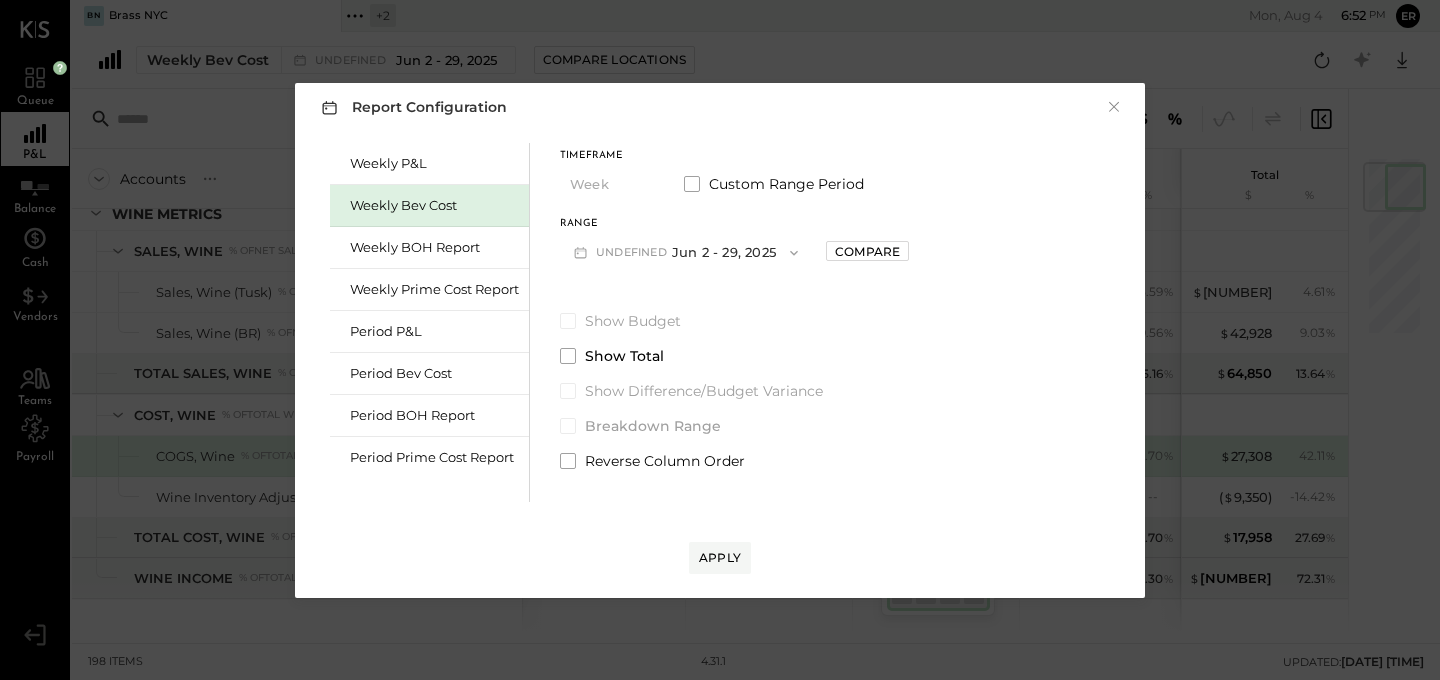 click on "undefined [DATE] - [DATE]" at bounding box center (686, 252) 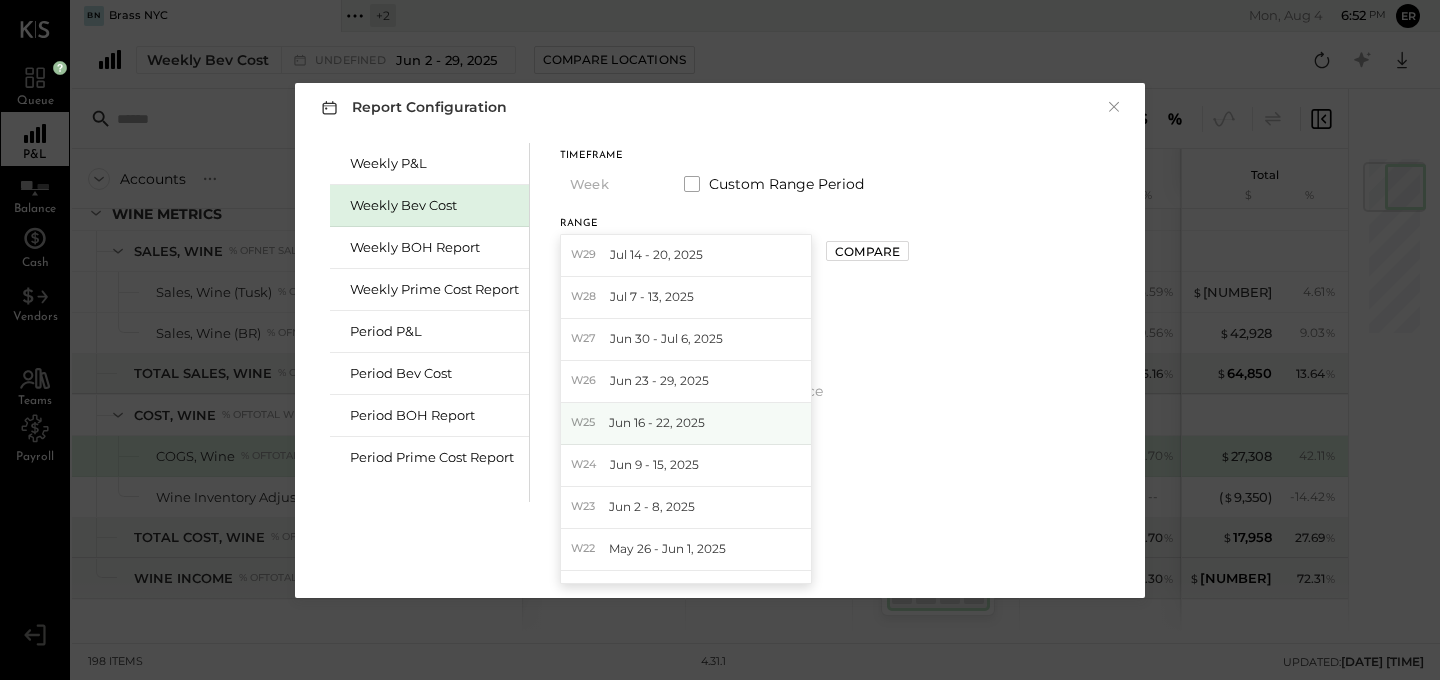 scroll, scrollTop: 128, scrollLeft: 0, axis: vertical 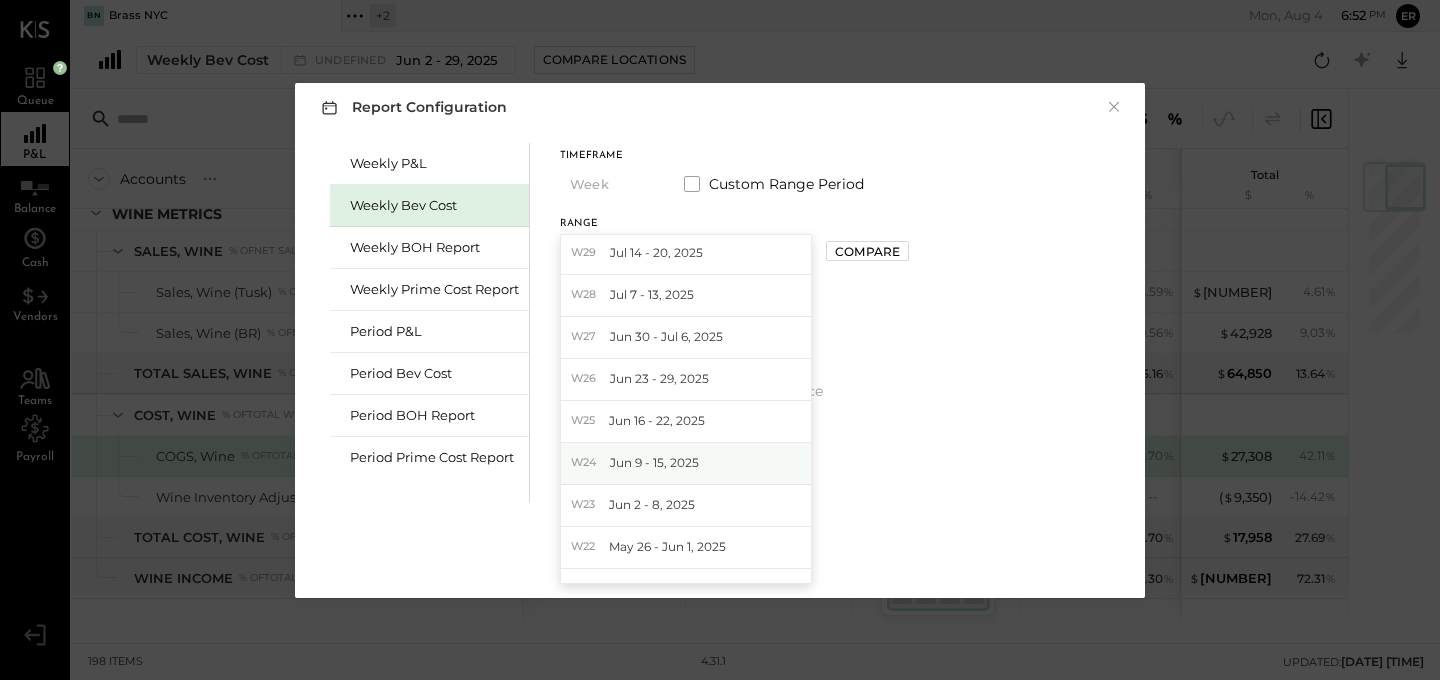 click on "Jun 9 - 15, 2025" at bounding box center (654, 462) 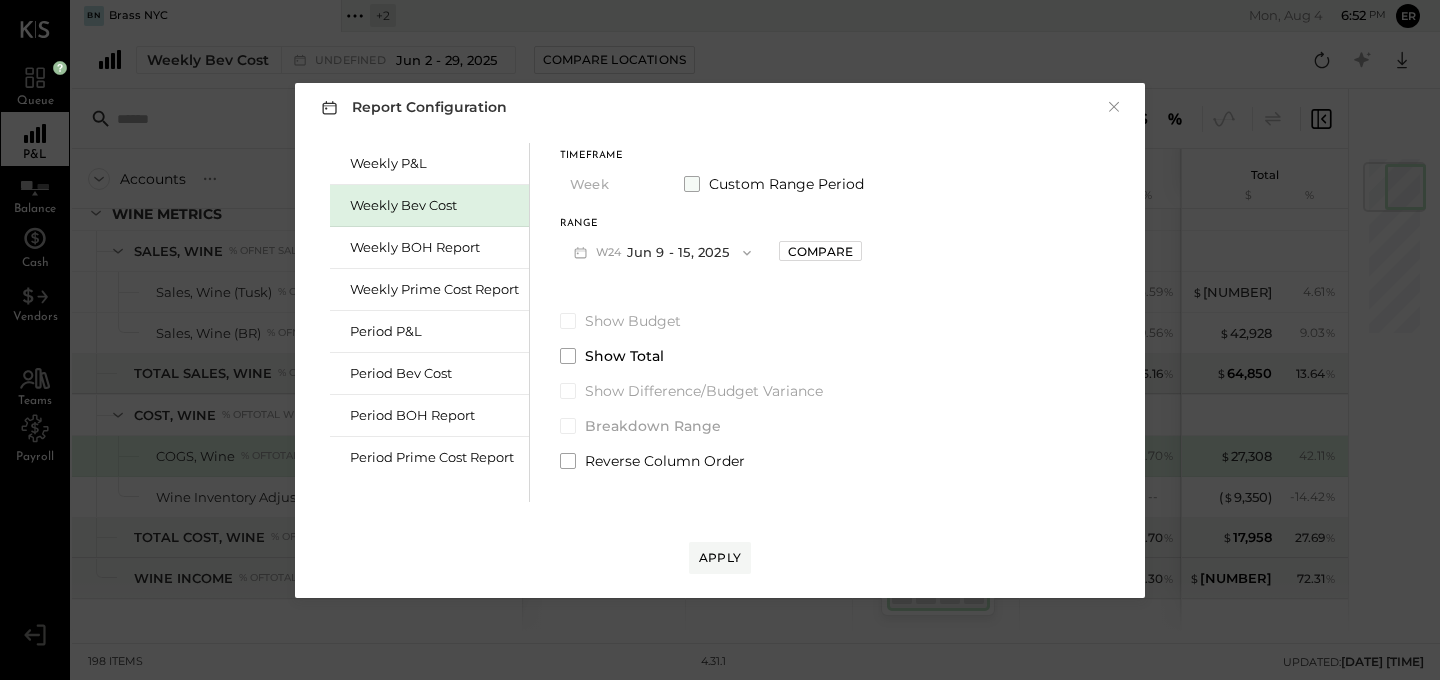 click at bounding box center (692, 184) 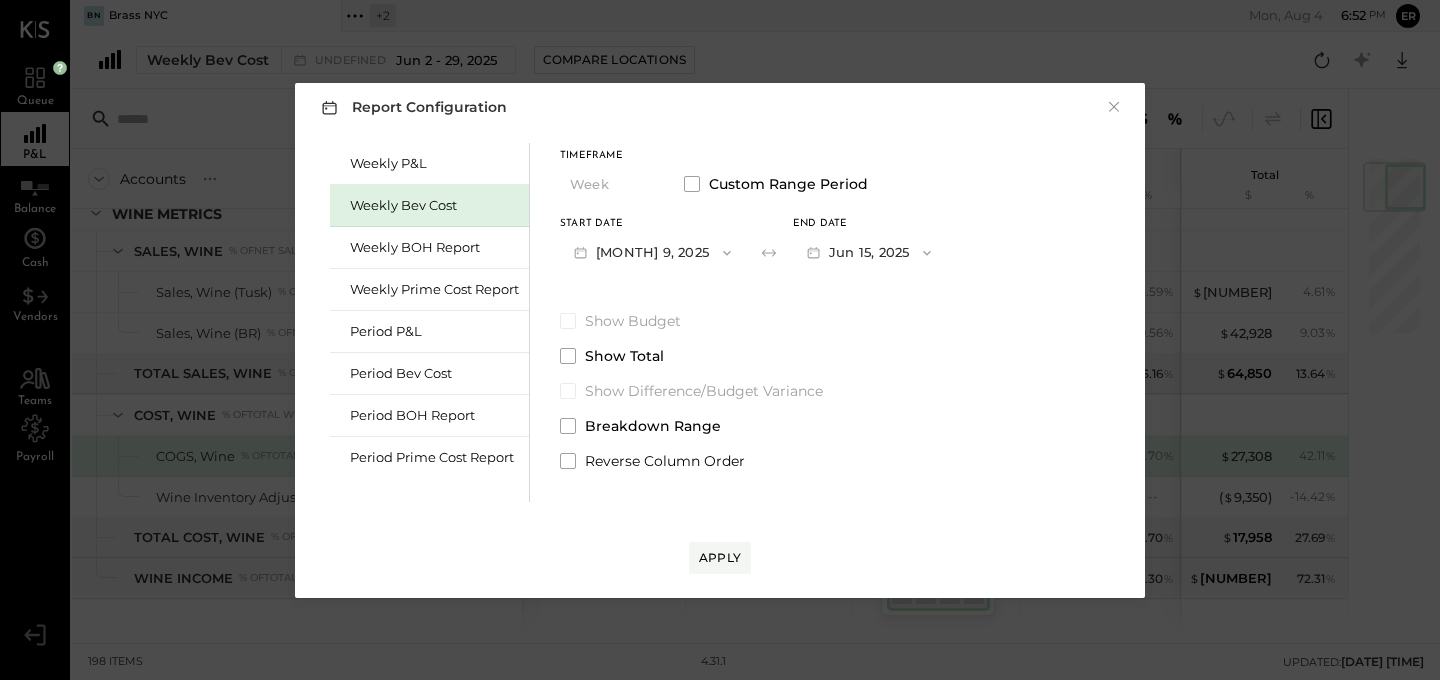 click on "Jun 15, 2025" at bounding box center [869, 252] 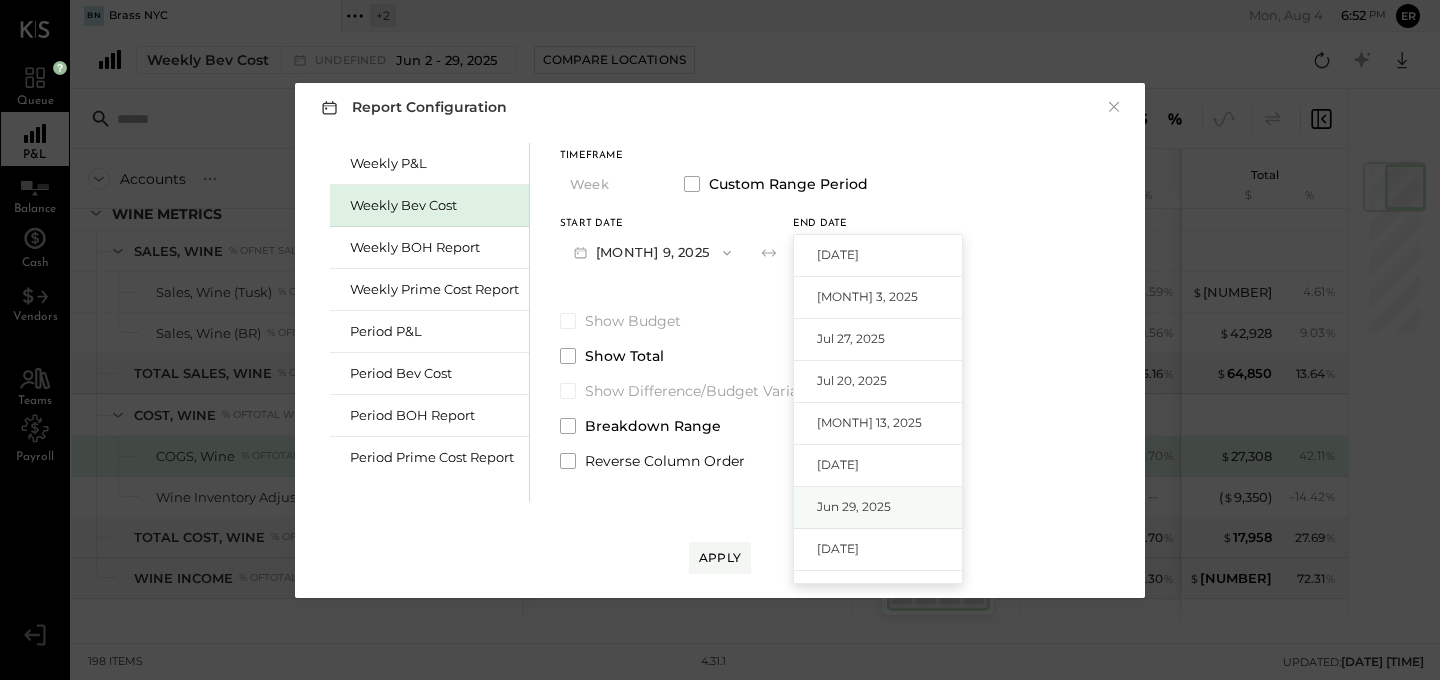 click on "Jun 29, 2025" at bounding box center (854, 506) 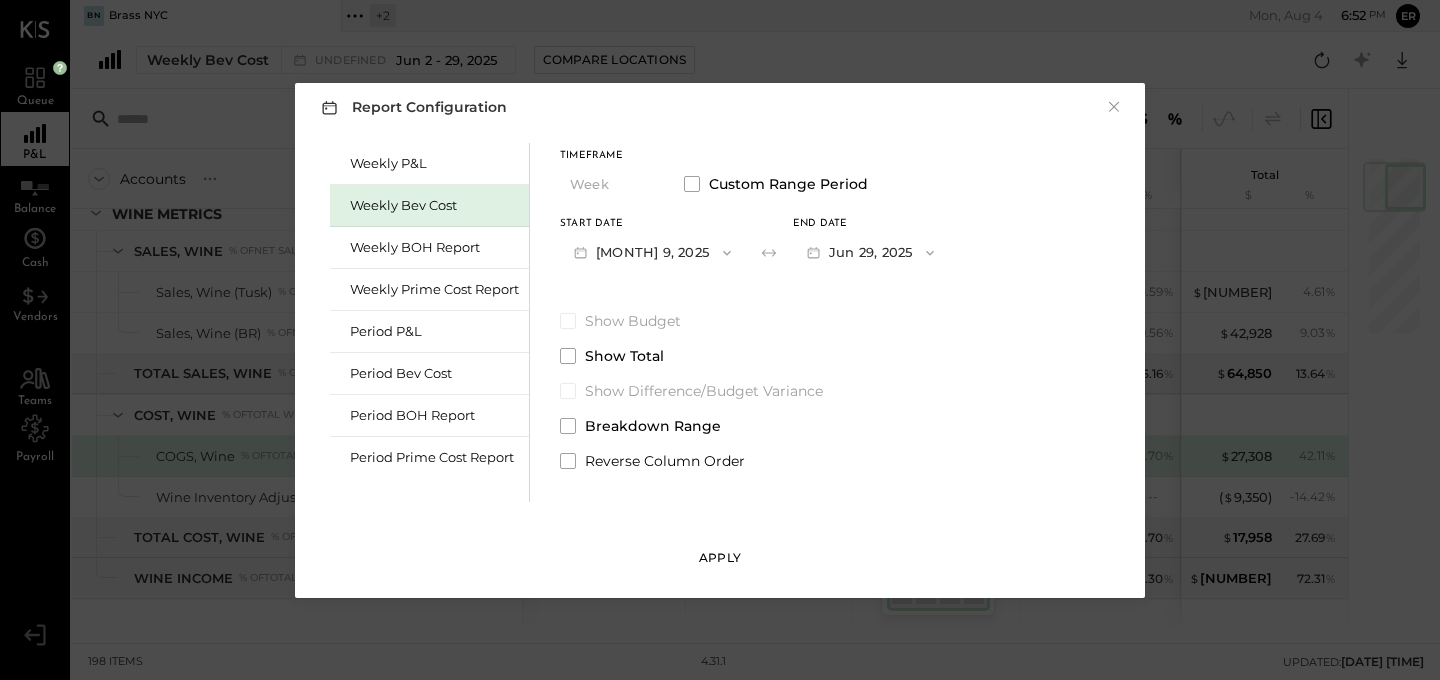 click on "Apply" at bounding box center [720, 557] 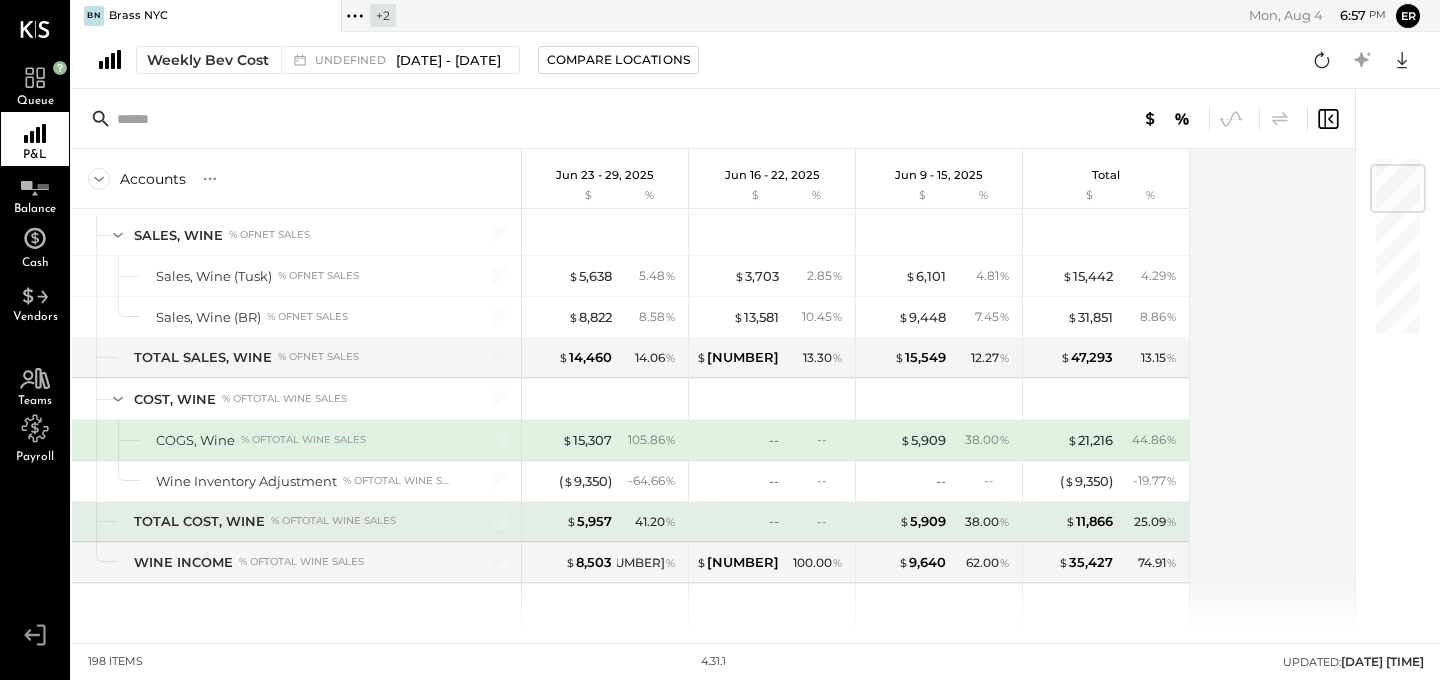 scroll, scrollTop: 0, scrollLeft: 0, axis: both 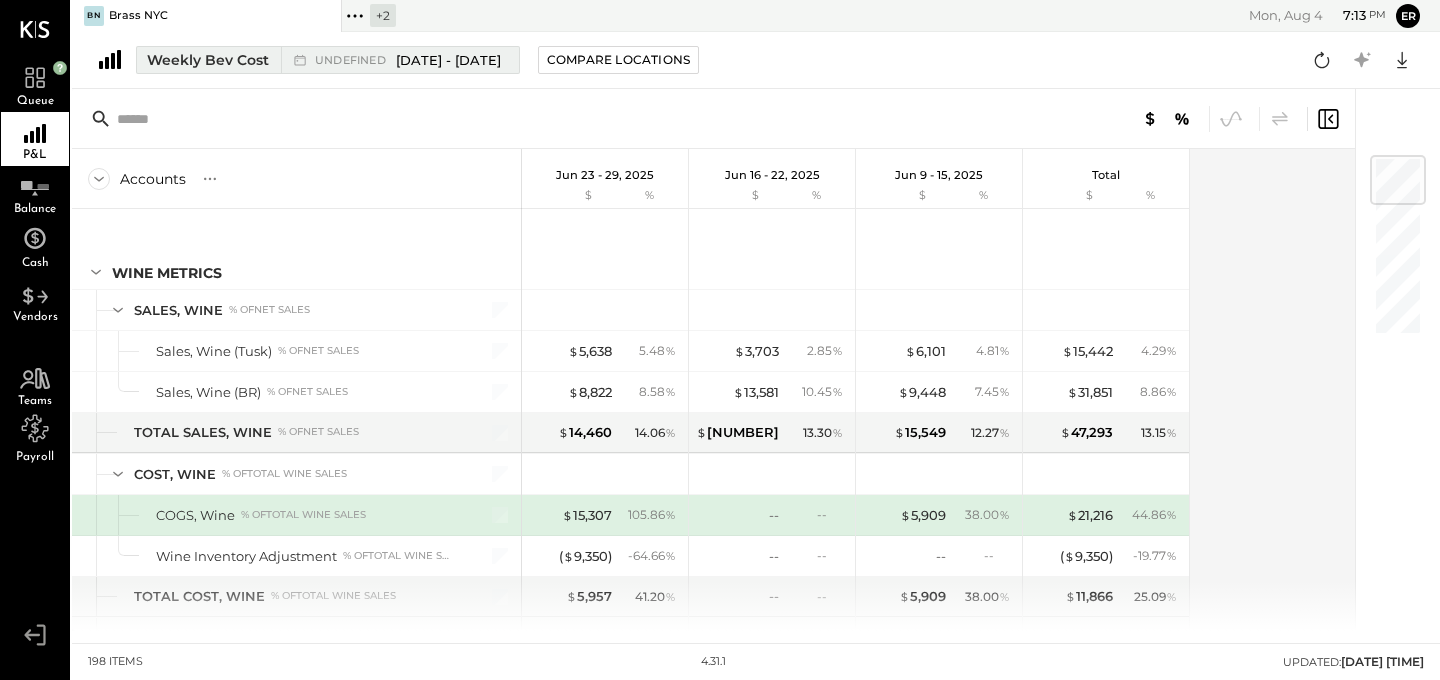click on "undefined [DATE] - [DATE]" at bounding box center [408, 60] 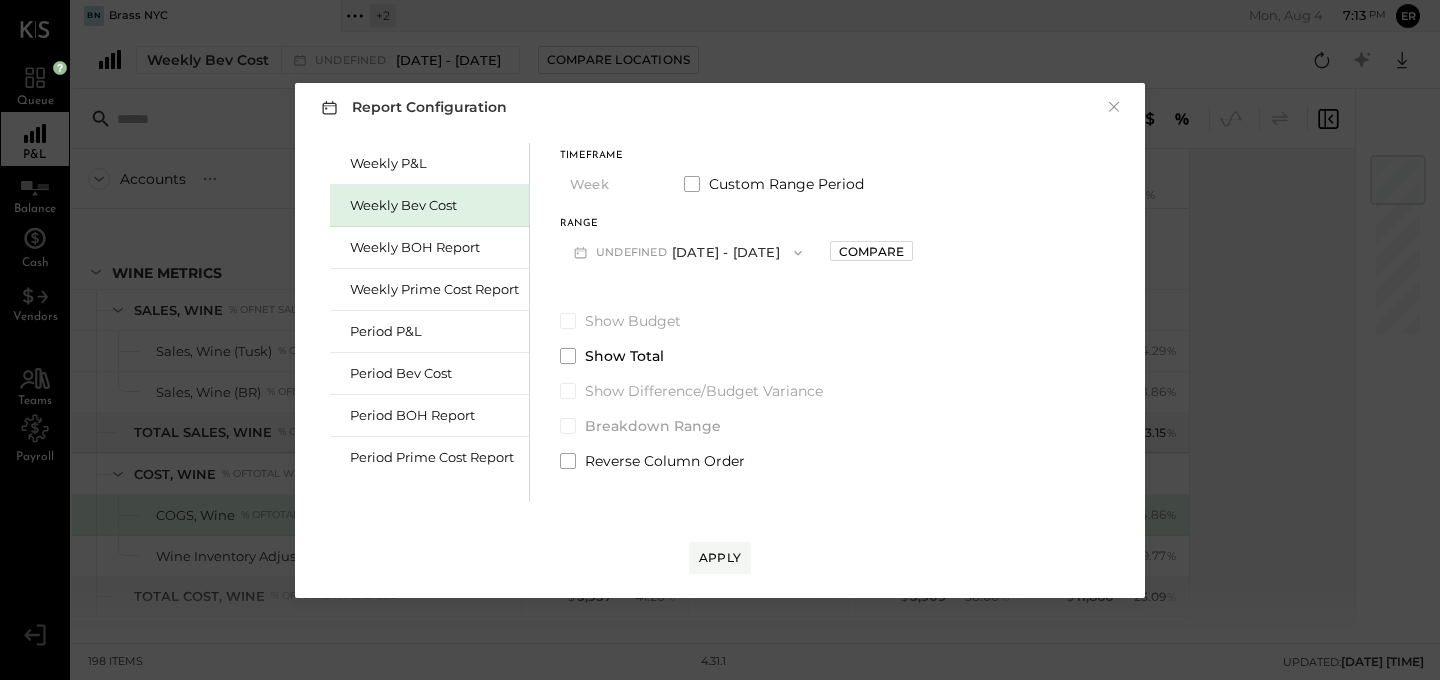 click on "undefined [DATE] - [DATE]" at bounding box center (688, 252) 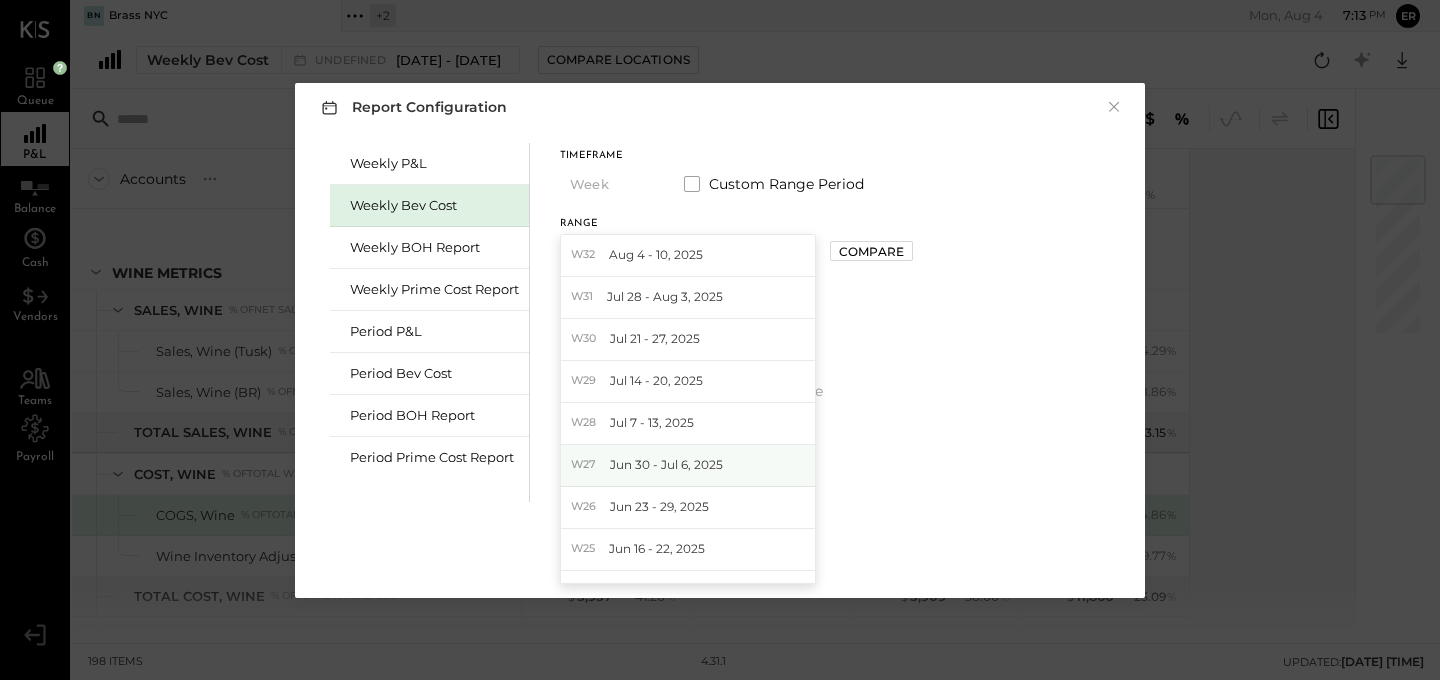 click on "Jun 30 - Jul 6, 2025" at bounding box center (666, 464) 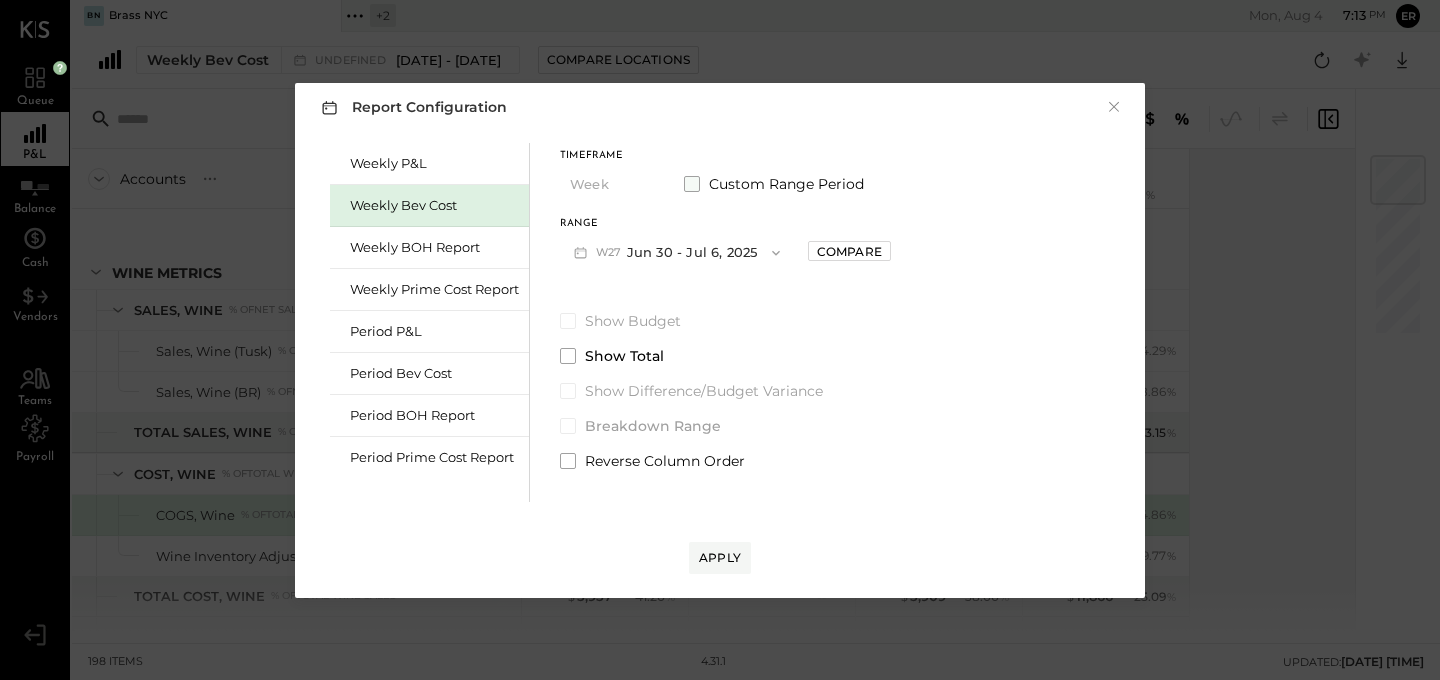 click at bounding box center [692, 184] 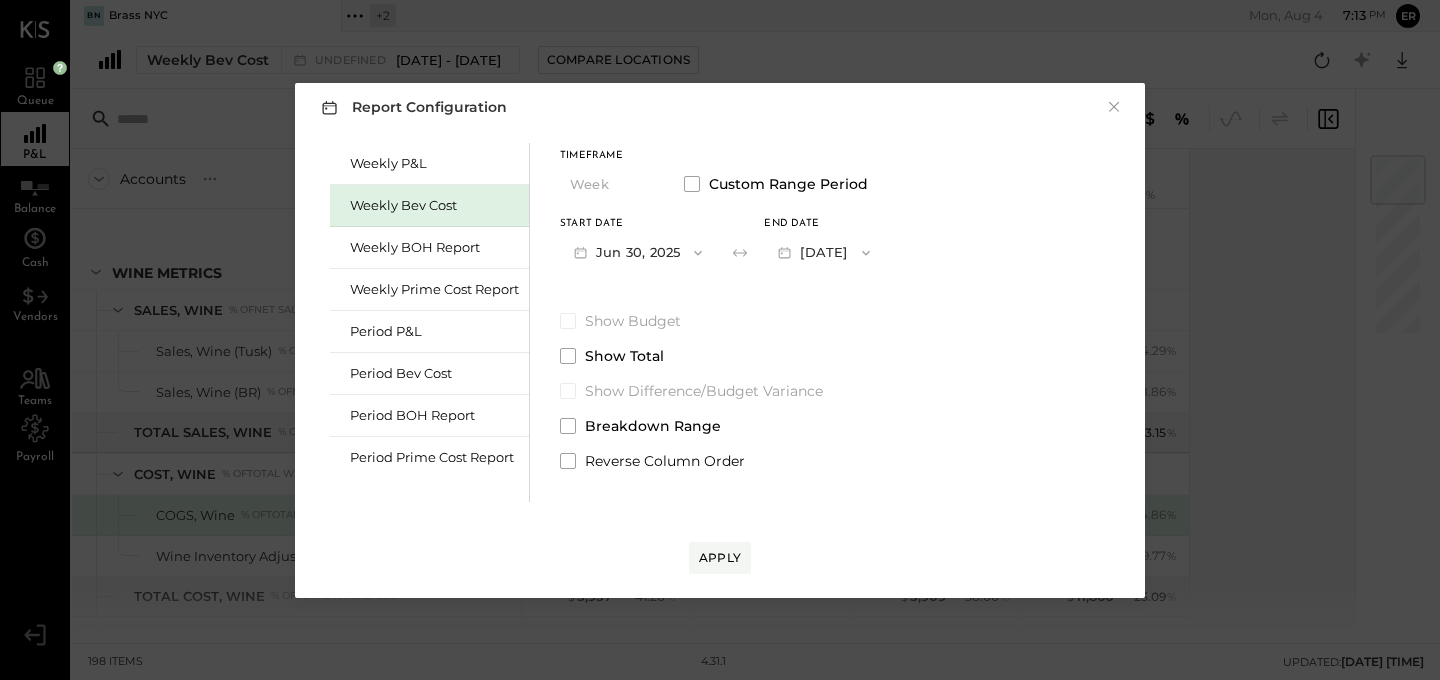 click on "[DATE]" at bounding box center (823, 252) 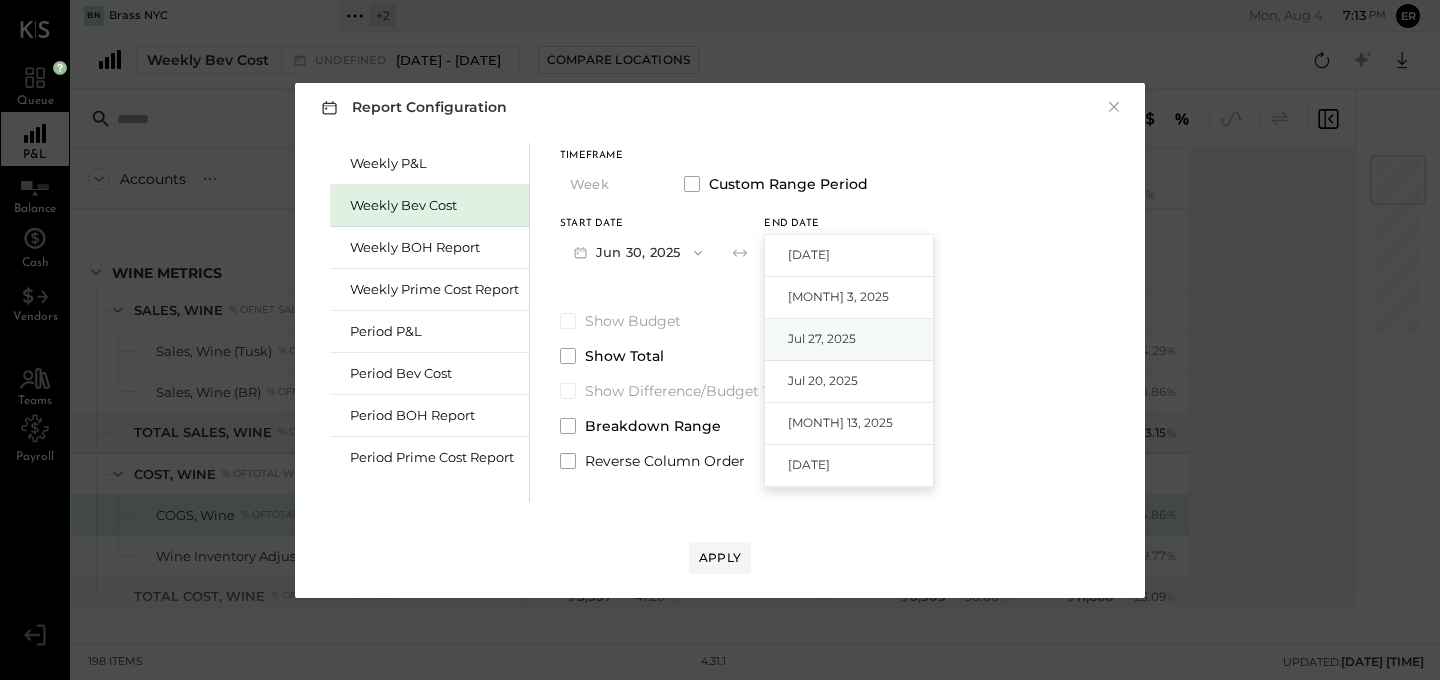 click on "Jul 27, 2025" at bounding box center (822, 338) 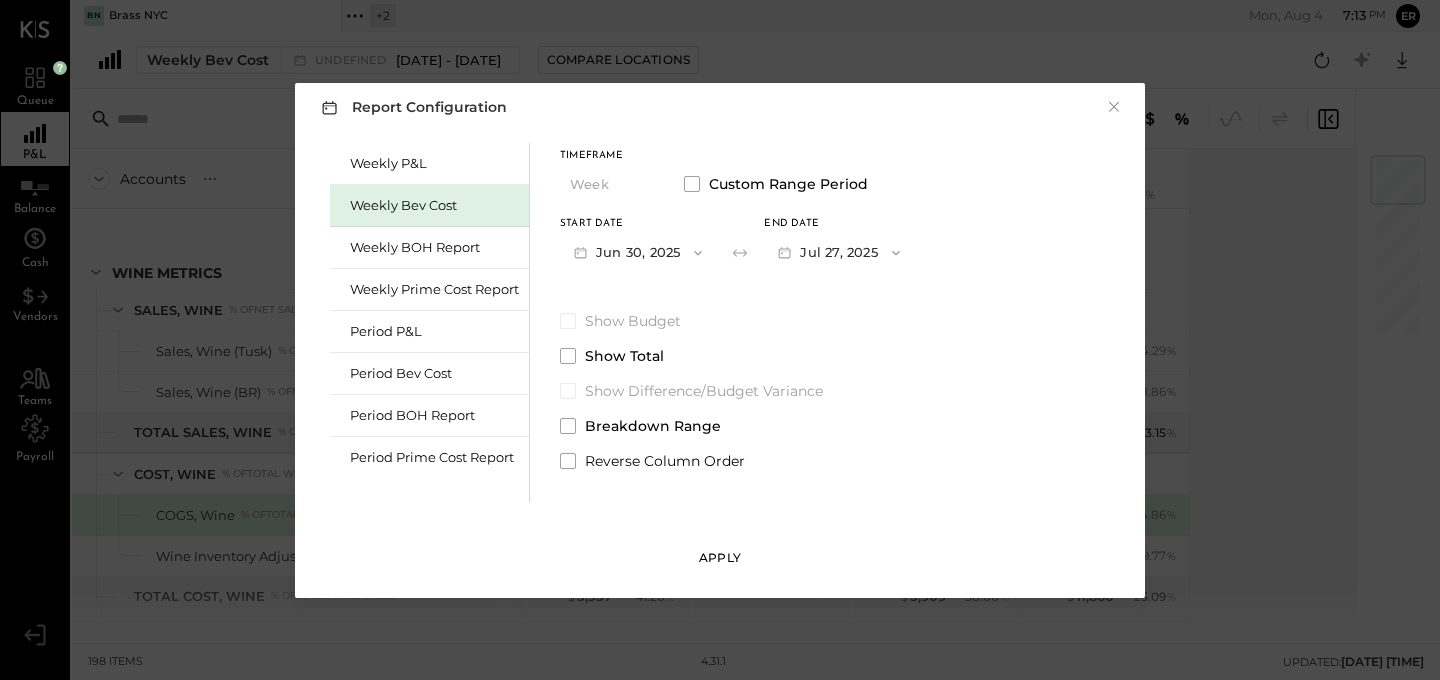 click on "Apply" at bounding box center (720, 557) 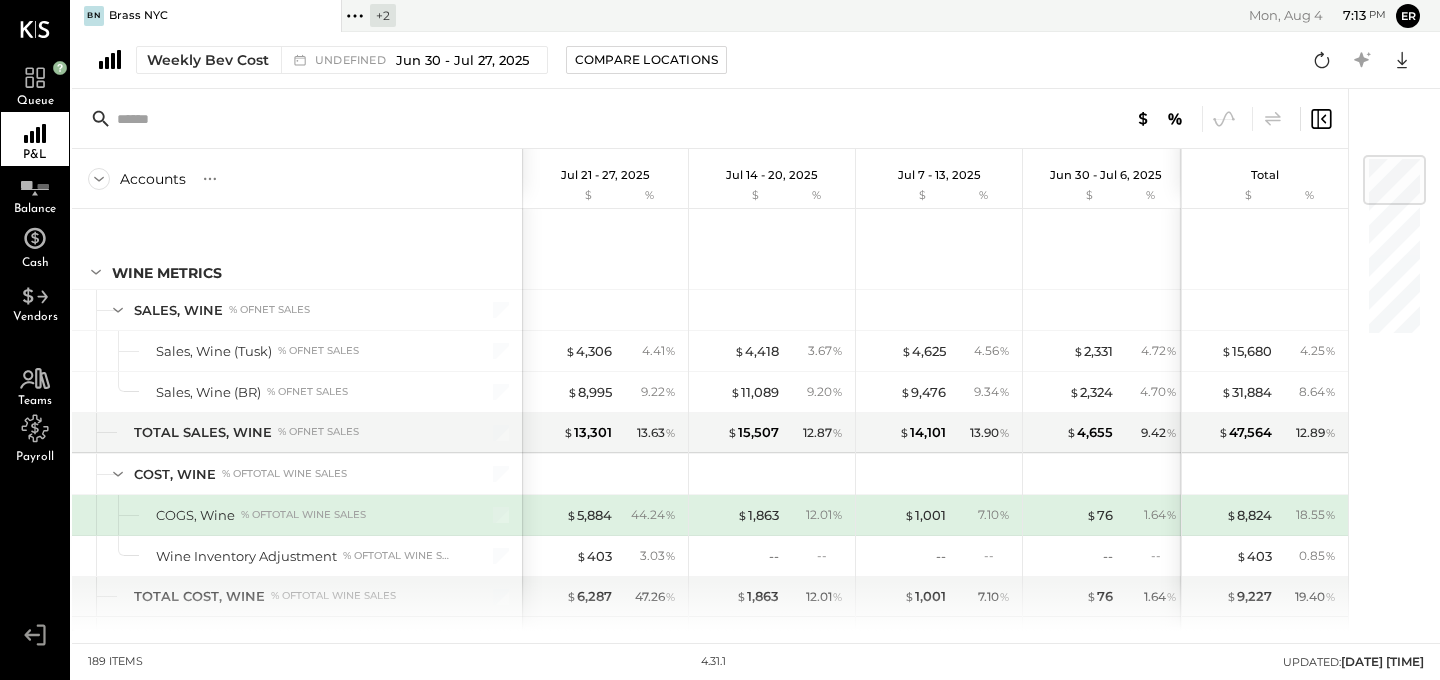 scroll, scrollTop: 2, scrollLeft: 0, axis: vertical 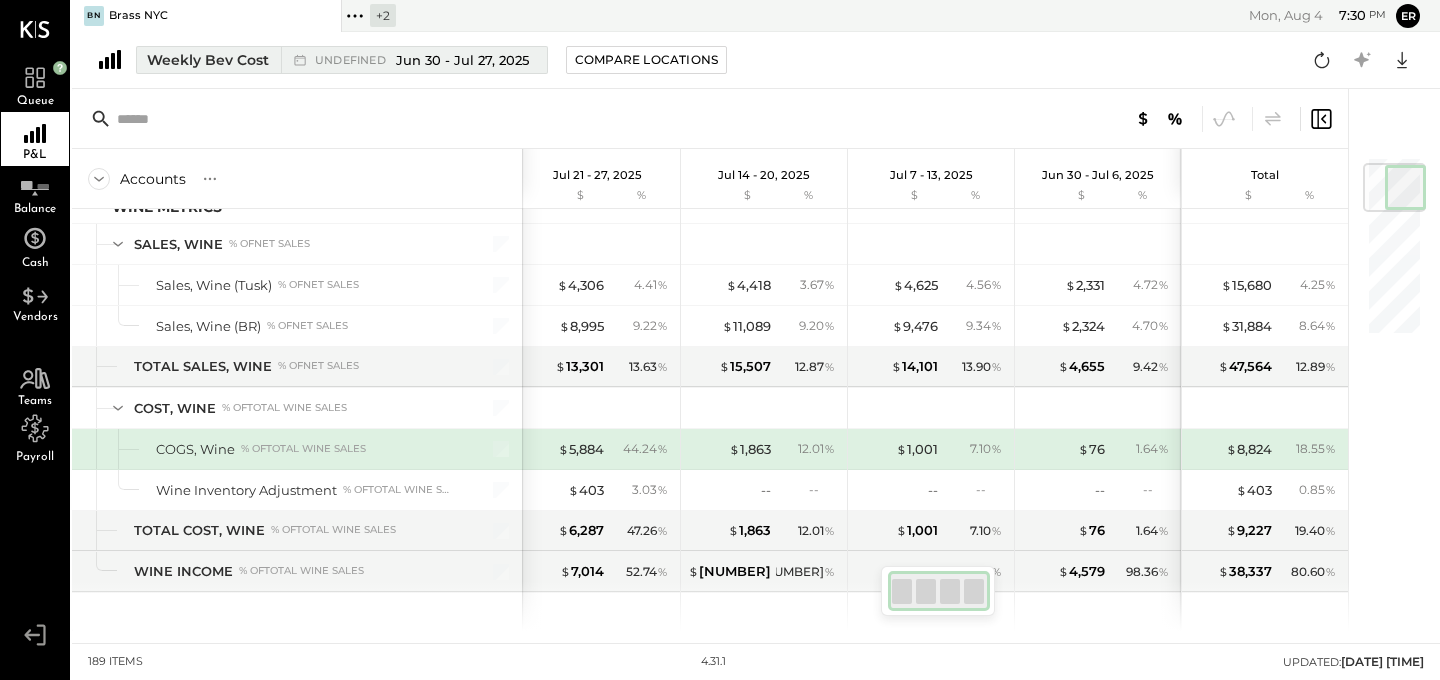 click on "Jun 30 - Jul 27, 2025" at bounding box center (462, 60) 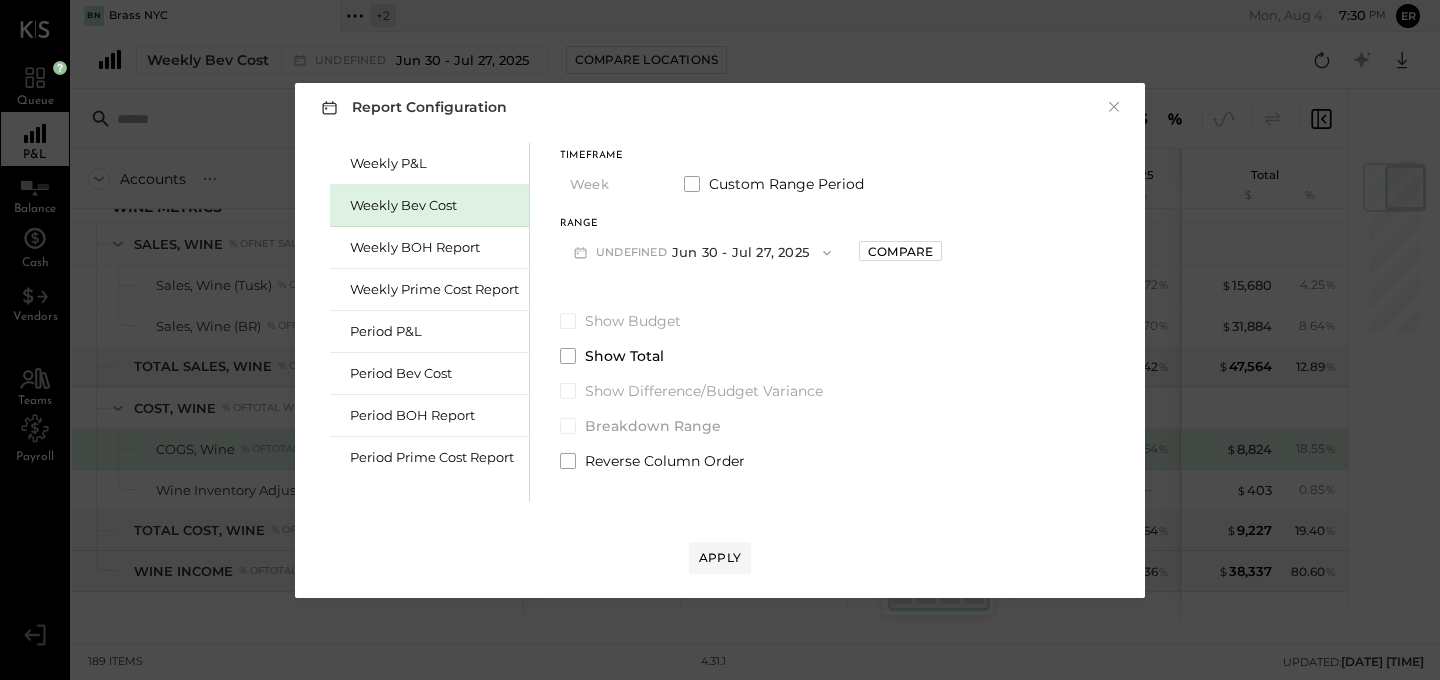 click on "undefined [DATE] - [DATE]" at bounding box center [702, 252] 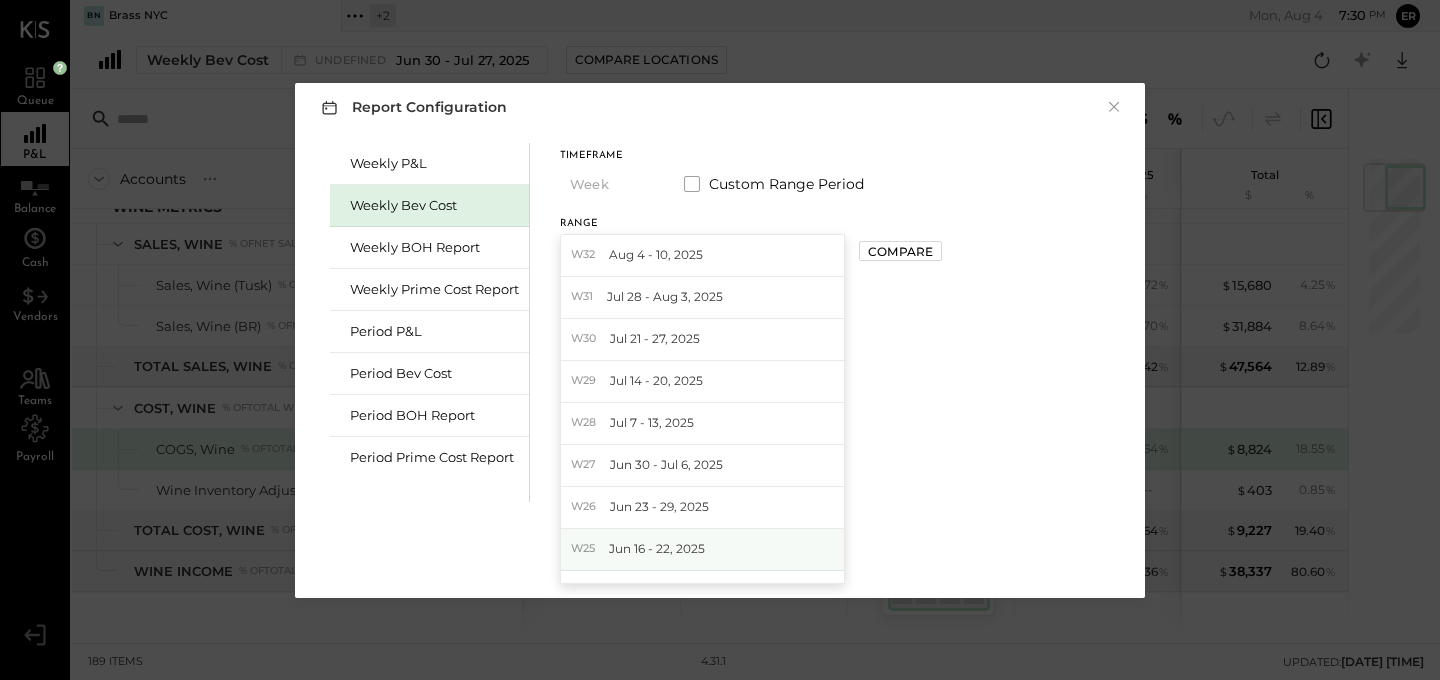 click on "Jun 16 - 22, 2025" at bounding box center [657, 548] 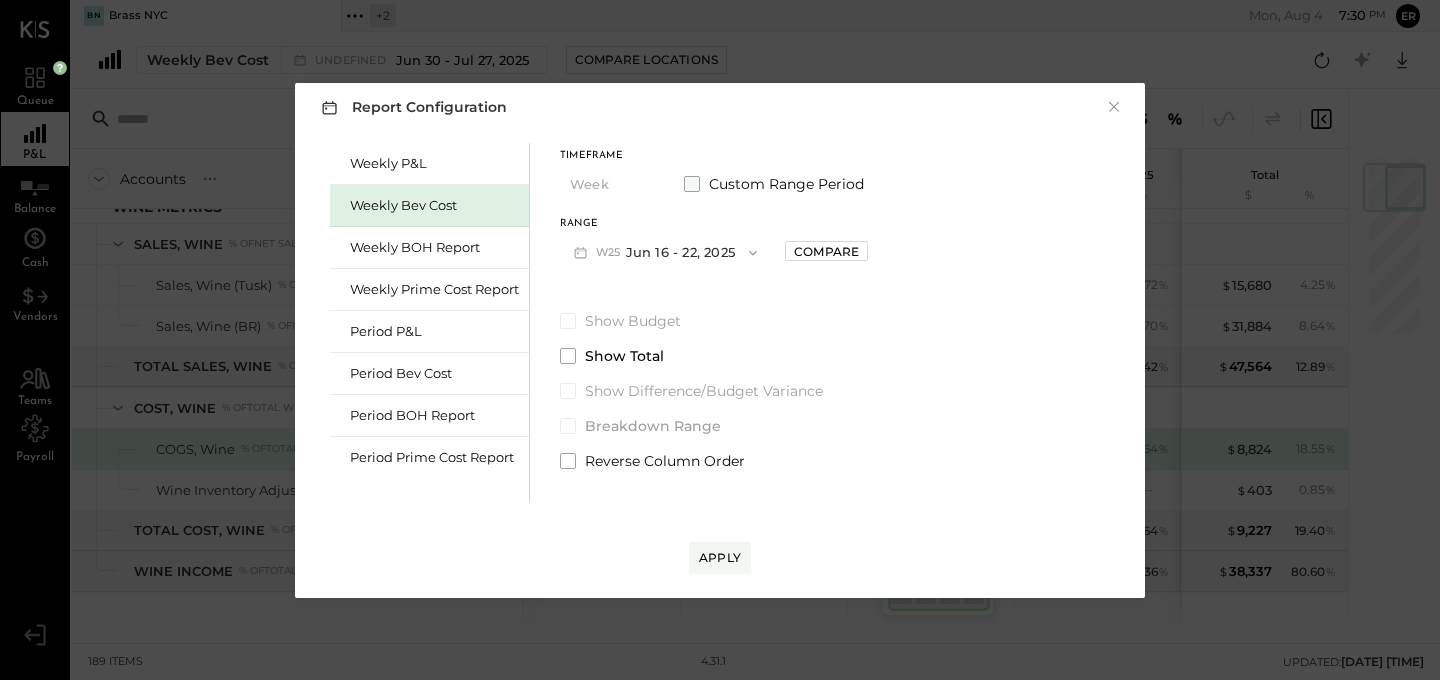 click at bounding box center [692, 184] 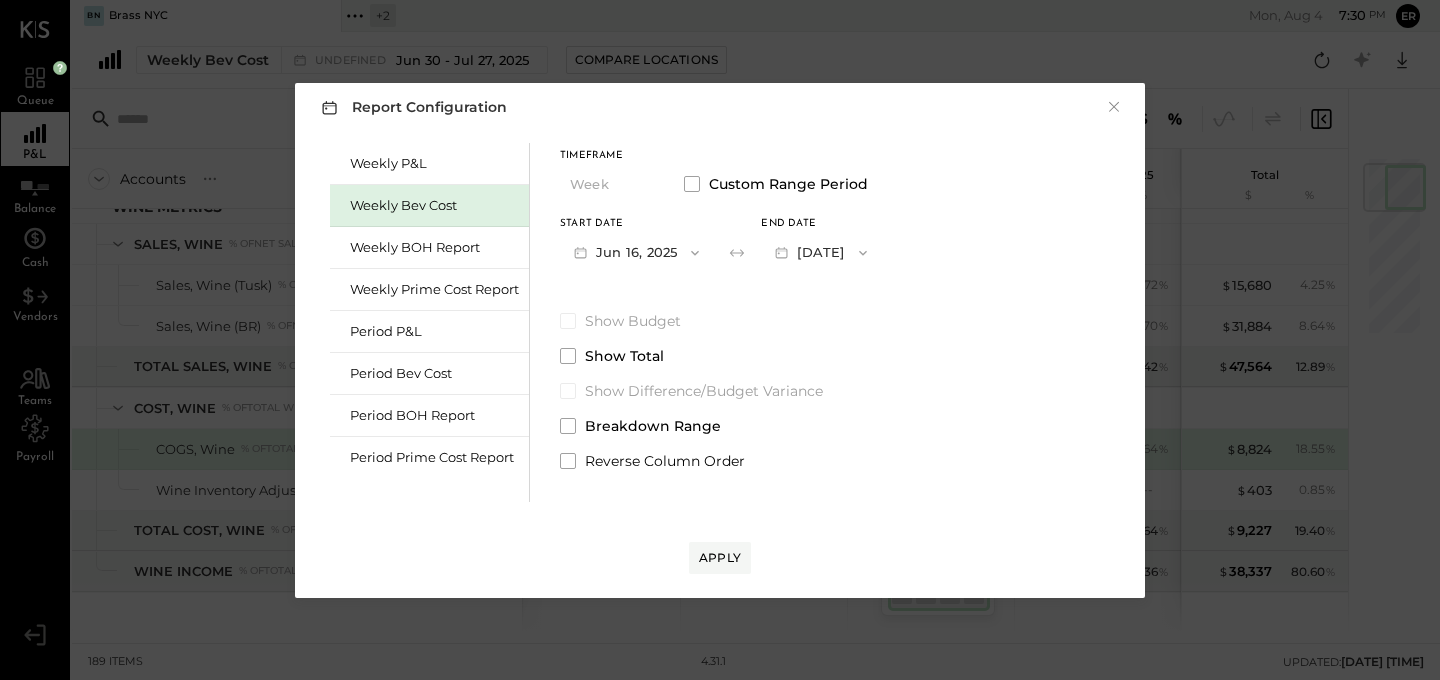 click on "[DATE]" at bounding box center [820, 252] 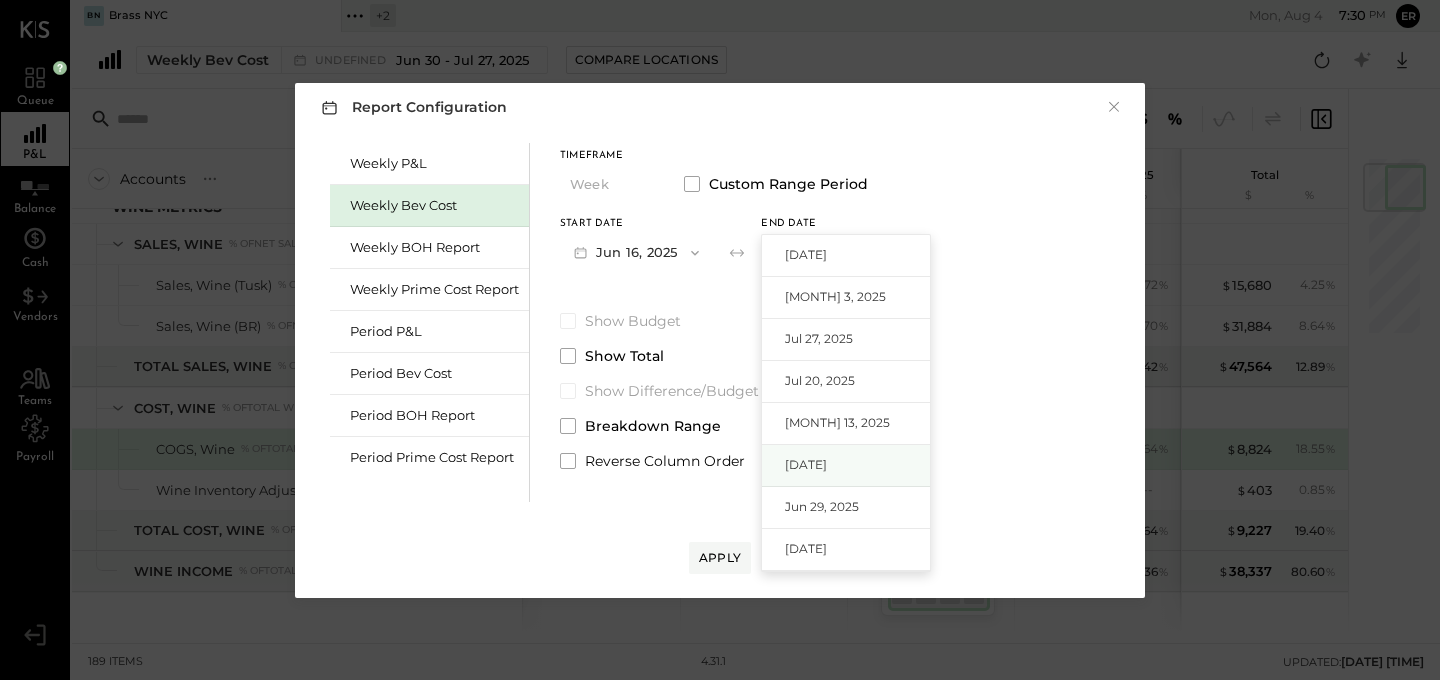 click on "[DATE]" at bounding box center (806, 464) 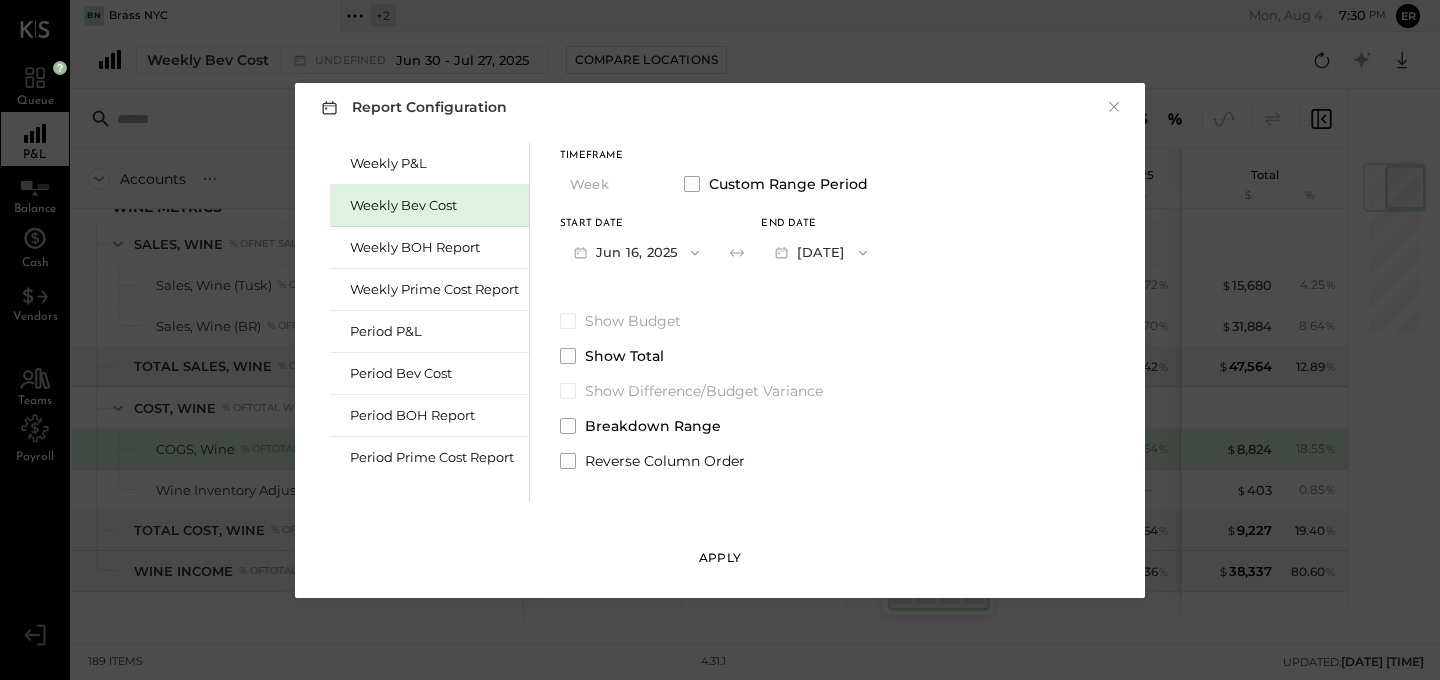 click on "Apply" at bounding box center [720, 557] 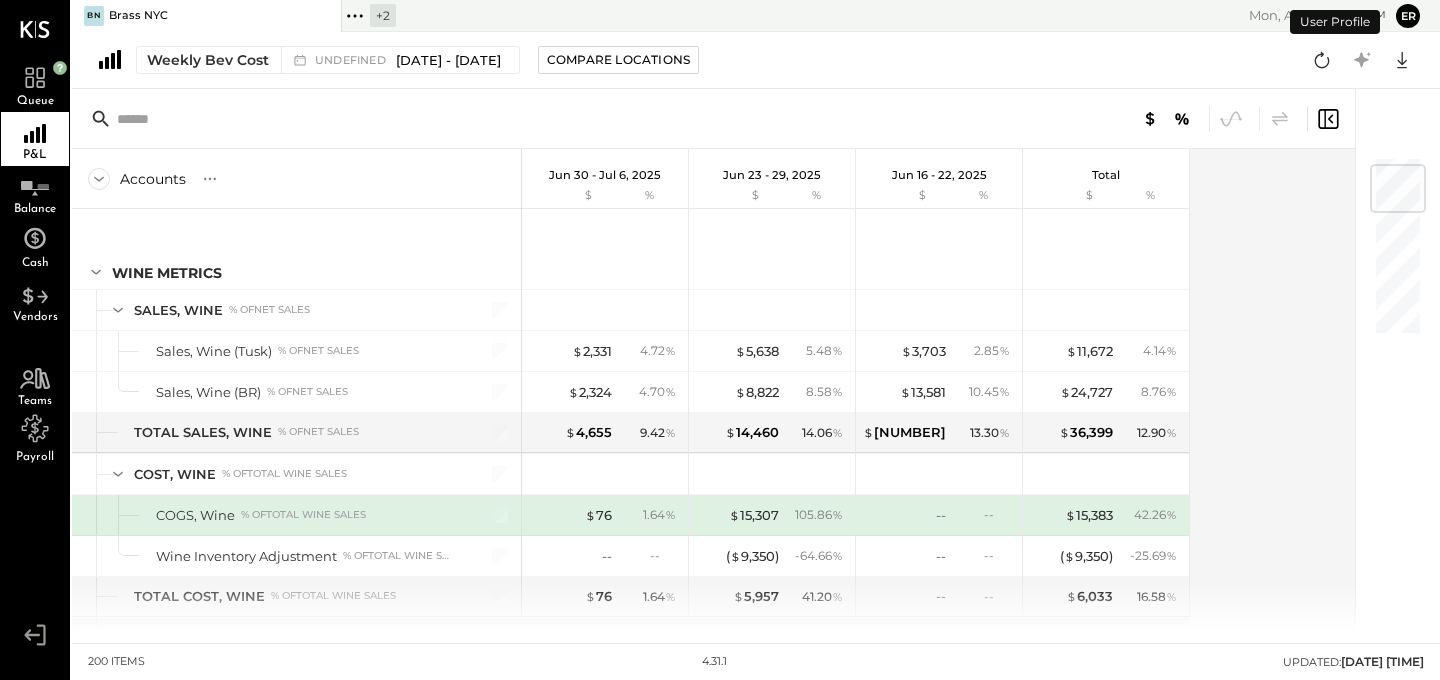 scroll, scrollTop: 75, scrollLeft: 0, axis: vertical 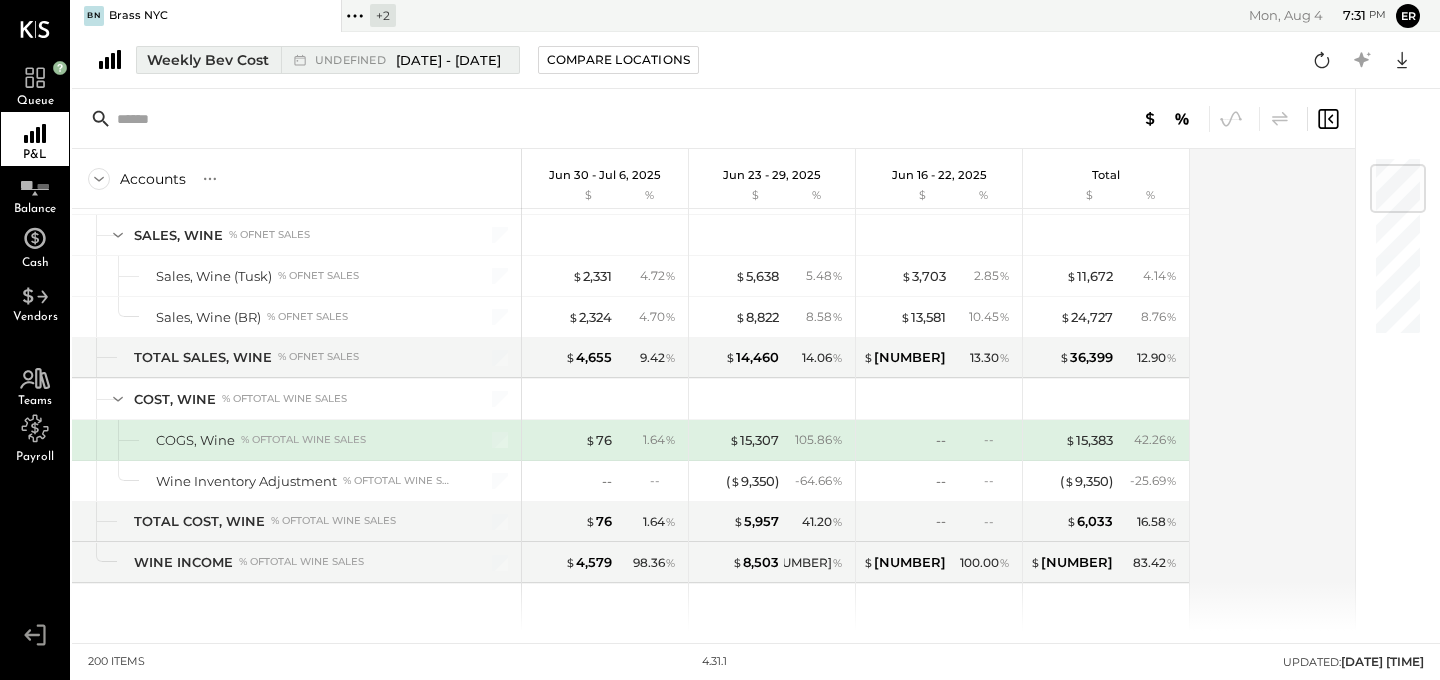 click on "[DATE] - [DATE]" at bounding box center [448, 60] 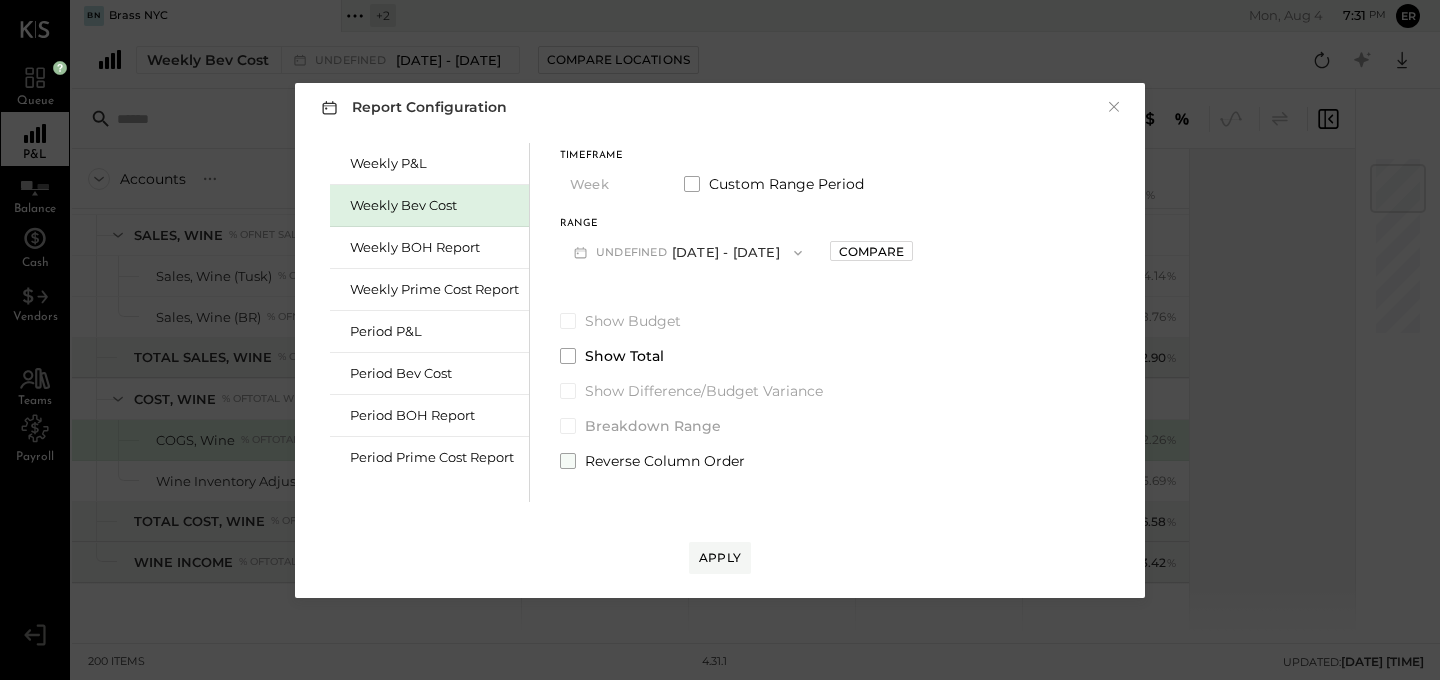 click at bounding box center [568, 461] 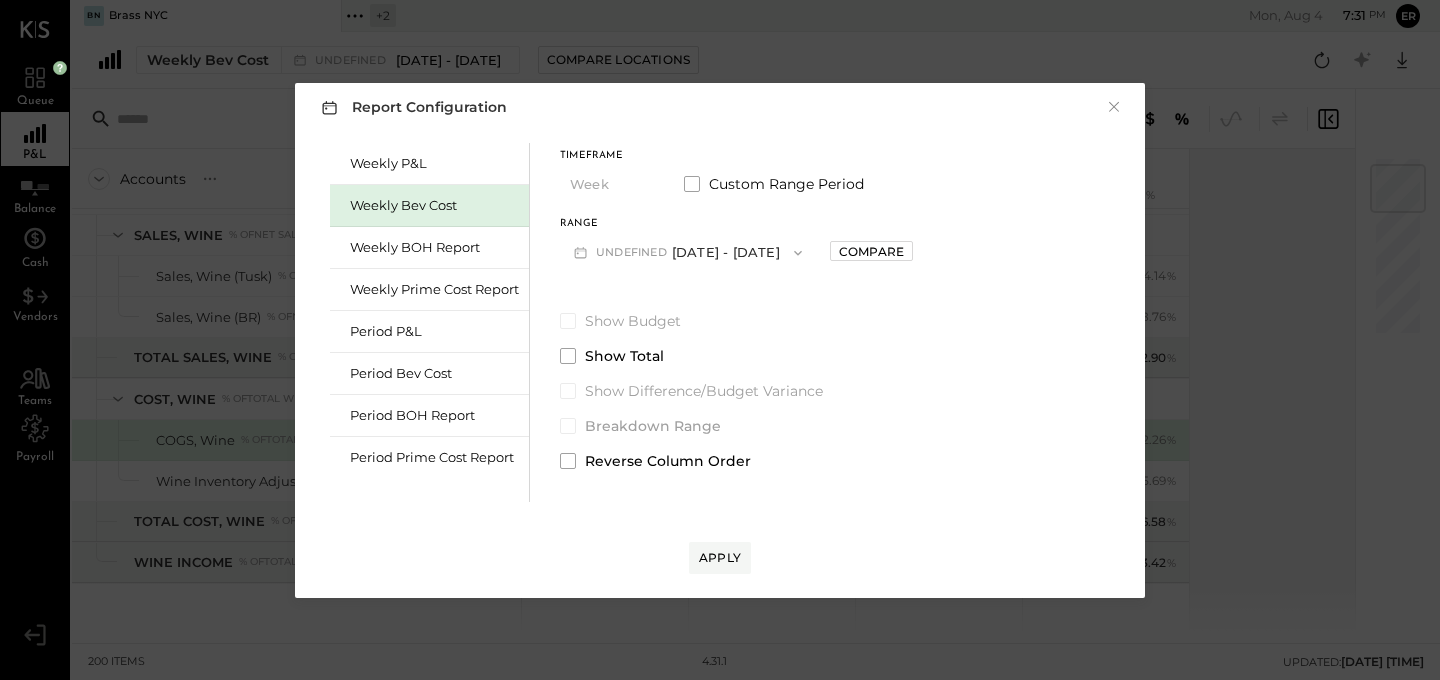 click on "Report Configuration × Weekly P&L Weekly Bev Cost Weekly BOH Report Weekly Prime Cost Report Period P&L Period Bev Cost Period BOH Report Period Prime Cost Report Timeframe Week Custom Range Period Range undefined [DATE] - [DATE] Compare Show Budget Show Total Show Difference/Budget Variance Breakdown Range Reverse Column Order Apply" at bounding box center (720, 340) 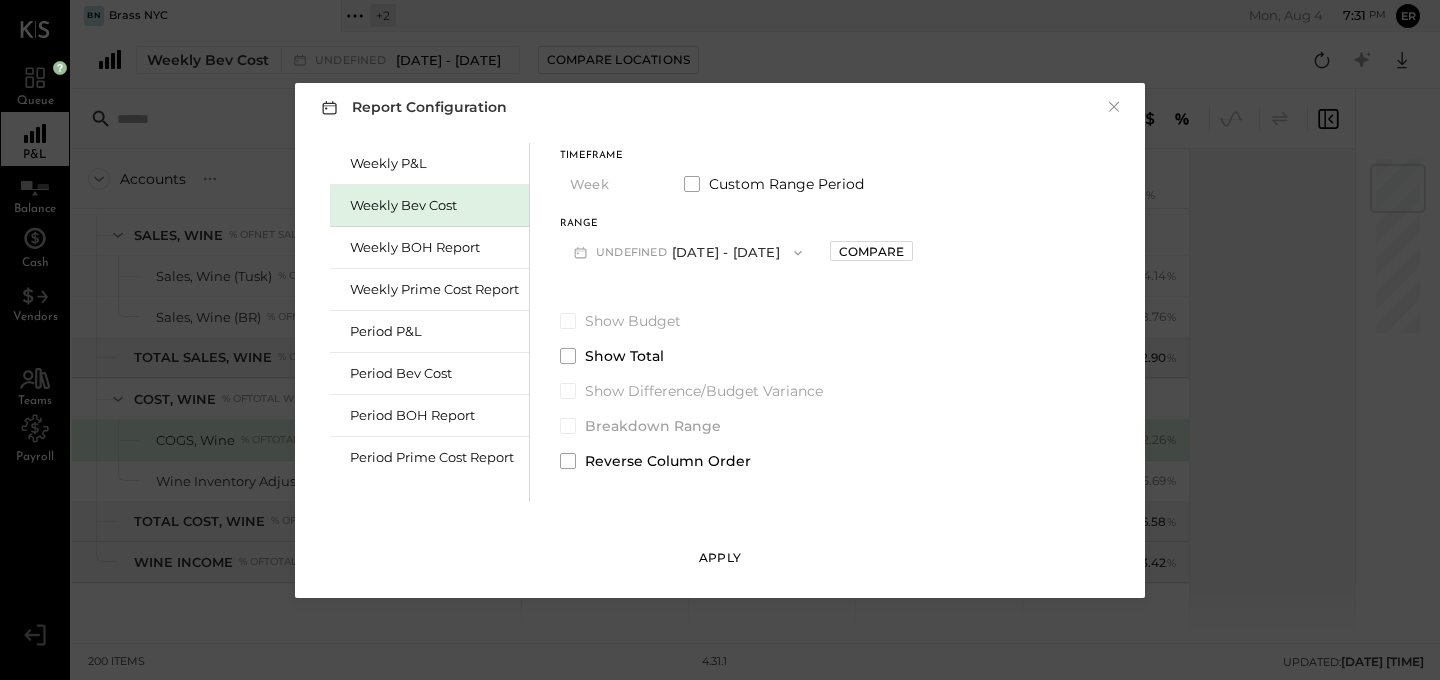 click on "Apply" at bounding box center (720, 557) 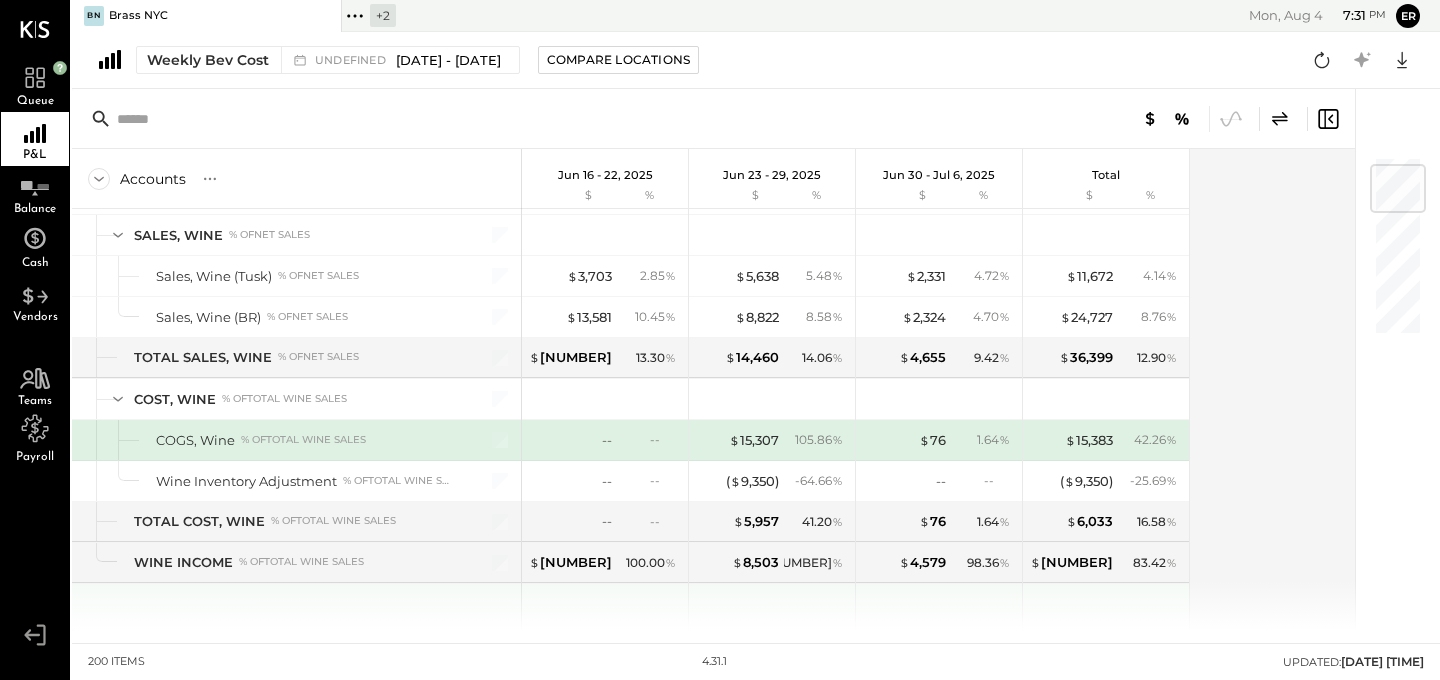 scroll, scrollTop: 75, scrollLeft: 0, axis: vertical 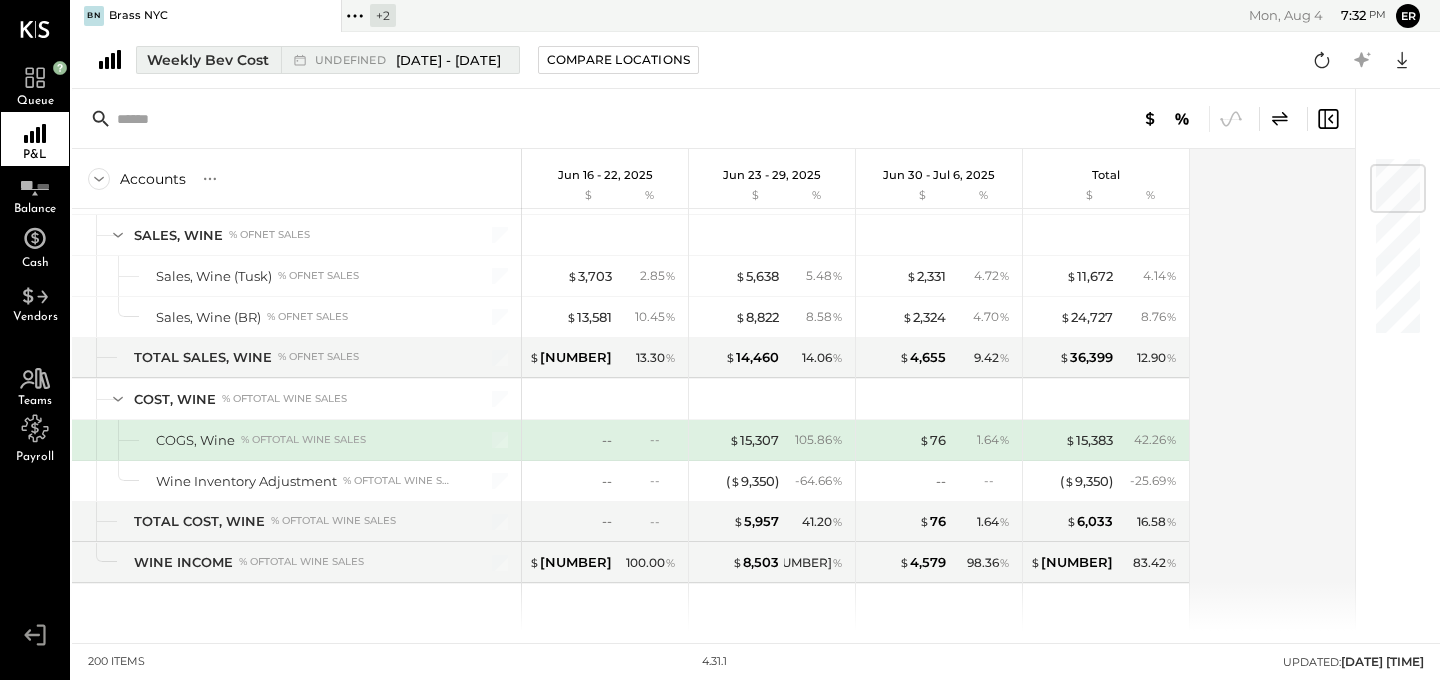 click on "[DATE] - [DATE]" at bounding box center [448, 60] 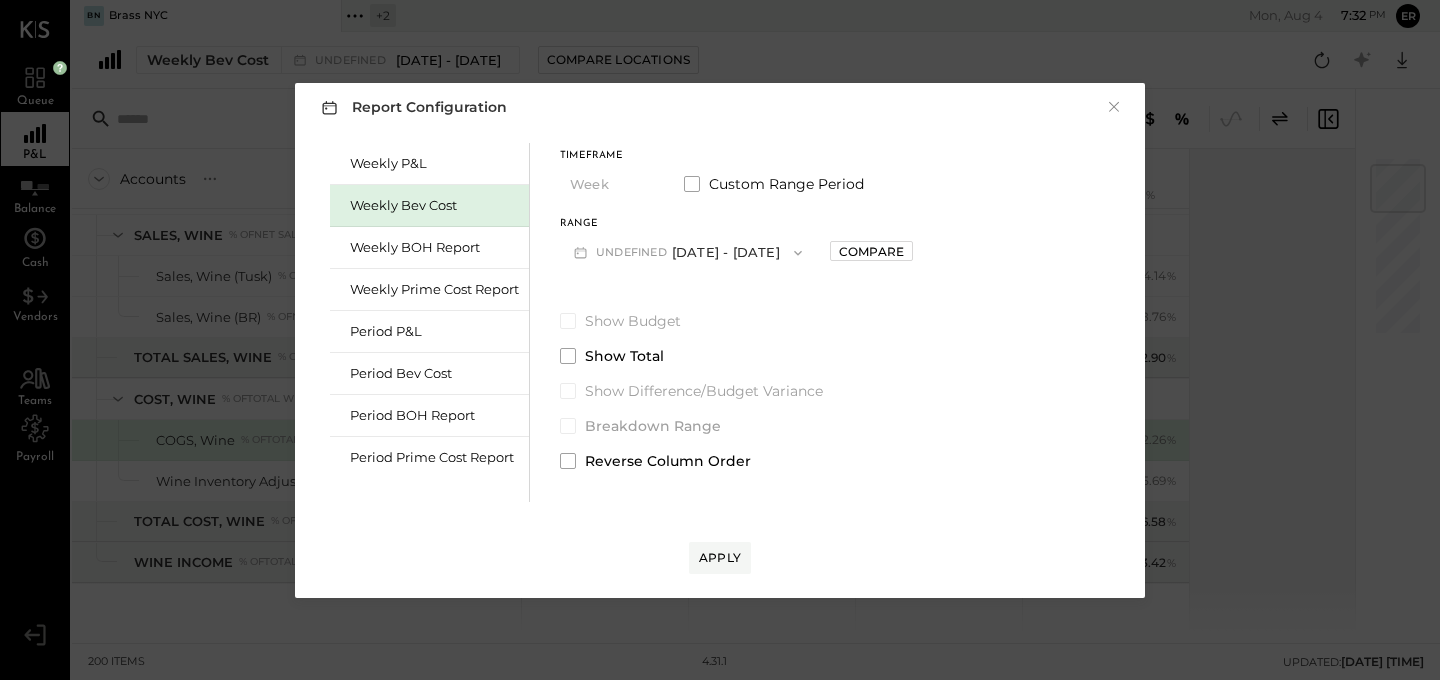 click on "undefined [DATE] - [DATE]" at bounding box center [688, 252] 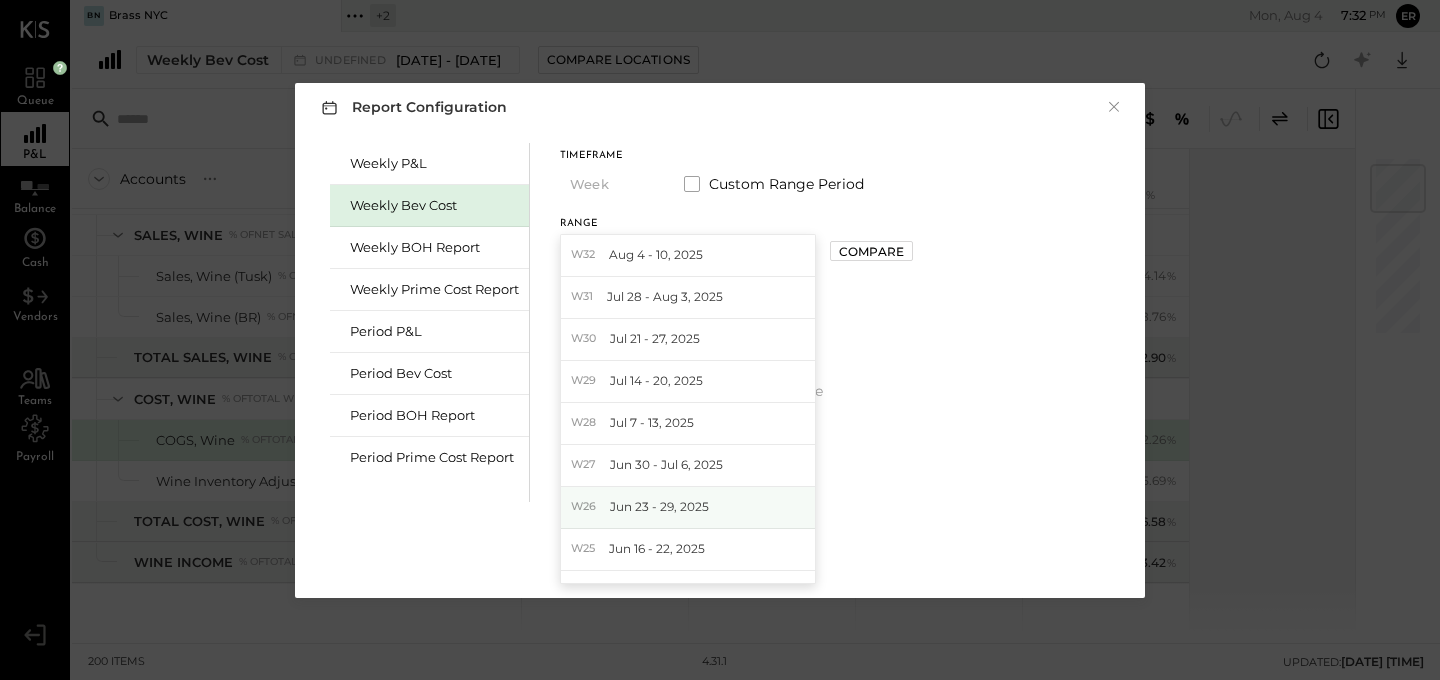 click on "Jun 23 - 29, 2025" at bounding box center [659, 506] 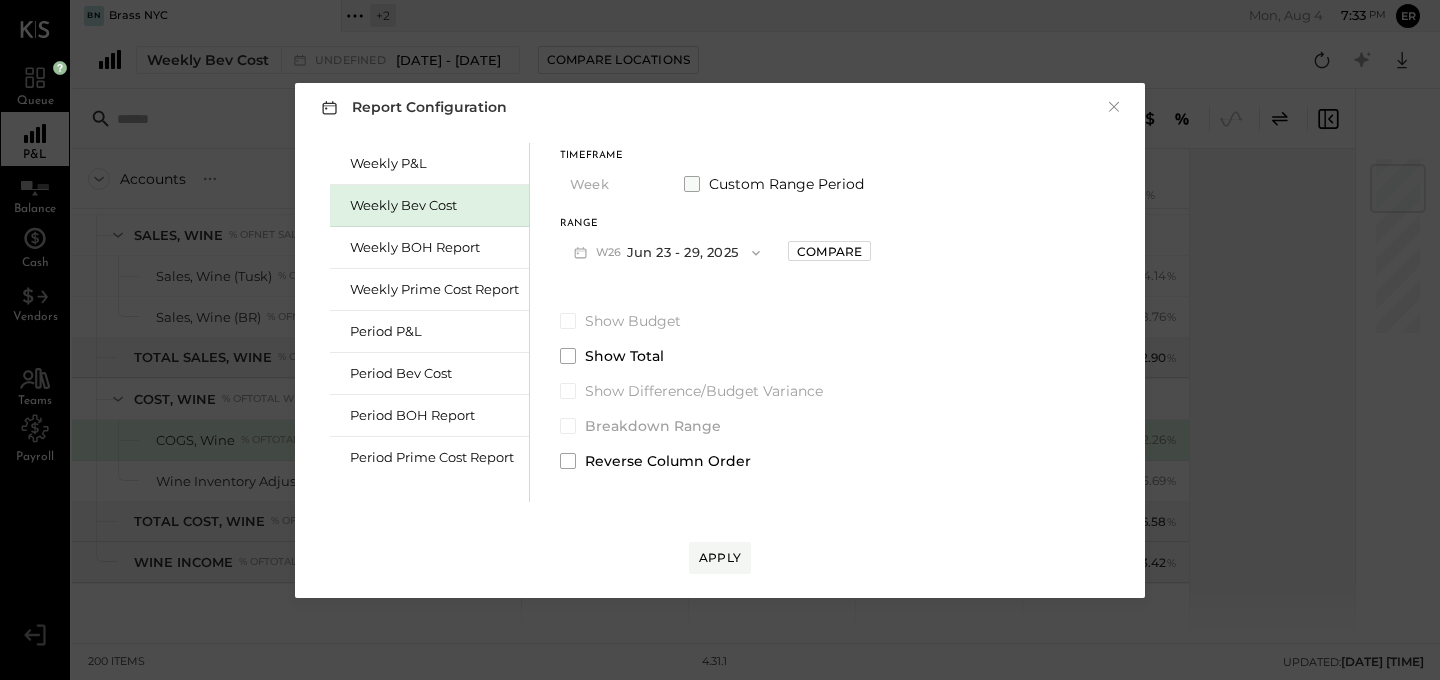 click at bounding box center [692, 184] 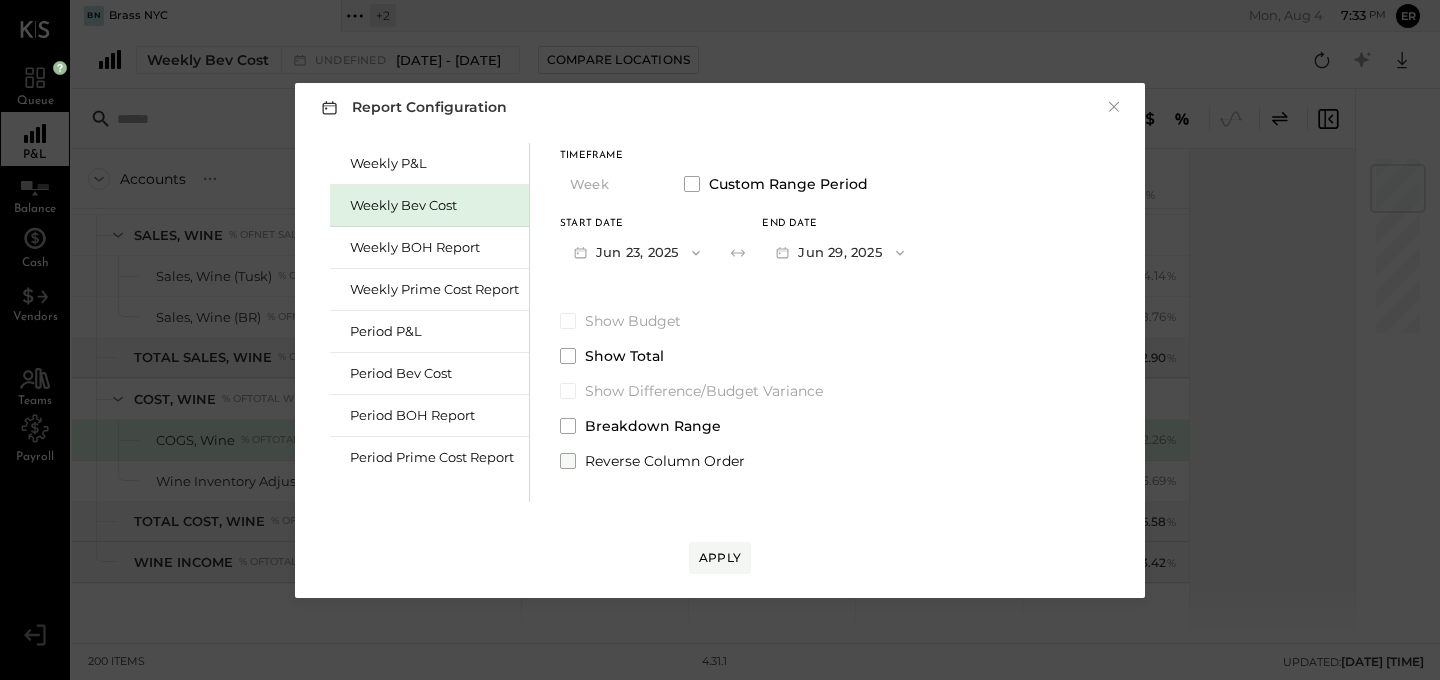 click at bounding box center (568, 461) 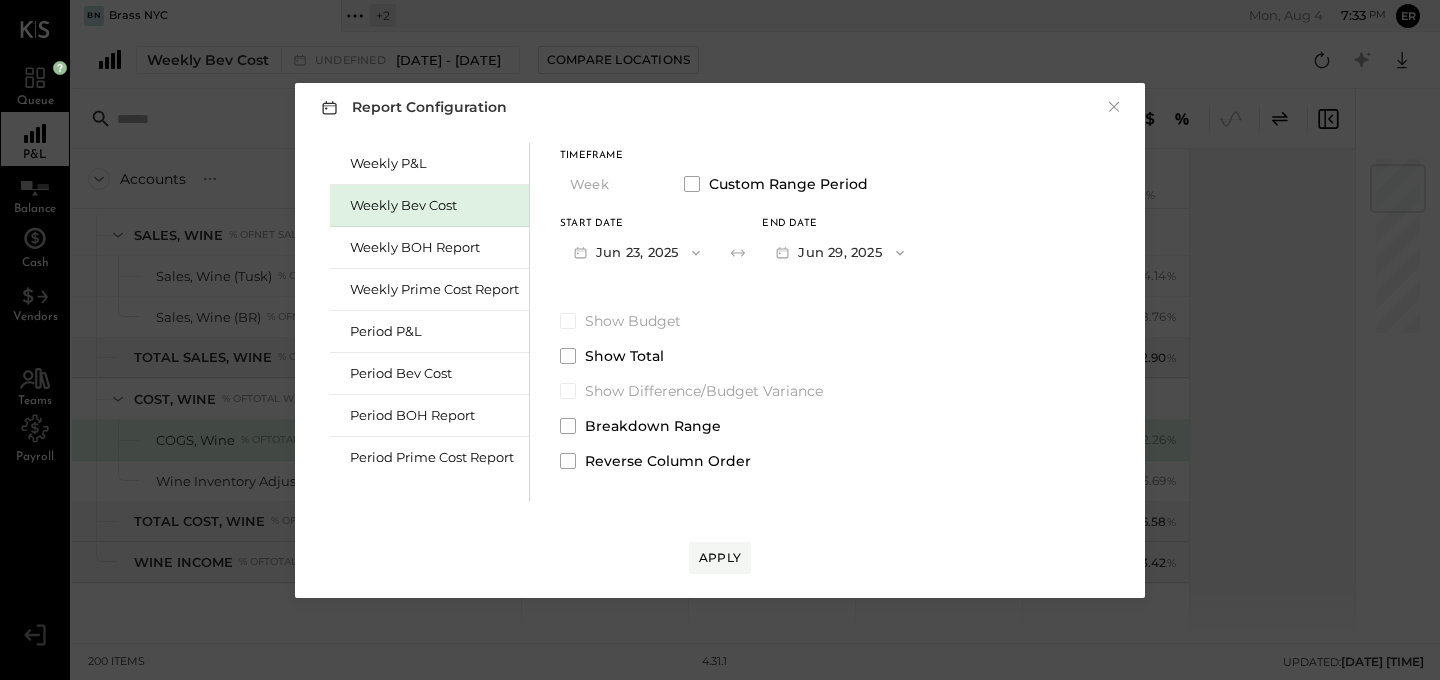 click on "Jun 29, 2025" at bounding box center (839, 252) 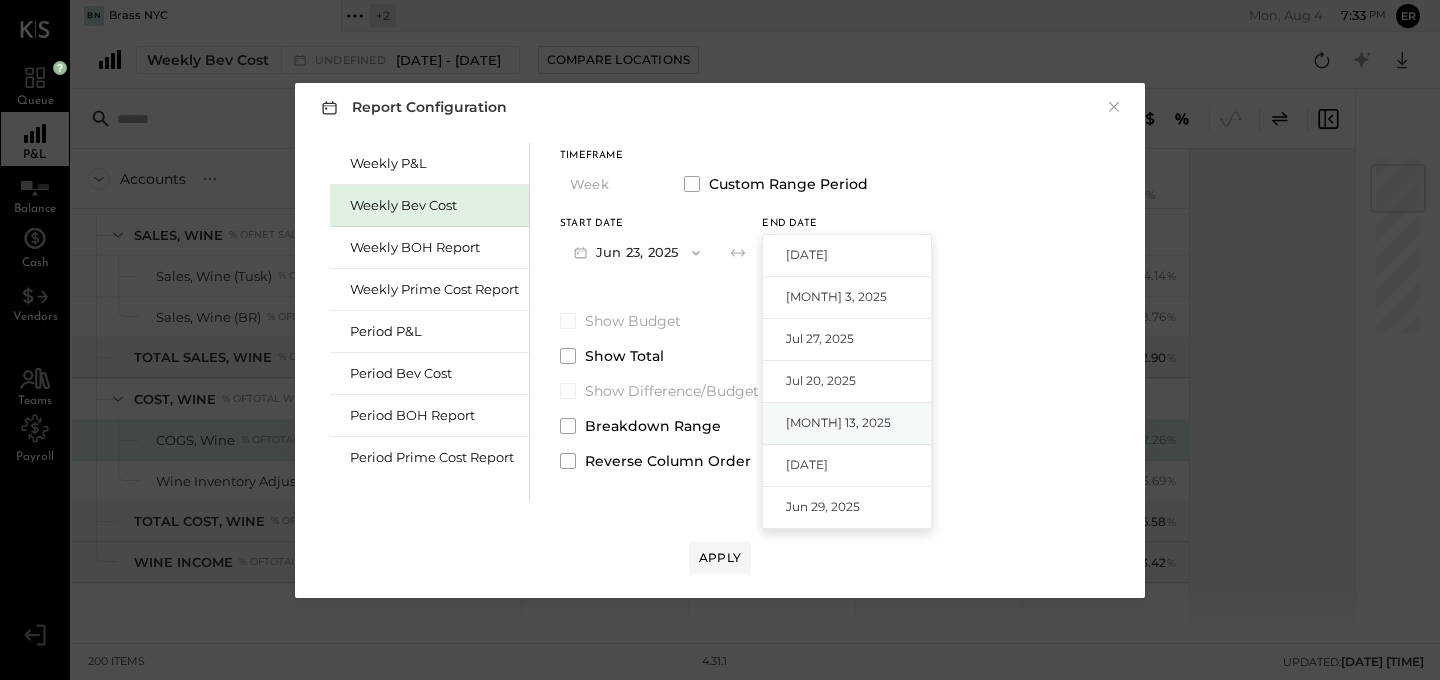 click on "[MONTH] 13, 2025" at bounding box center (847, 424) 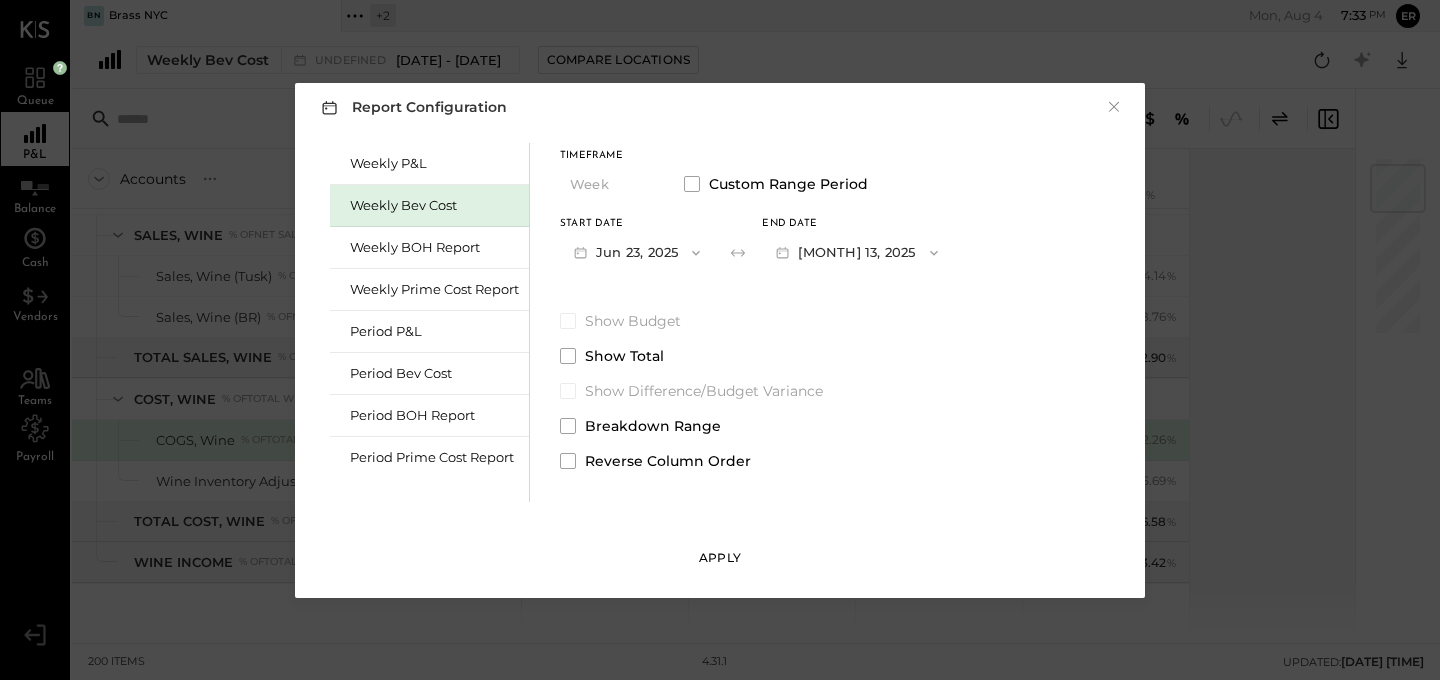 click on "Apply" at bounding box center (720, 557) 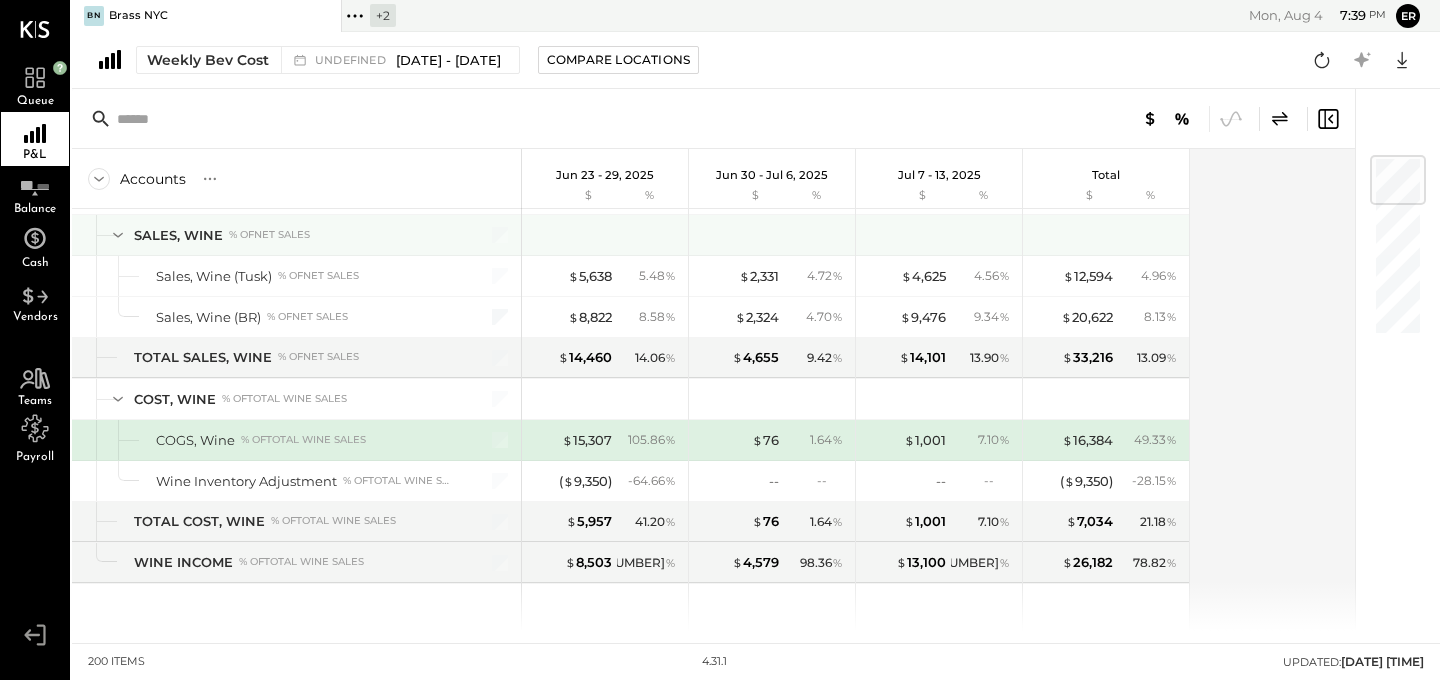 scroll, scrollTop: 0, scrollLeft: 0, axis: both 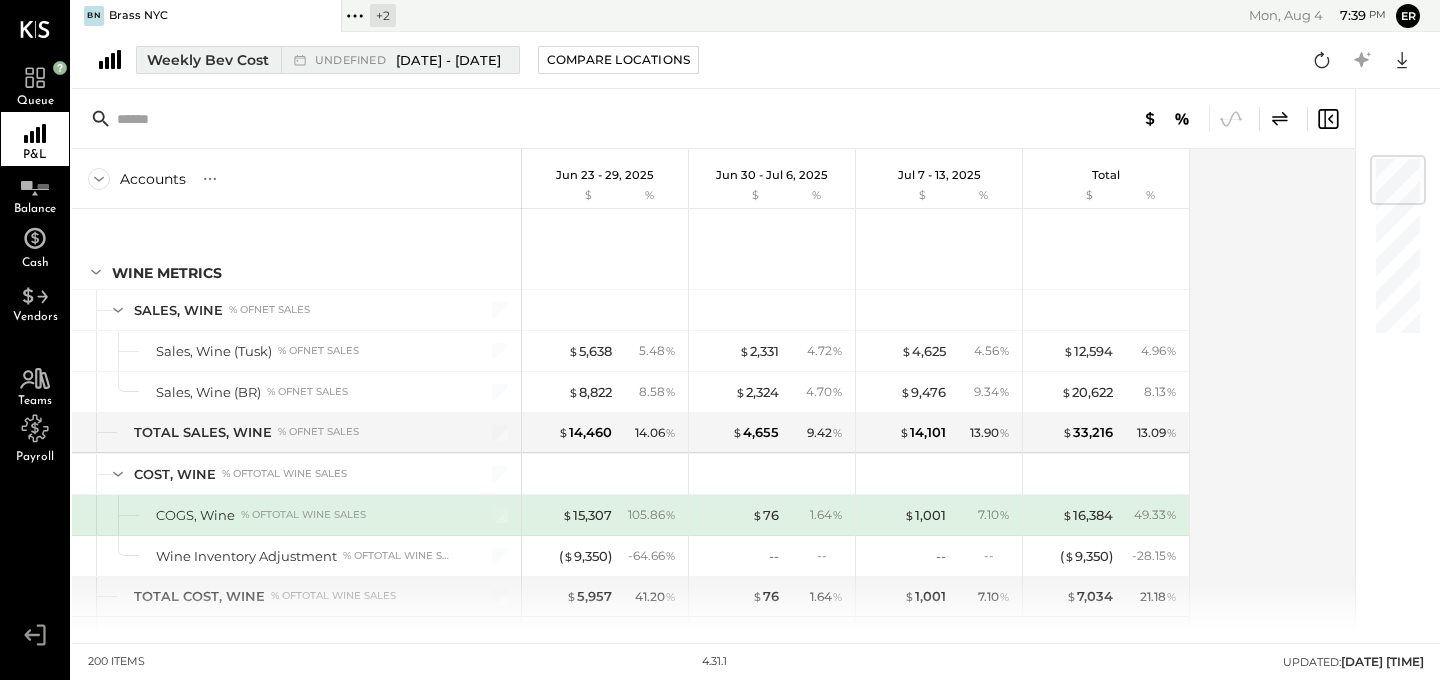 click on "[DATE] - [DATE]" at bounding box center [448, 60] 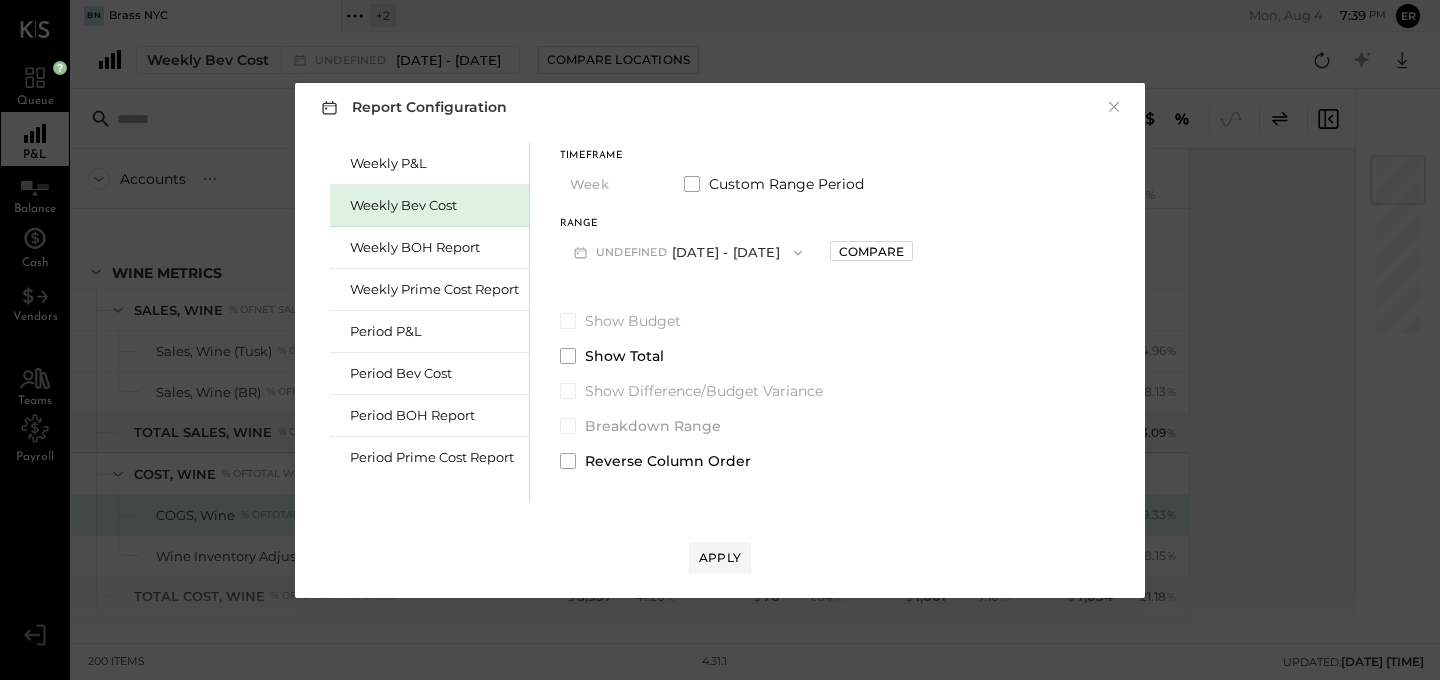 click on "undefined [DATE] - [DATE]" at bounding box center [688, 252] 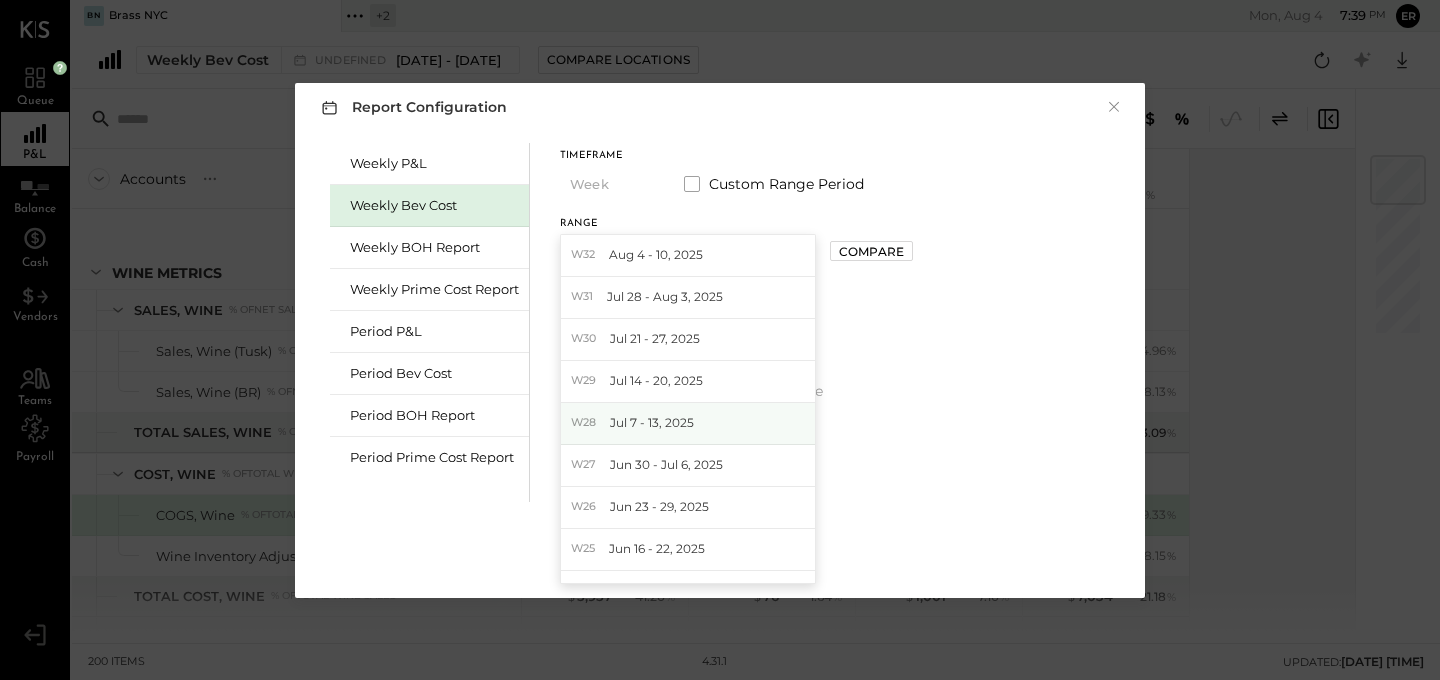 click on "Jul 7 - 13, 2025" at bounding box center (652, 422) 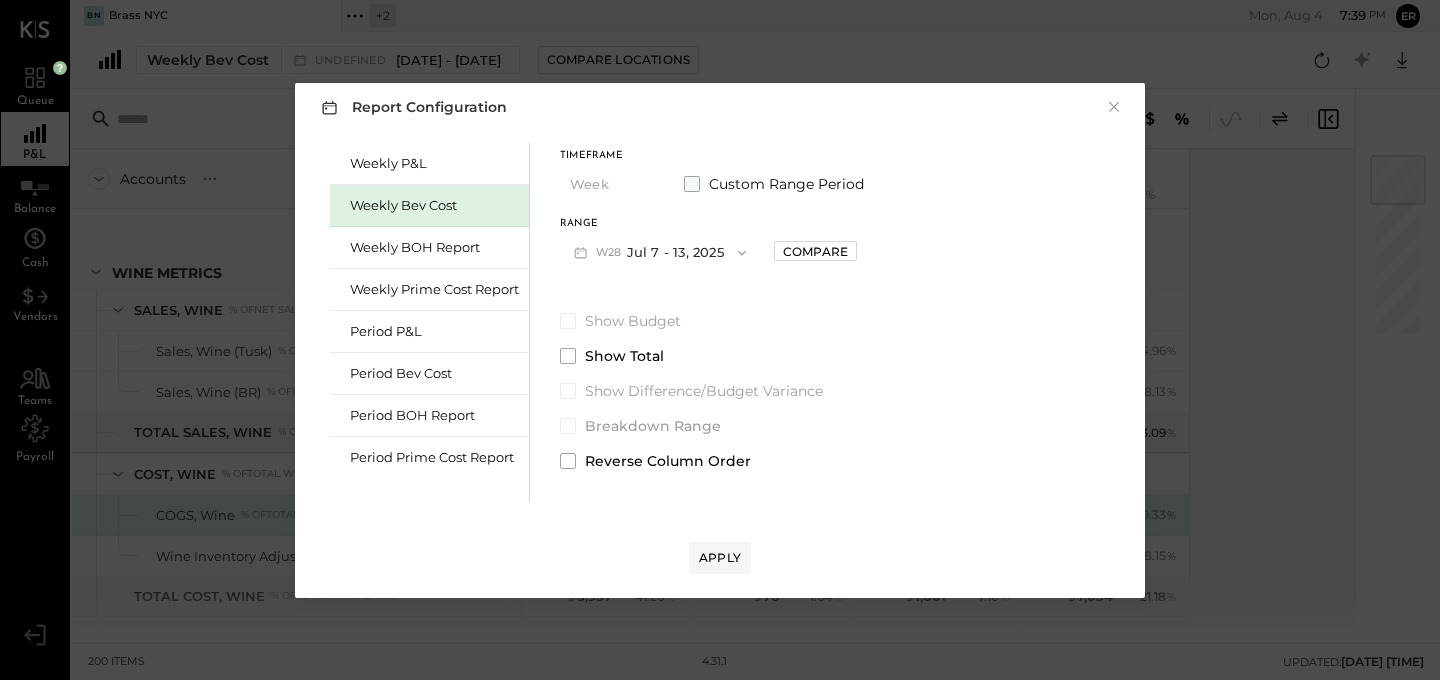 click at bounding box center (692, 184) 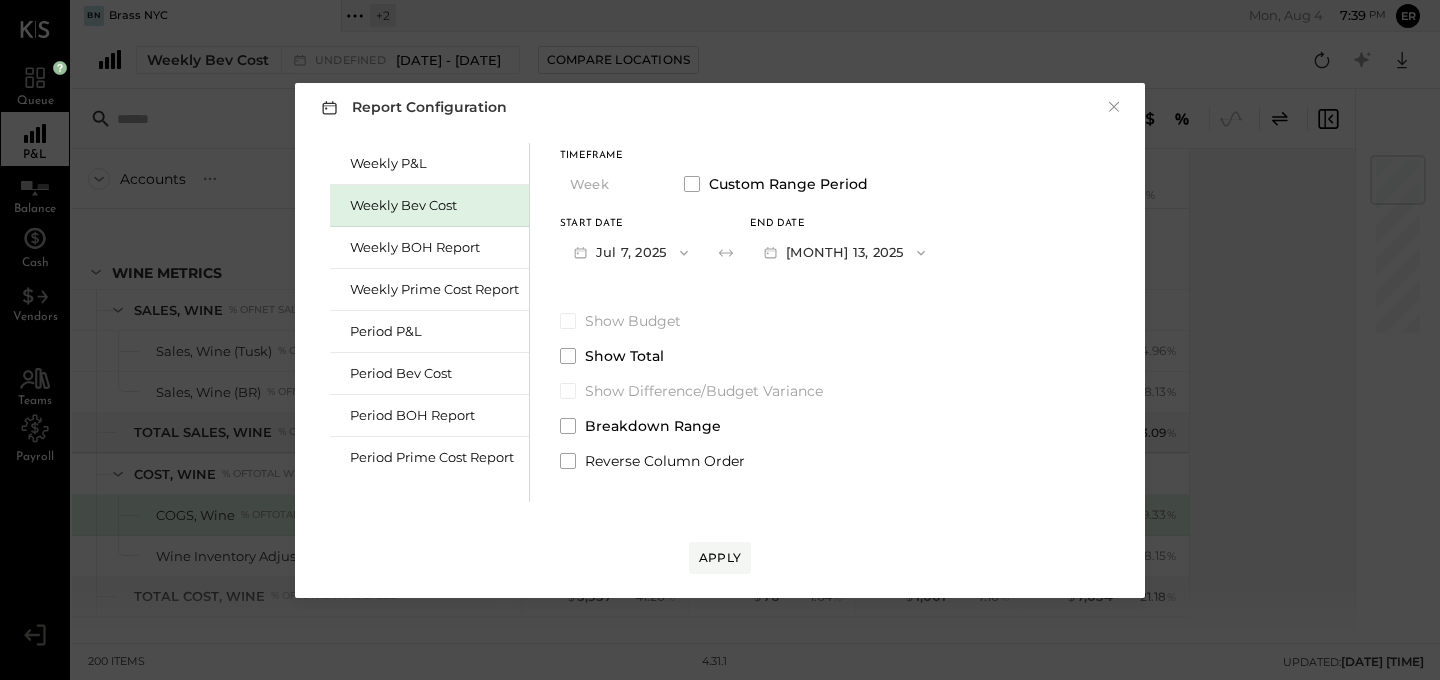 click on "[MONTH] 13, 2025" at bounding box center (844, 252) 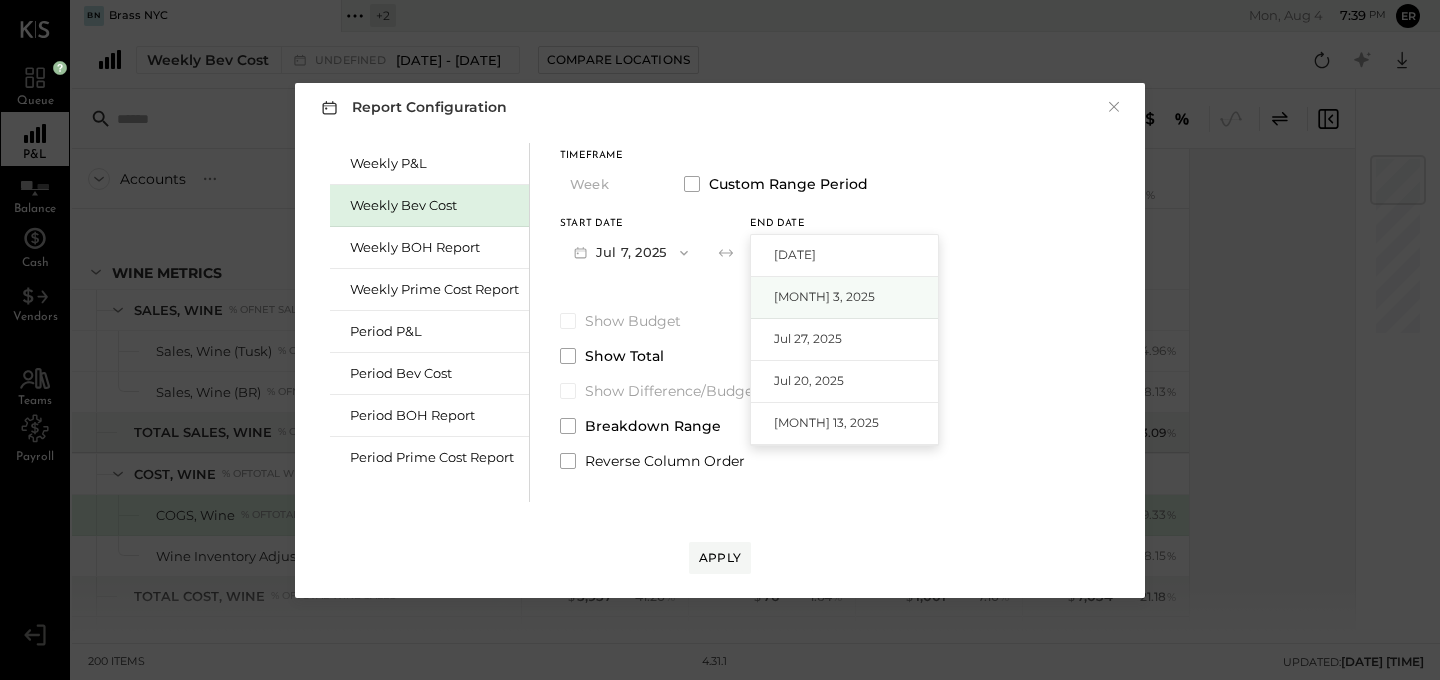 click on "[MONTH] 3, 2025" at bounding box center [824, 296] 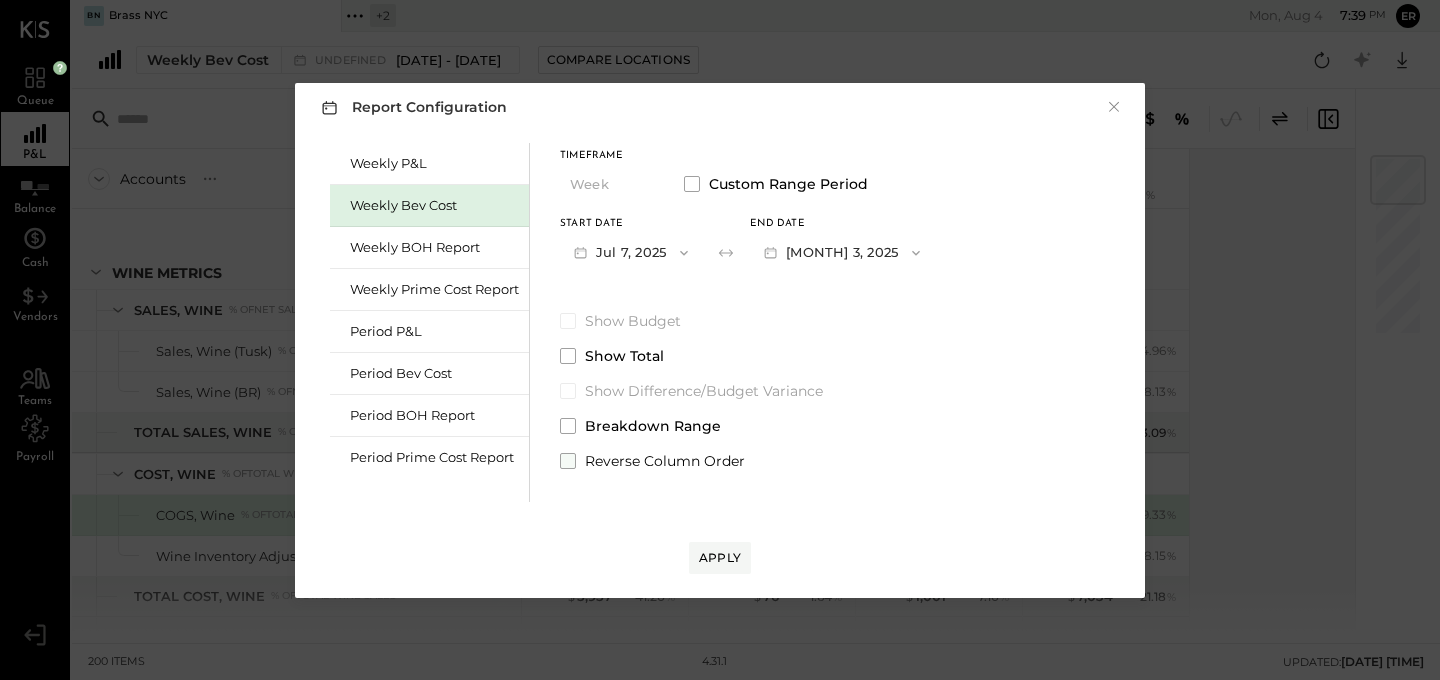 click at bounding box center (568, 461) 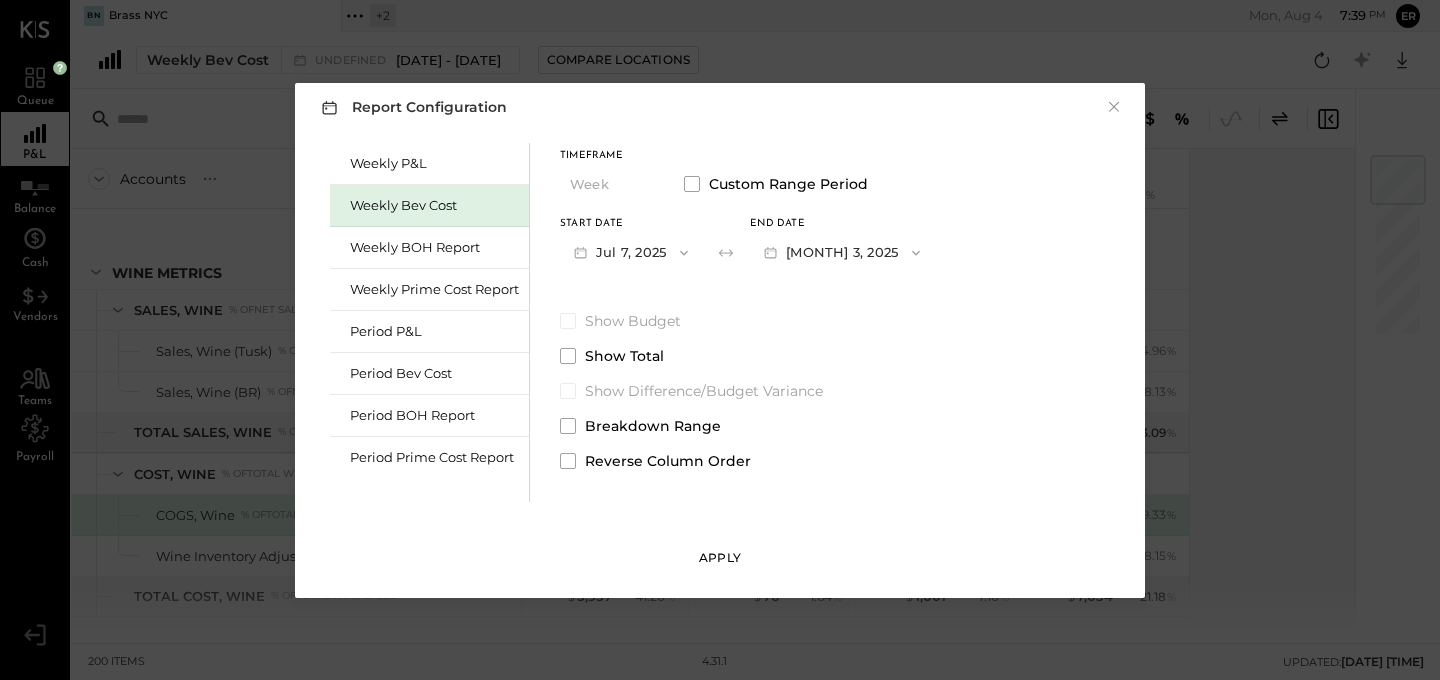 click on "Apply" at bounding box center [720, 557] 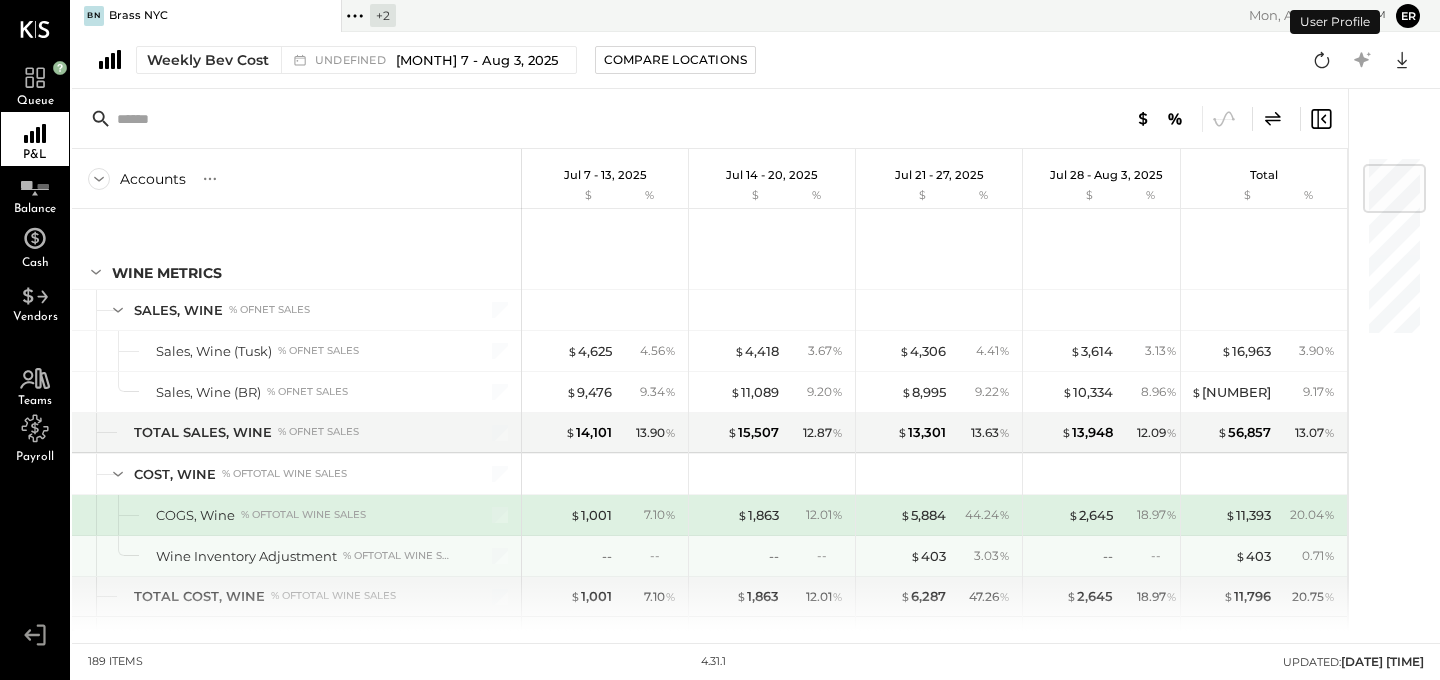 scroll, scrollTop: 75, scrollLeft: 0, axis: vertical 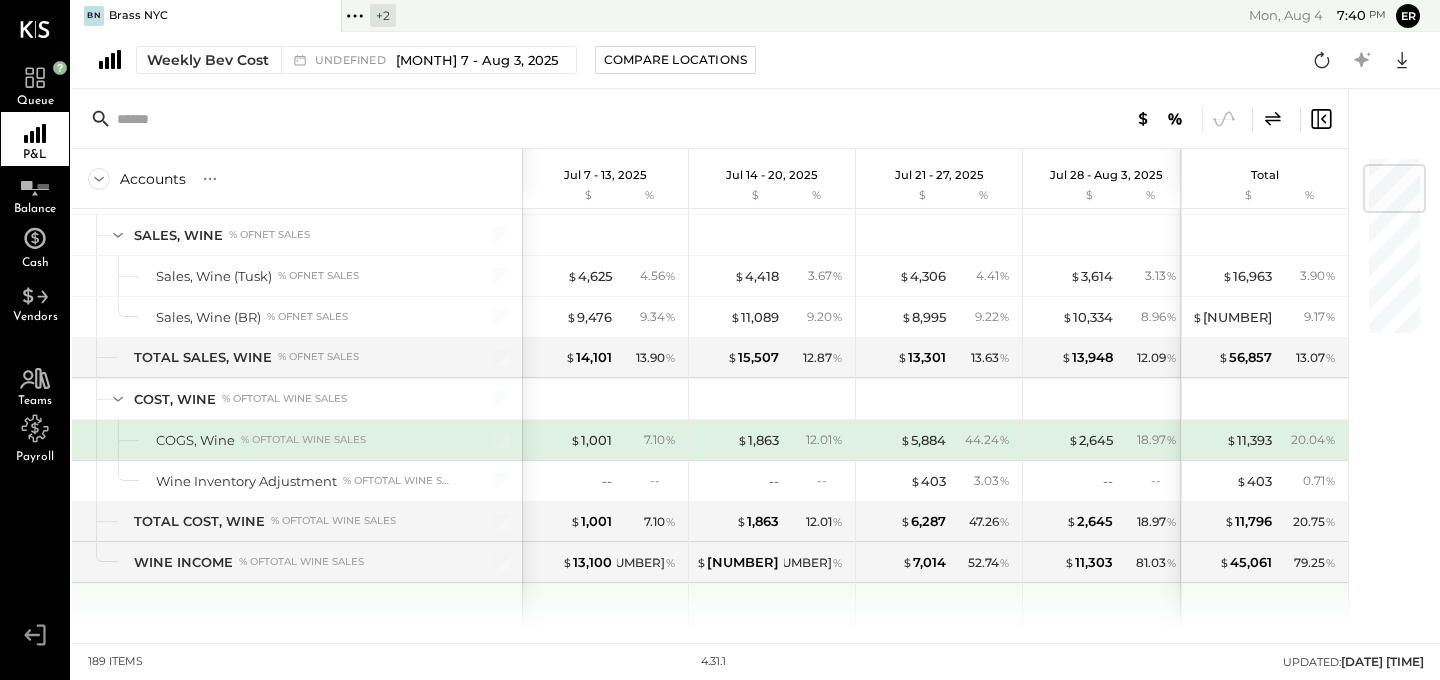 click at bounding box center (607, 621) 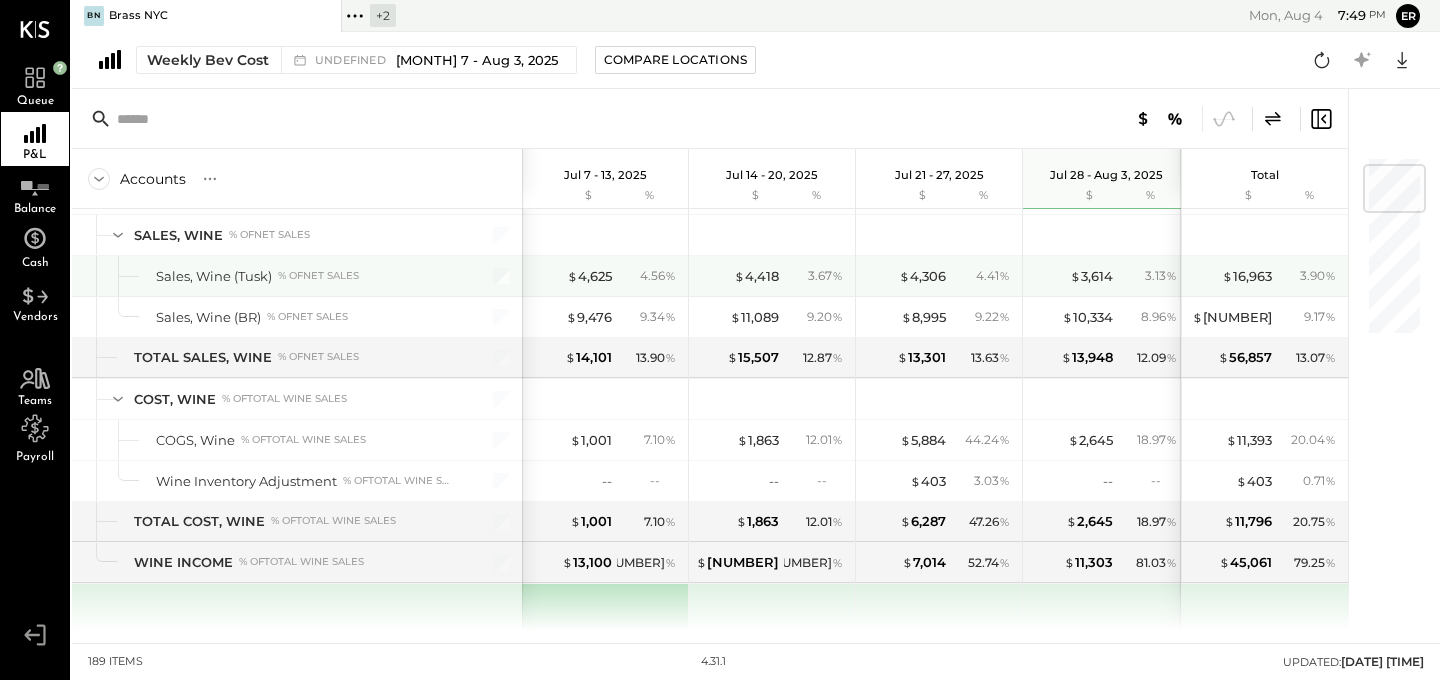scroll, scrollTop: 0, scrollLeft: 0, axis: both 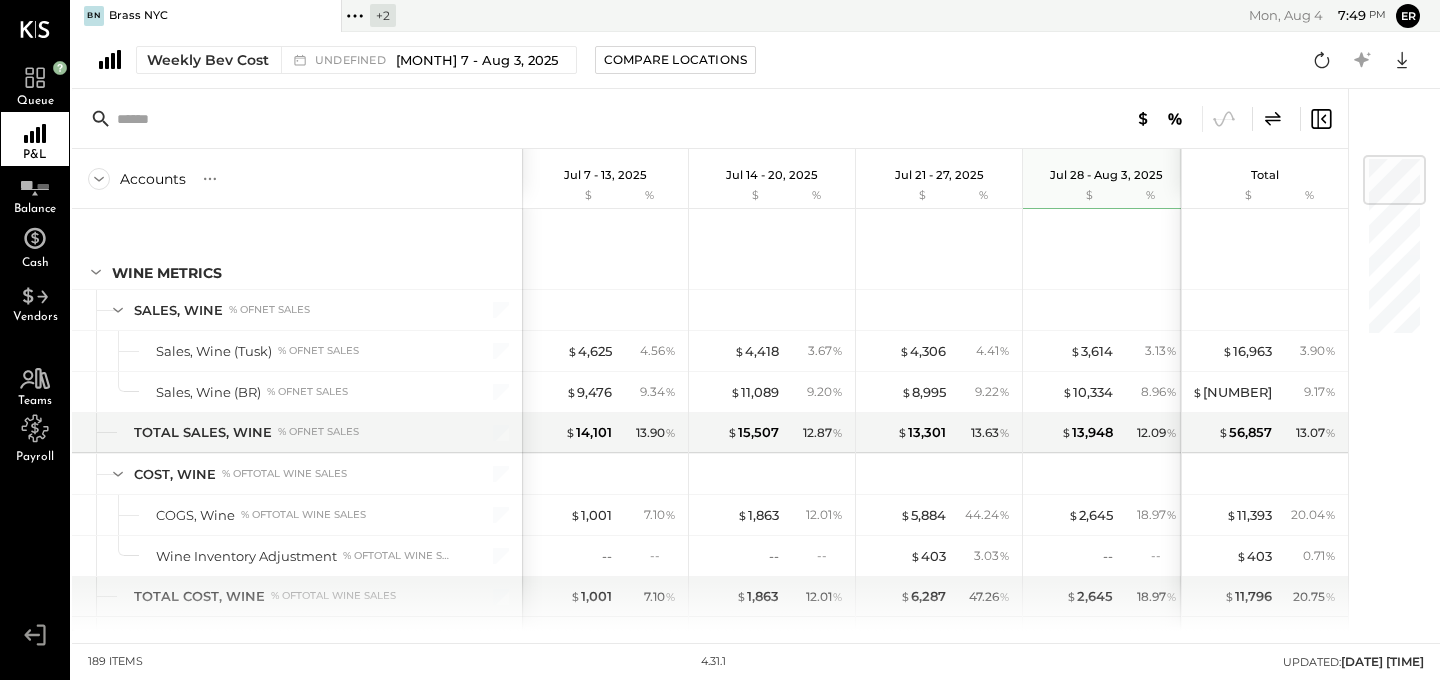 drag, startPoint x: 471, startPoint y: 61, endPoint x: 441, endPoint y: 144, distance: 88.25531 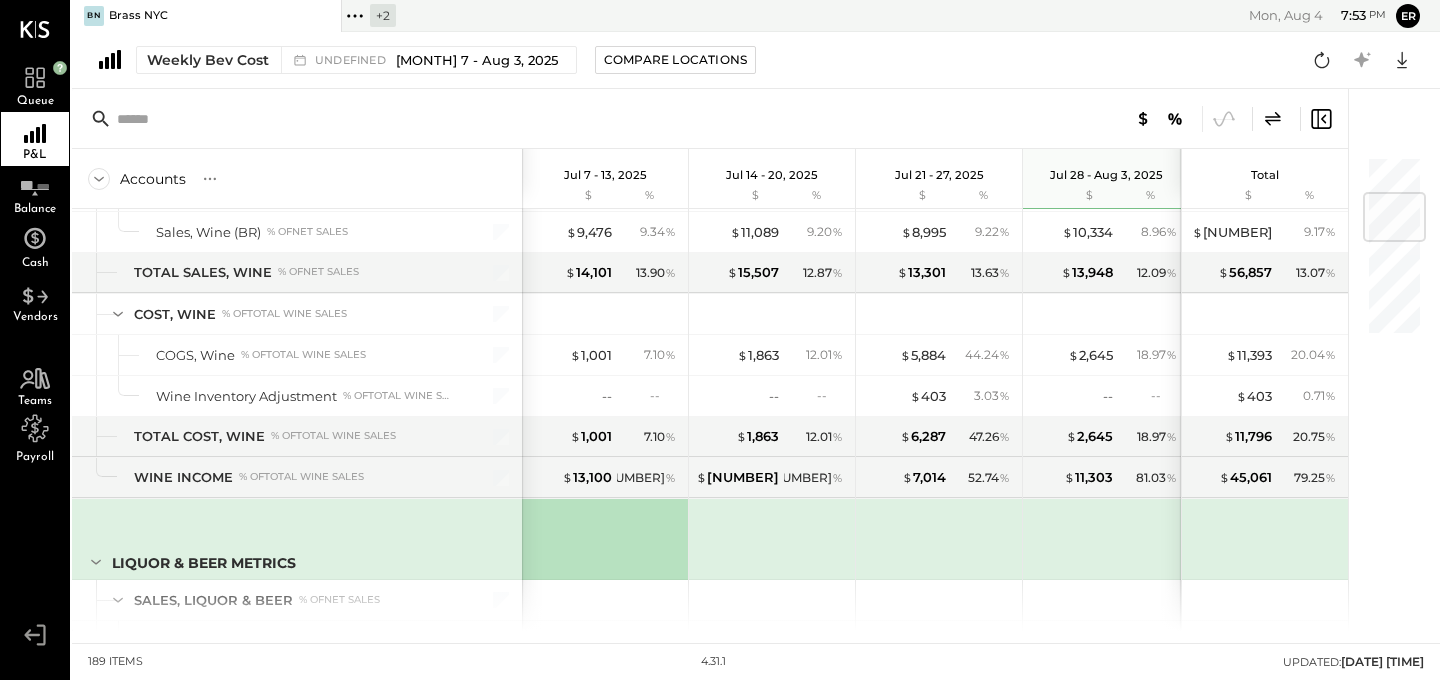 scroll, scrollTop: 320, scrollLeft: 0, axis: vertical 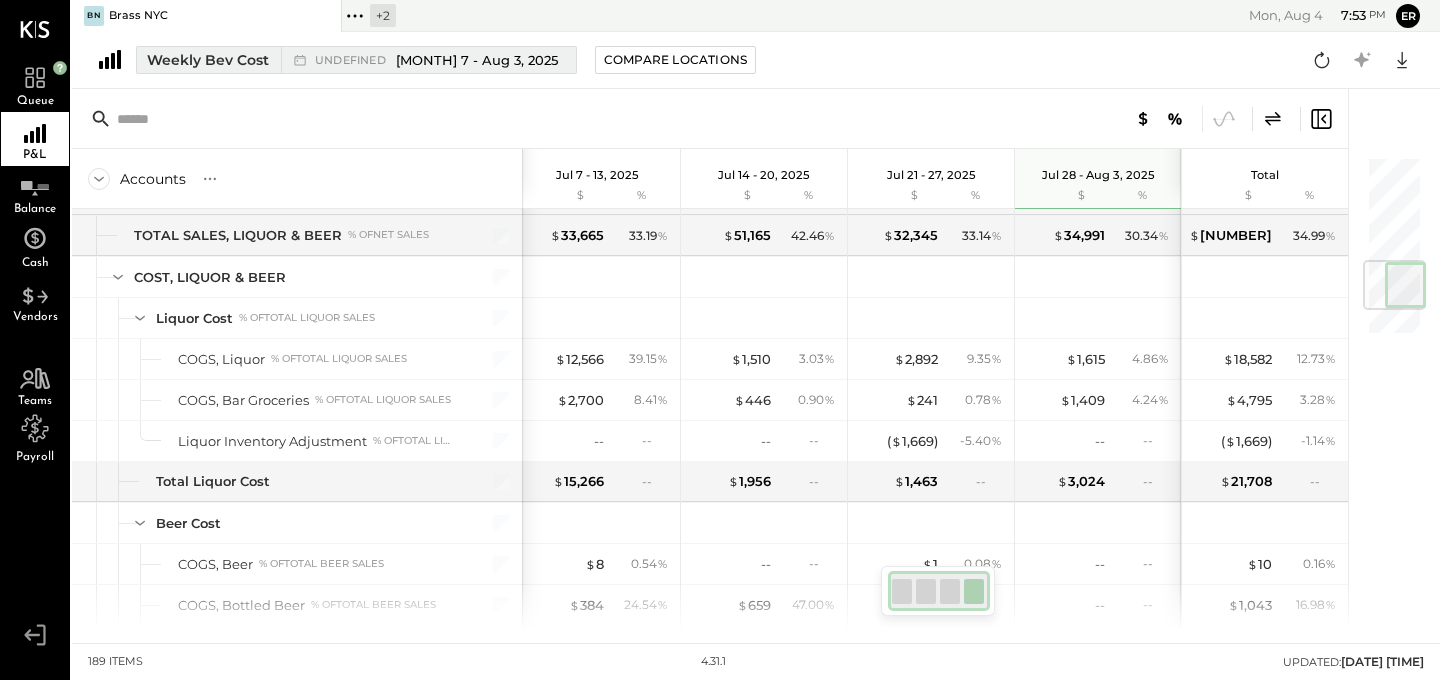 click on "undefined [DATE] - [DATE]" at bounding box center (436, 60) 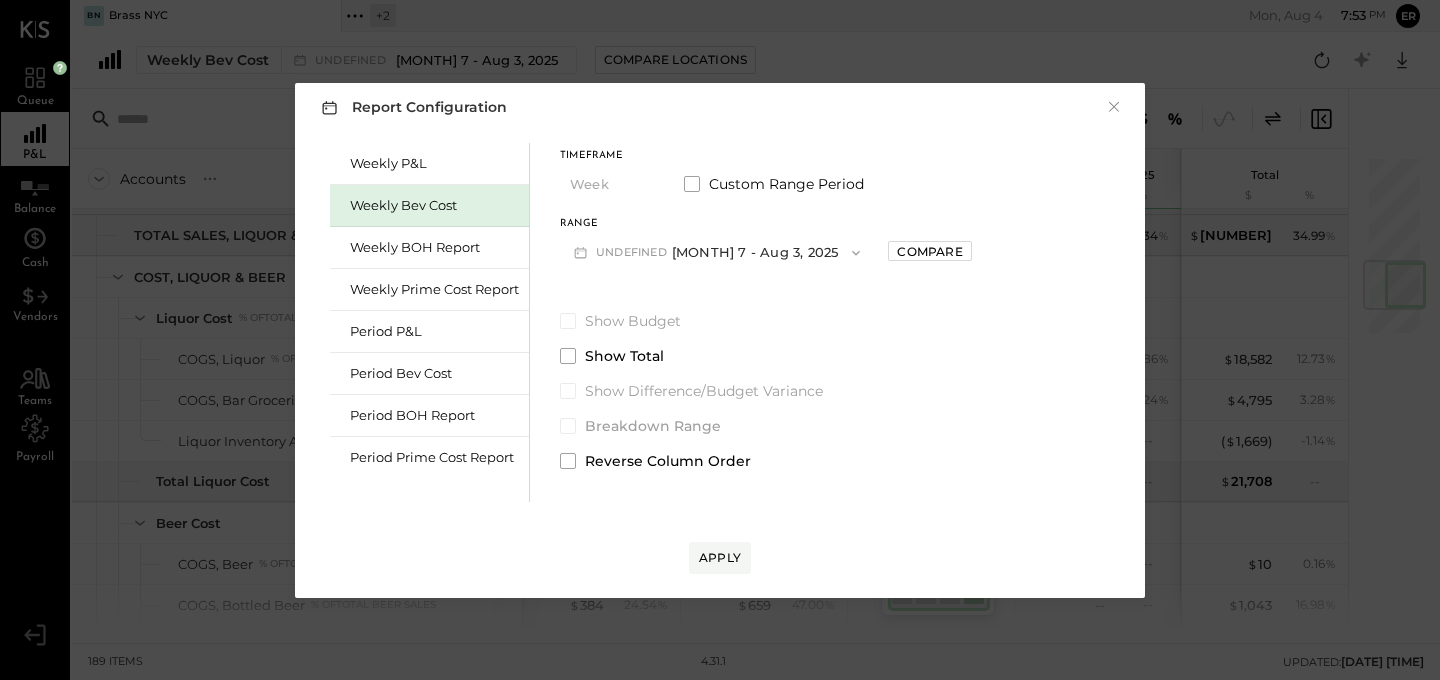 click on "undefined [DATE] - [DATE]" at bounding box center (717, 252) 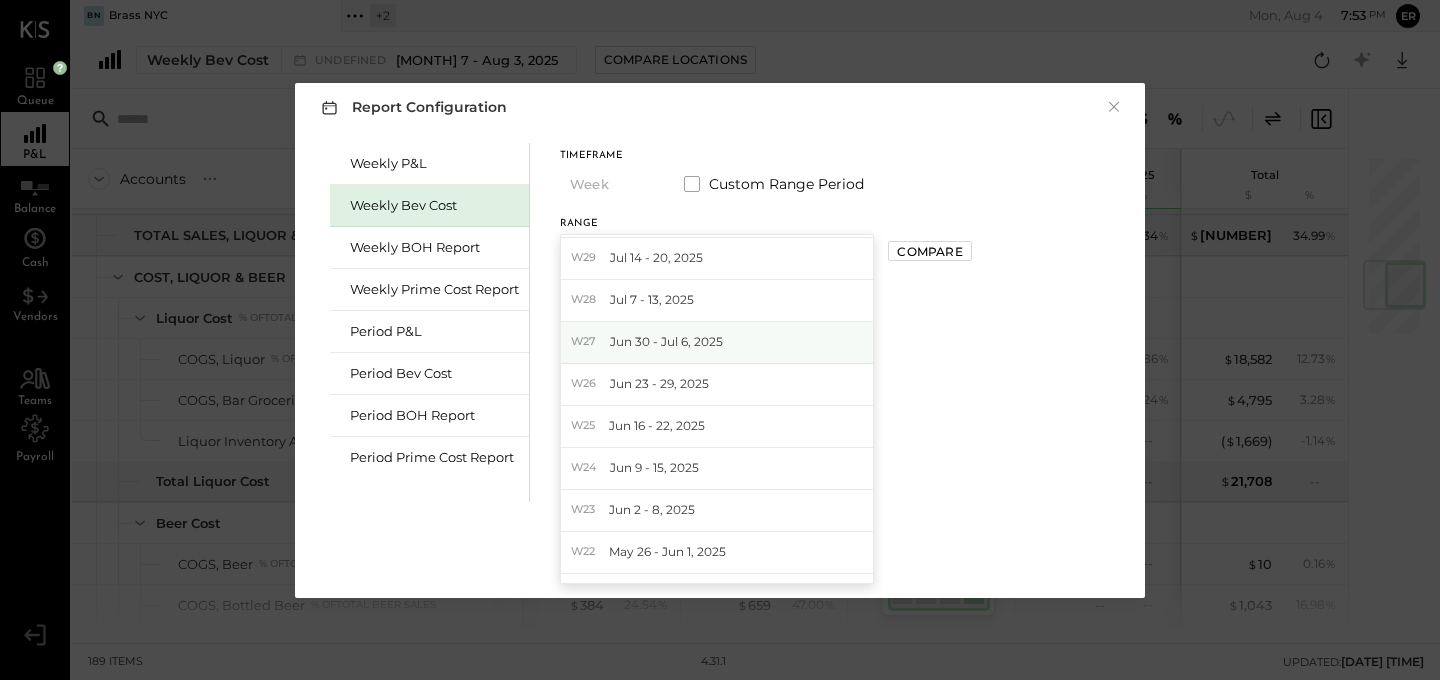 scroll, scrollTop: 140, scrollLeft: 0, axis: vertical 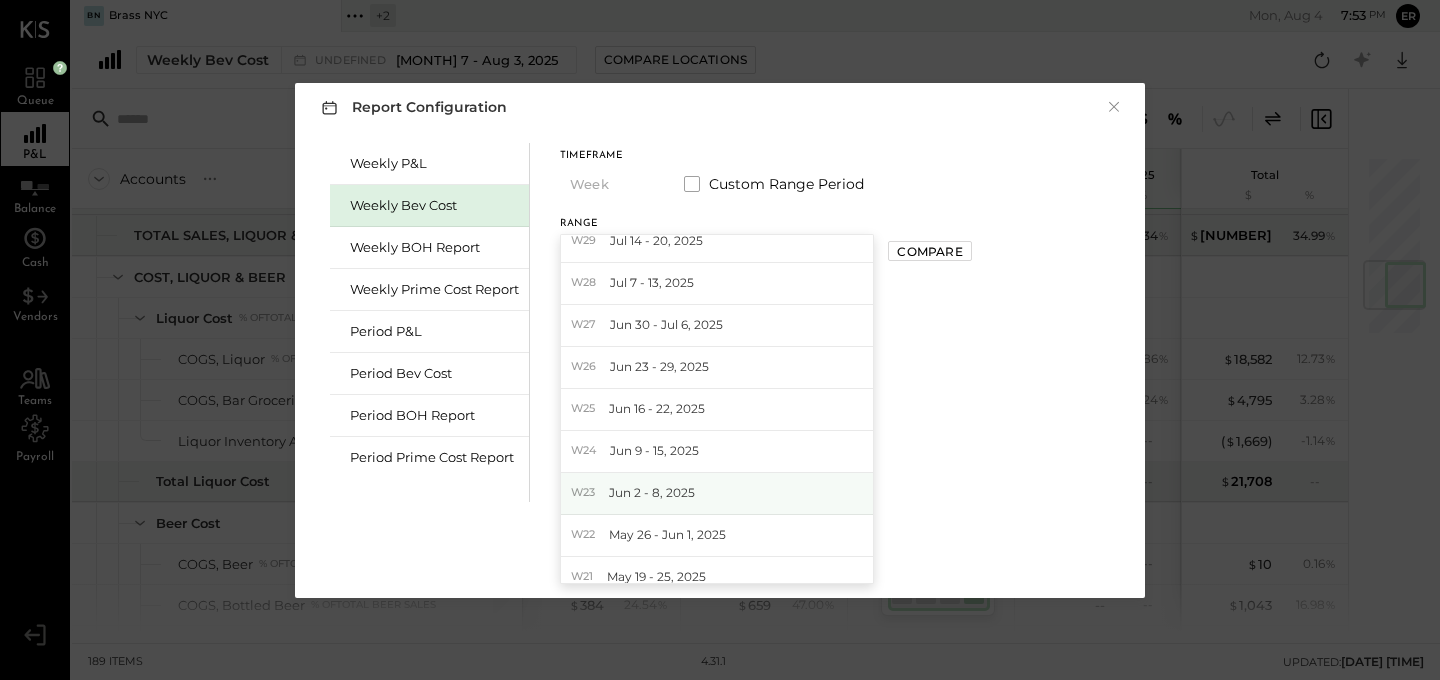 click on "W23   Jun 2 - 8, 2025" at bounding box center (717, 494) 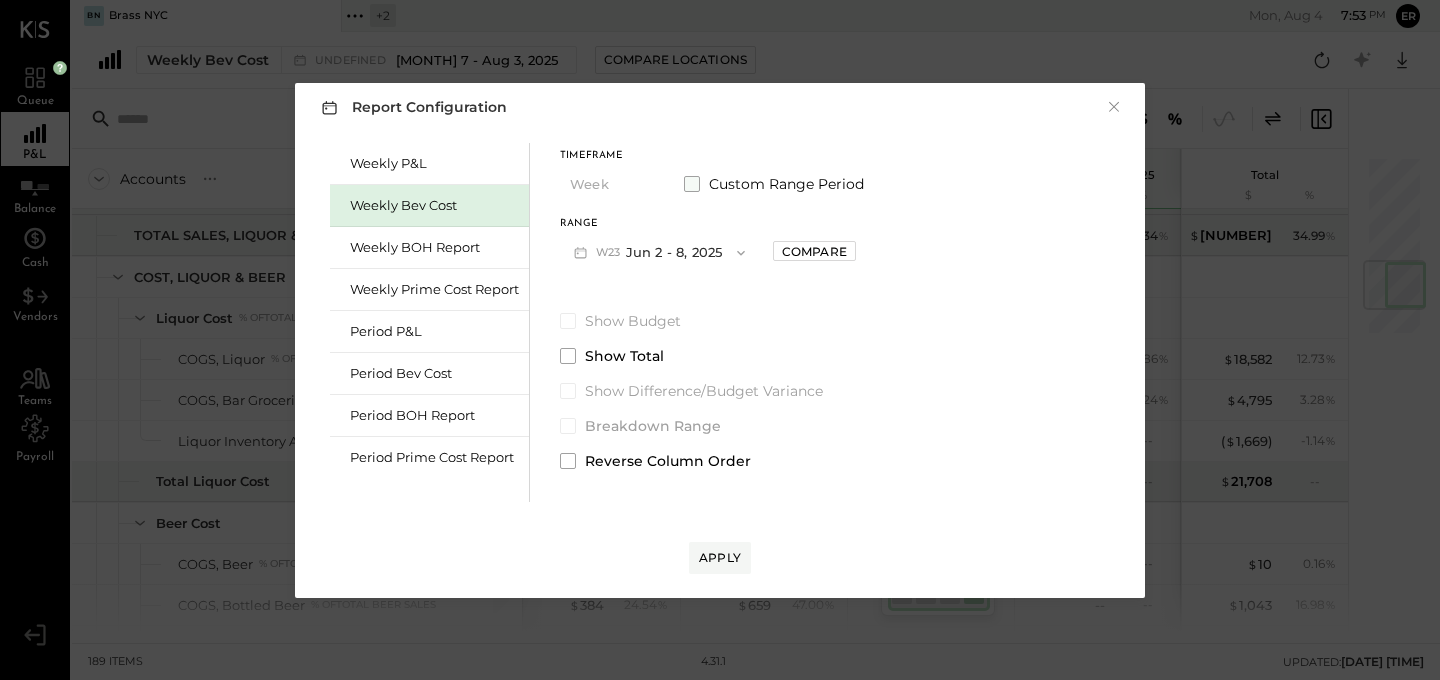 click at bounding box center [692, 184] 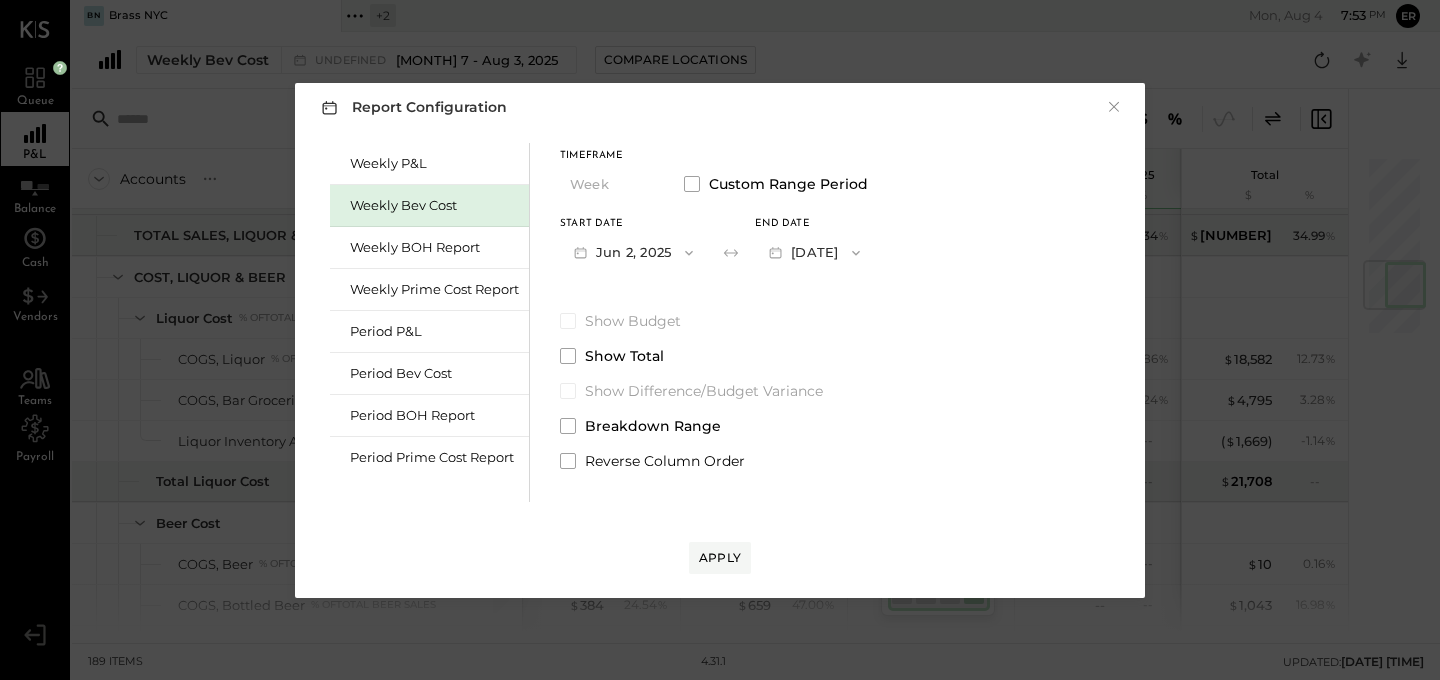 click on "[DATE]" at bounding box center (814, 252) 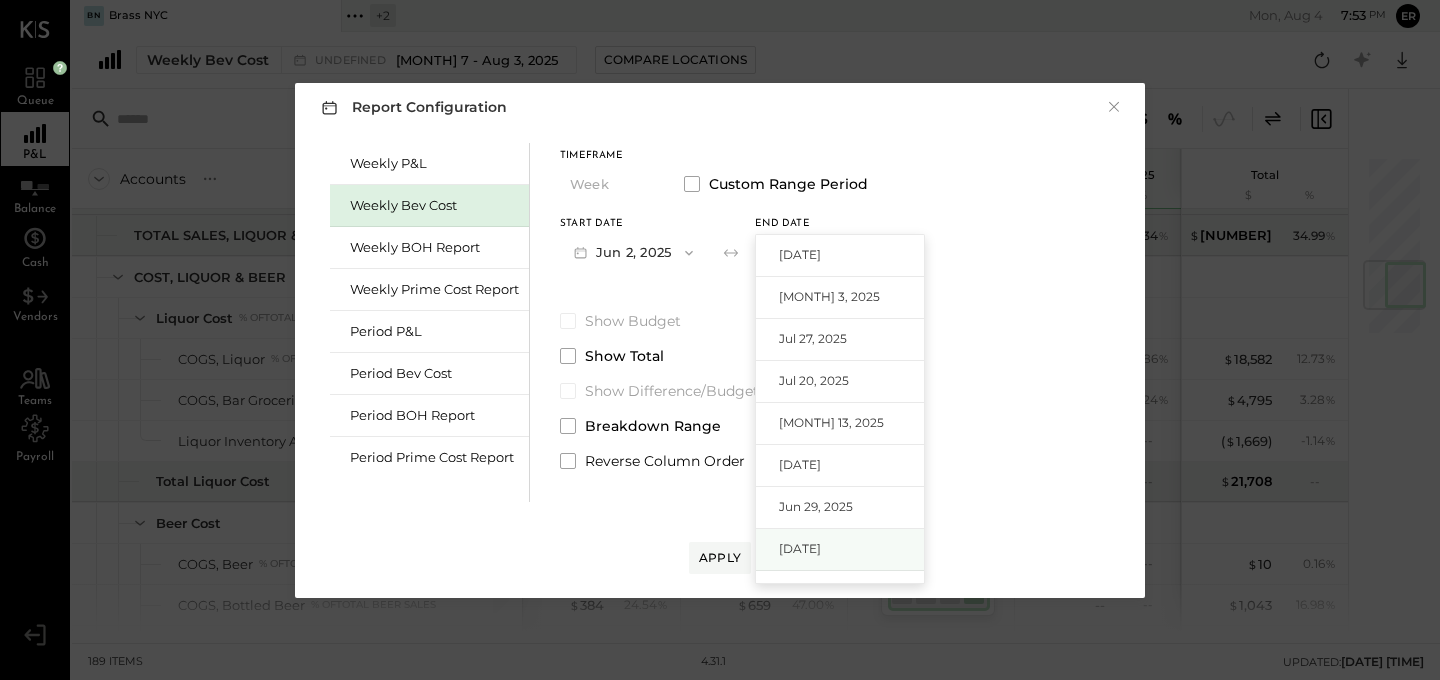scroll, scrollTop: 72, scrollLeft: 0, axis: vertical 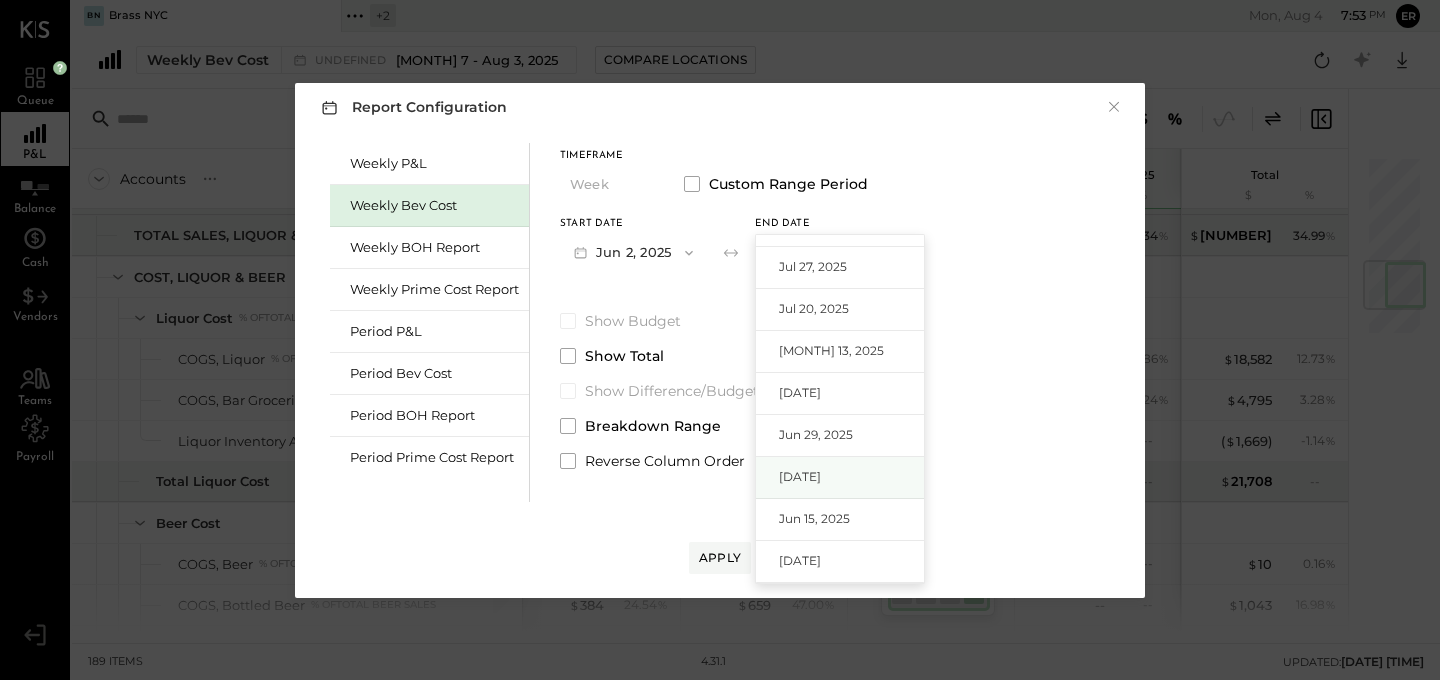 click on "[DATE]" at bounding box center [800, 476] 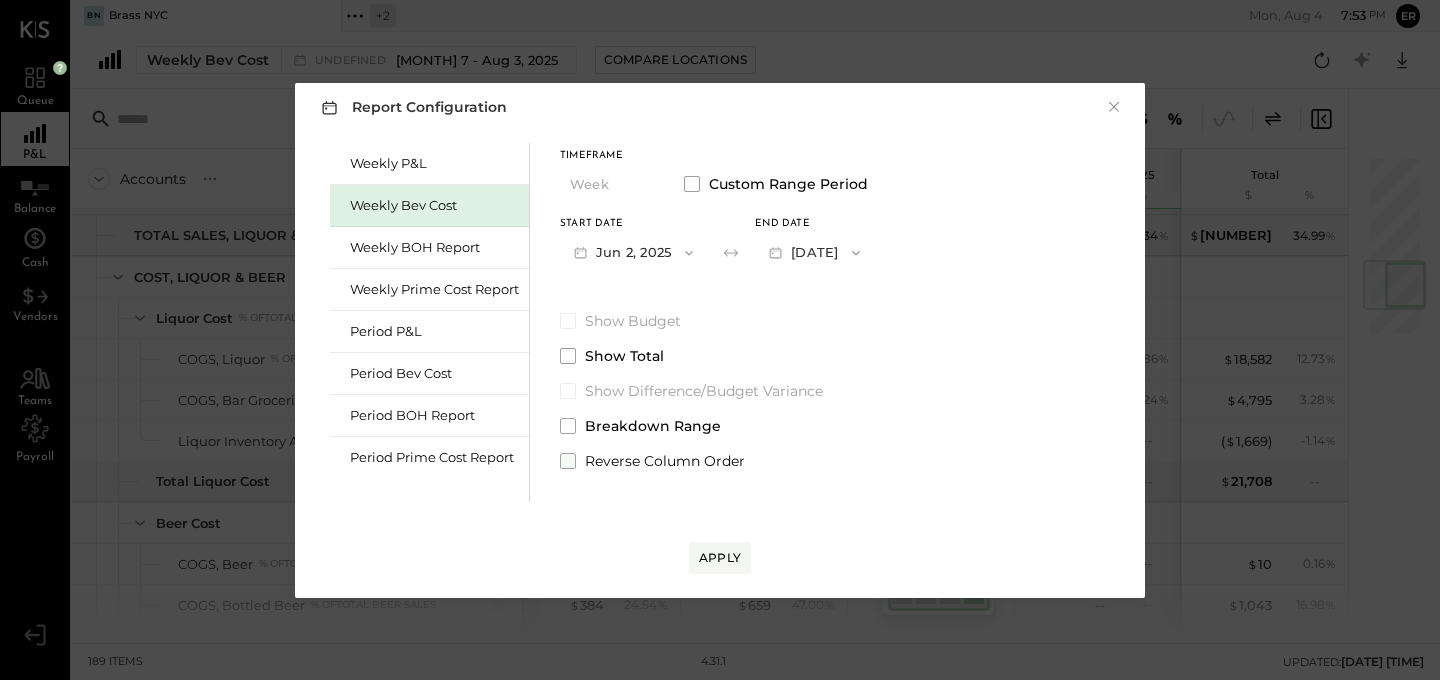 click at bounding box center (568, 461) 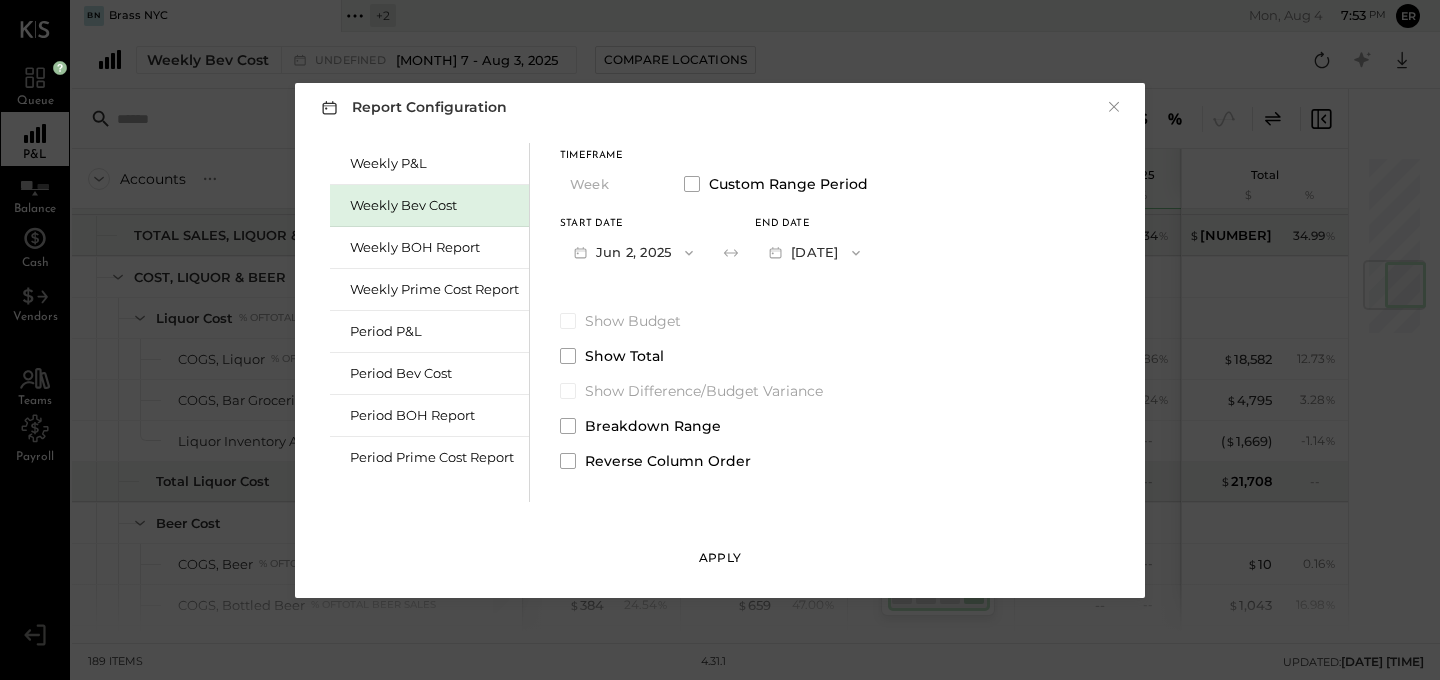 click on "Apply" at bounding box center (720, 558) 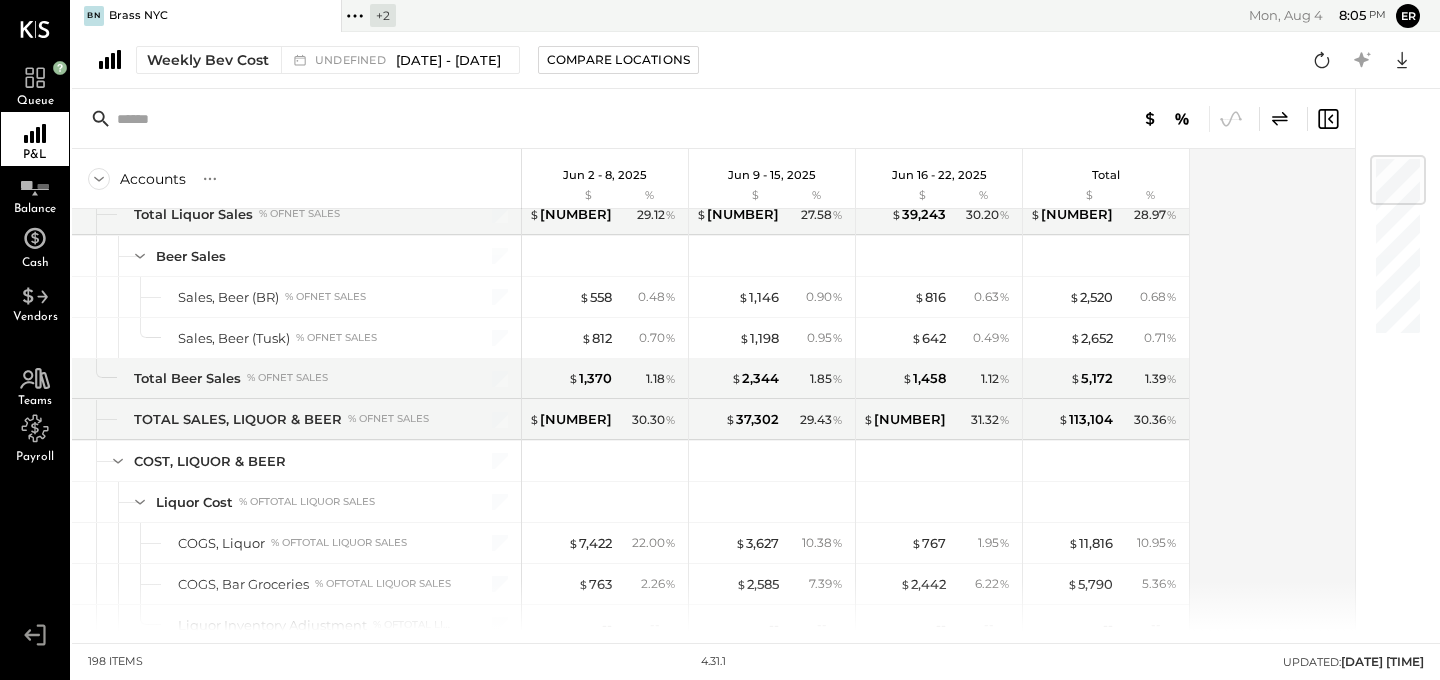 scroll, scrollTop: 0, scrollLeft: 0, axis: both 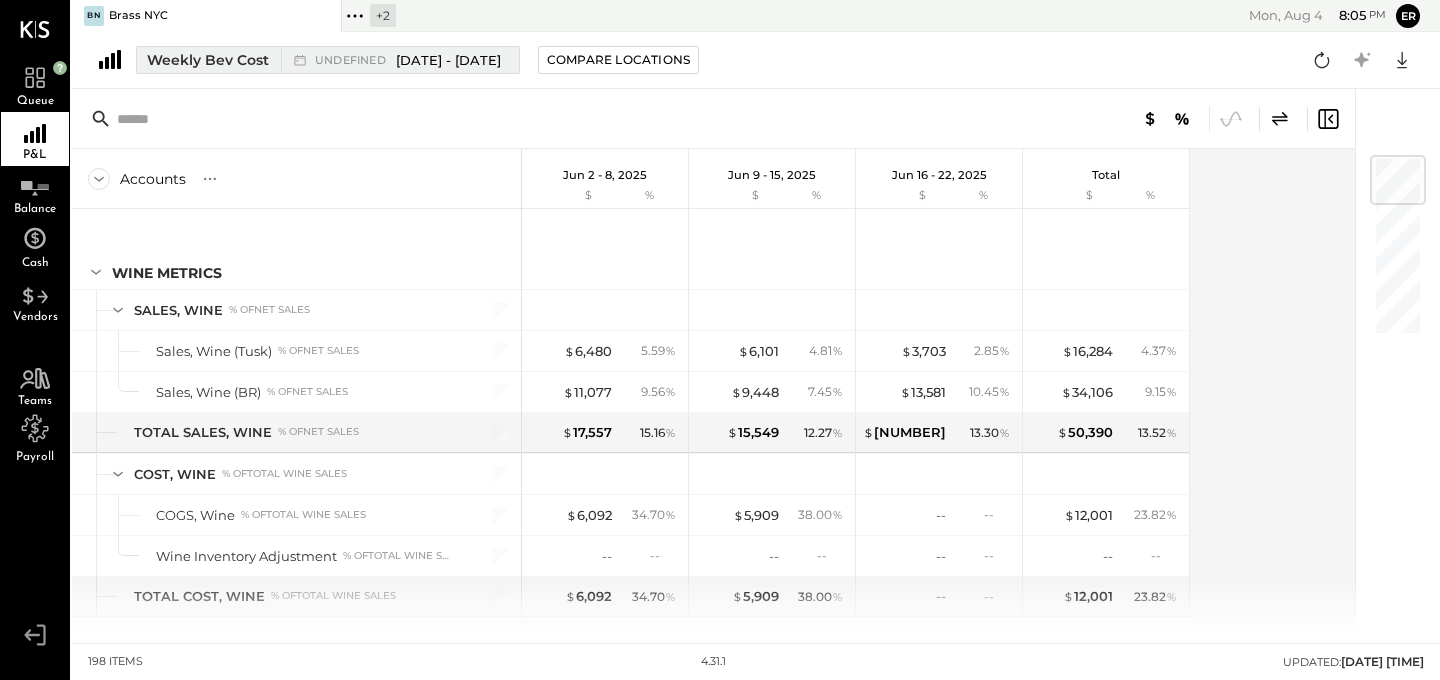 click on "[DATE] - [DATE]" at bounding box center [448, 60] 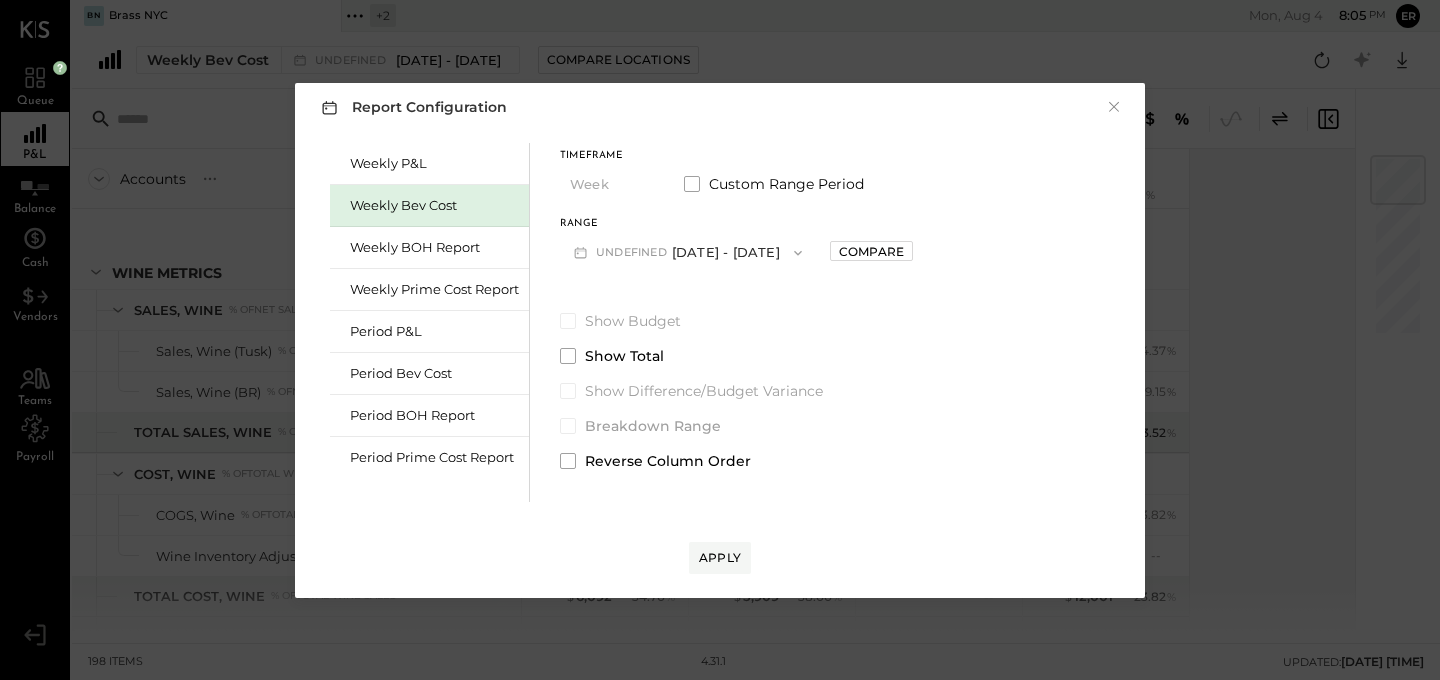click on "undefined [DATE] - [DATE]" at bounding box center (688, 252) 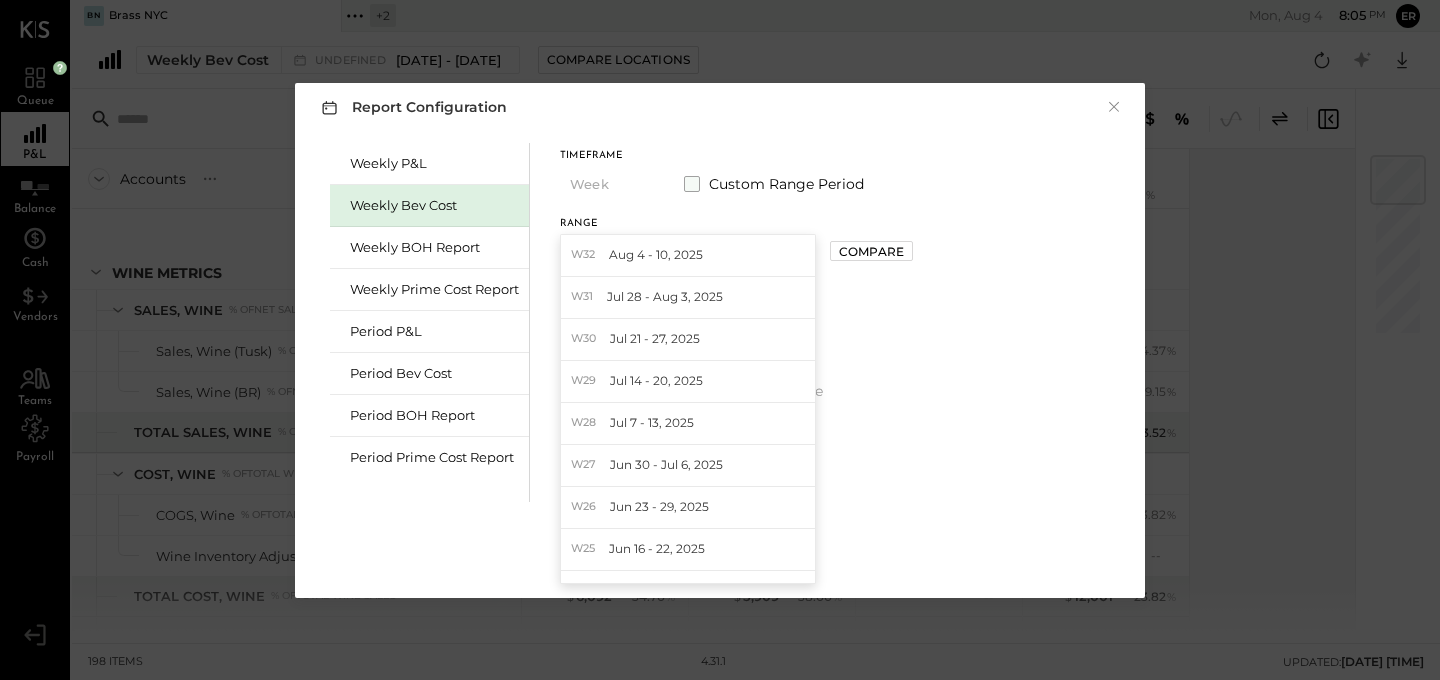 click at bounding box center (692, 184) 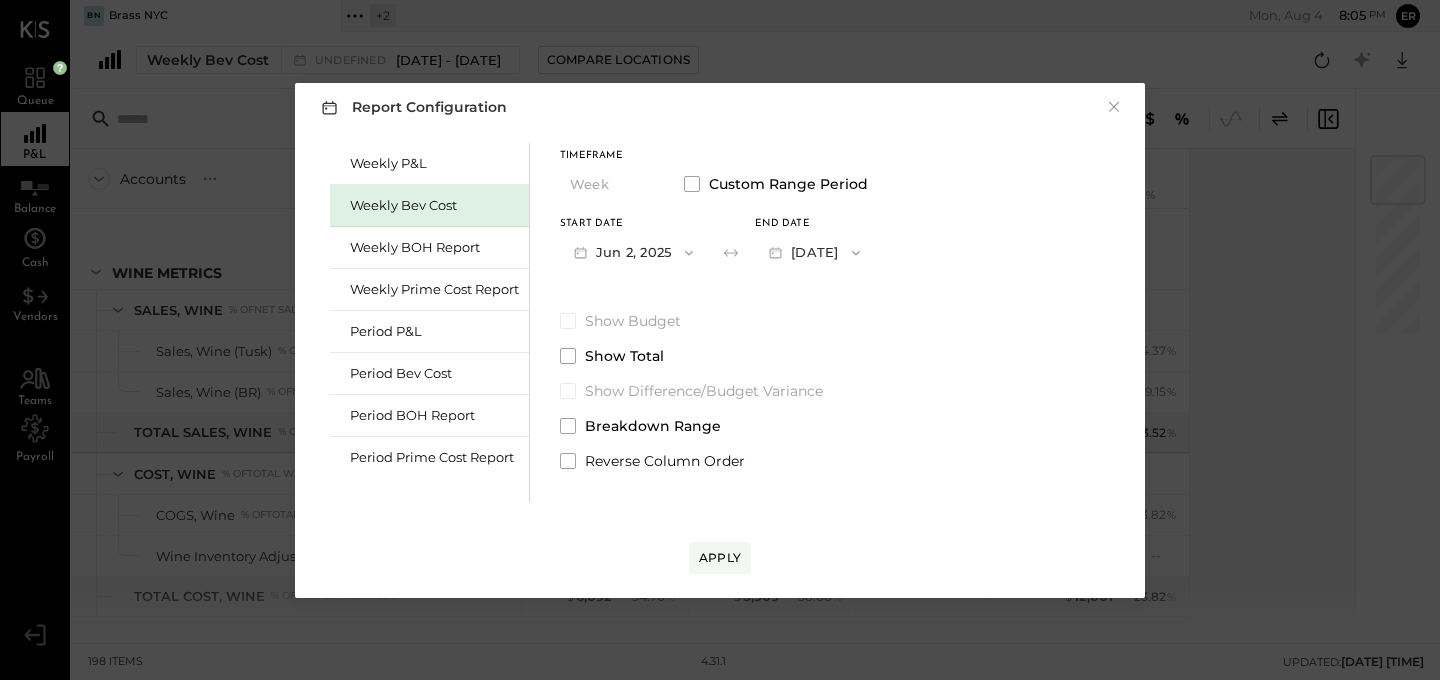 click on "Jun 2, 2025" at bounding box center (633, 252) 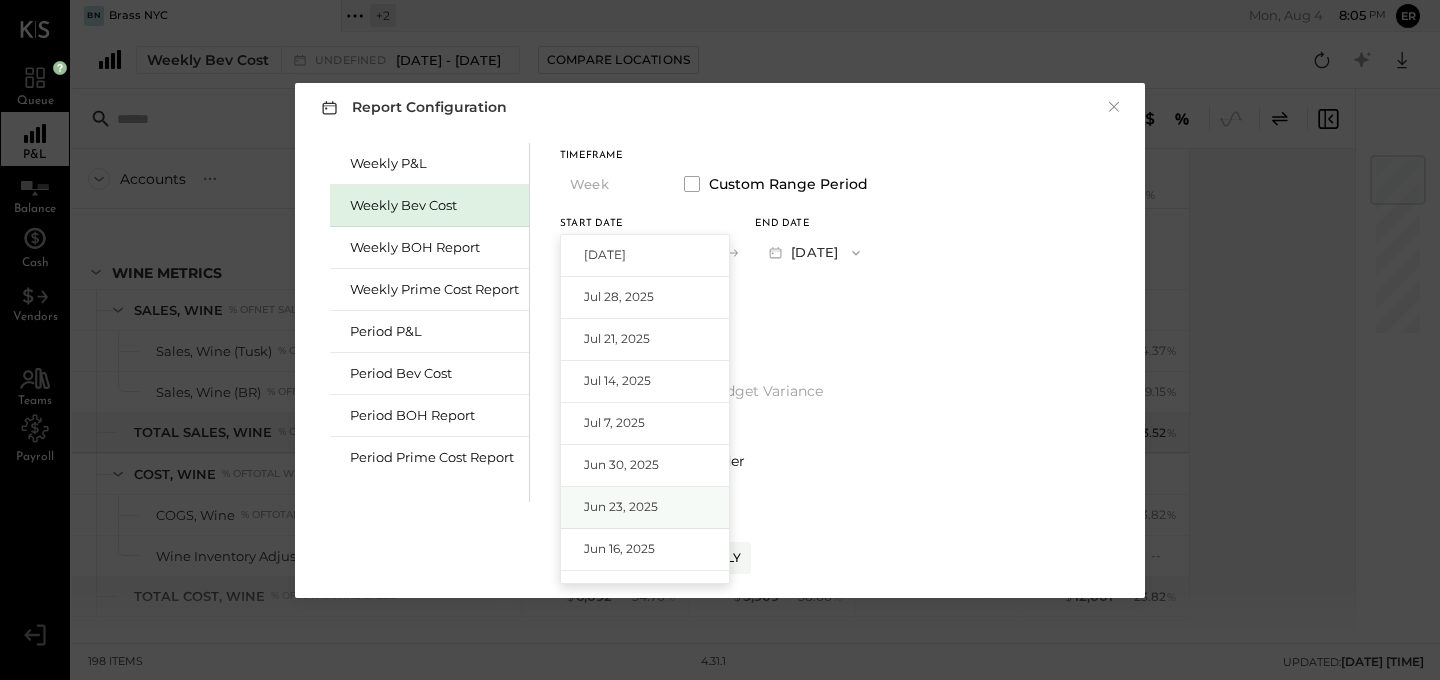 click on "Jun 23, 2025" at bounding box center (645, 508) 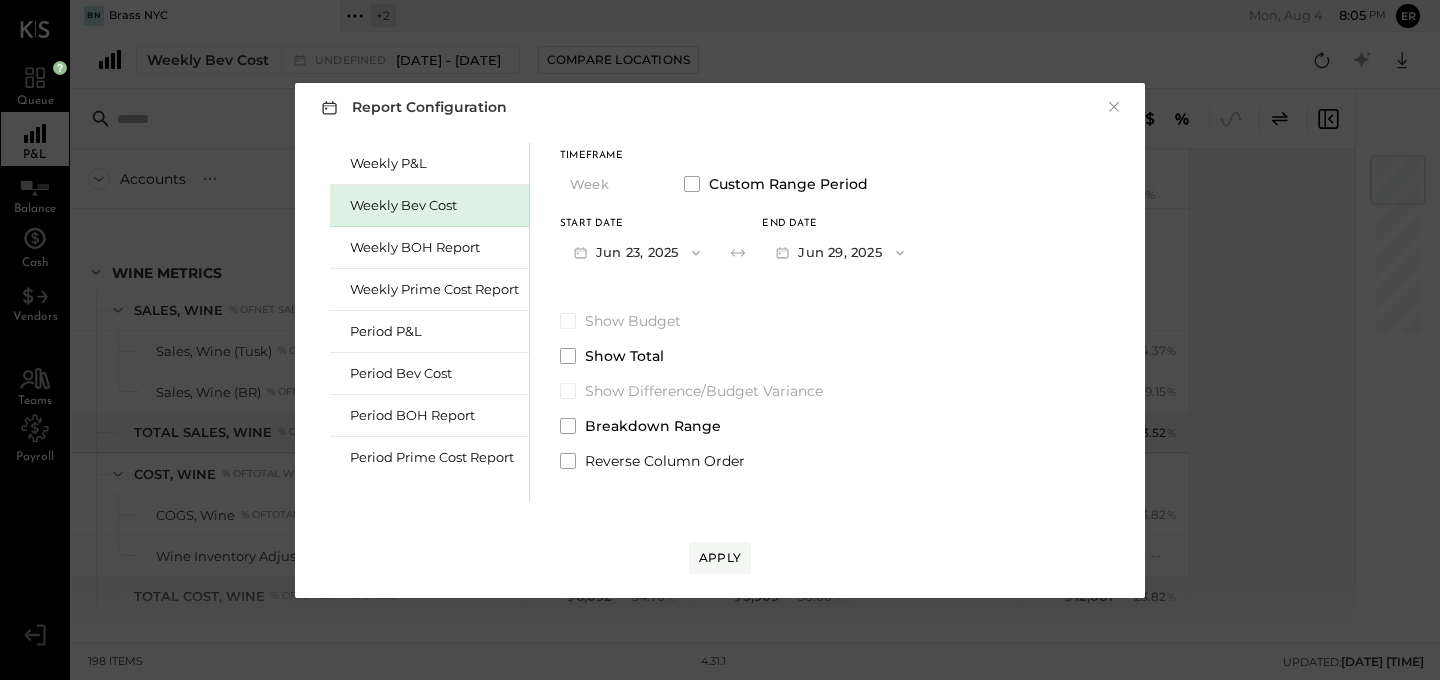 click on "Jun 29, 2025" at bounding box center (839, 252) 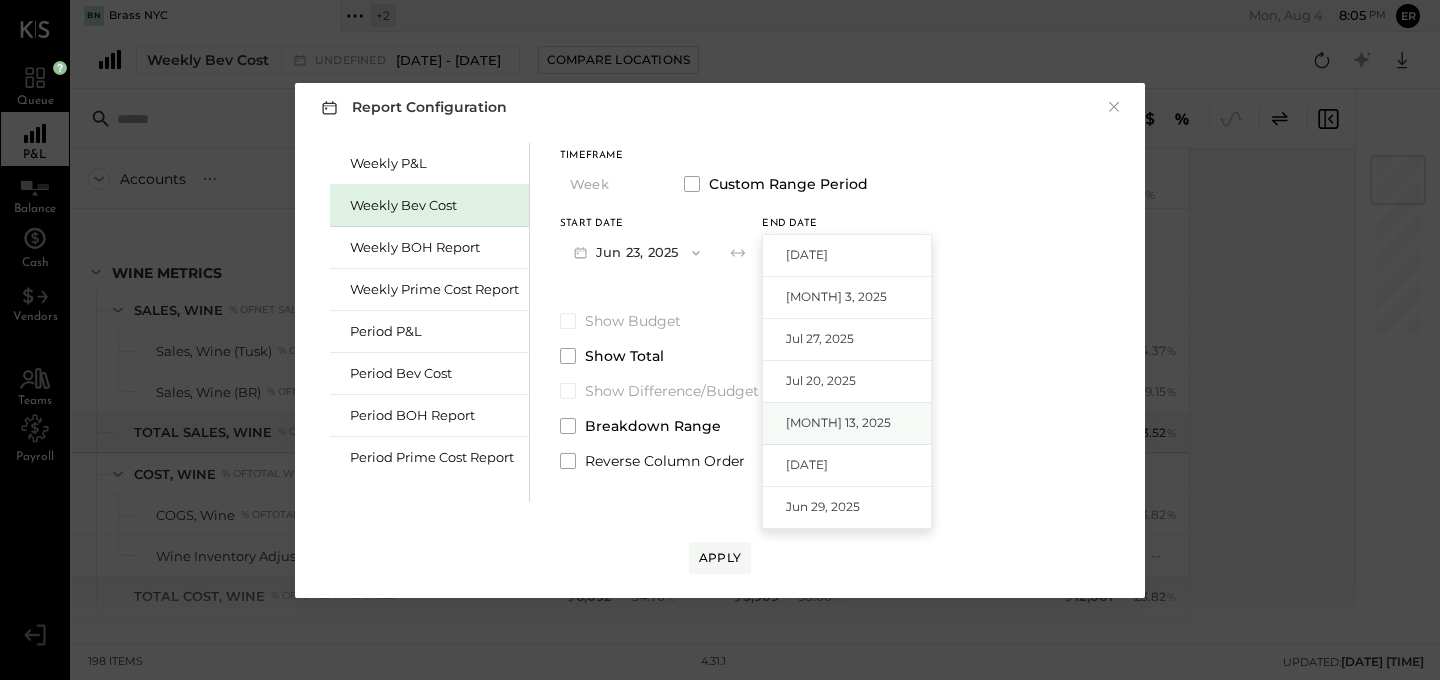 click on "[MONTH] 13, 2025" at bounding box center (847, 424) 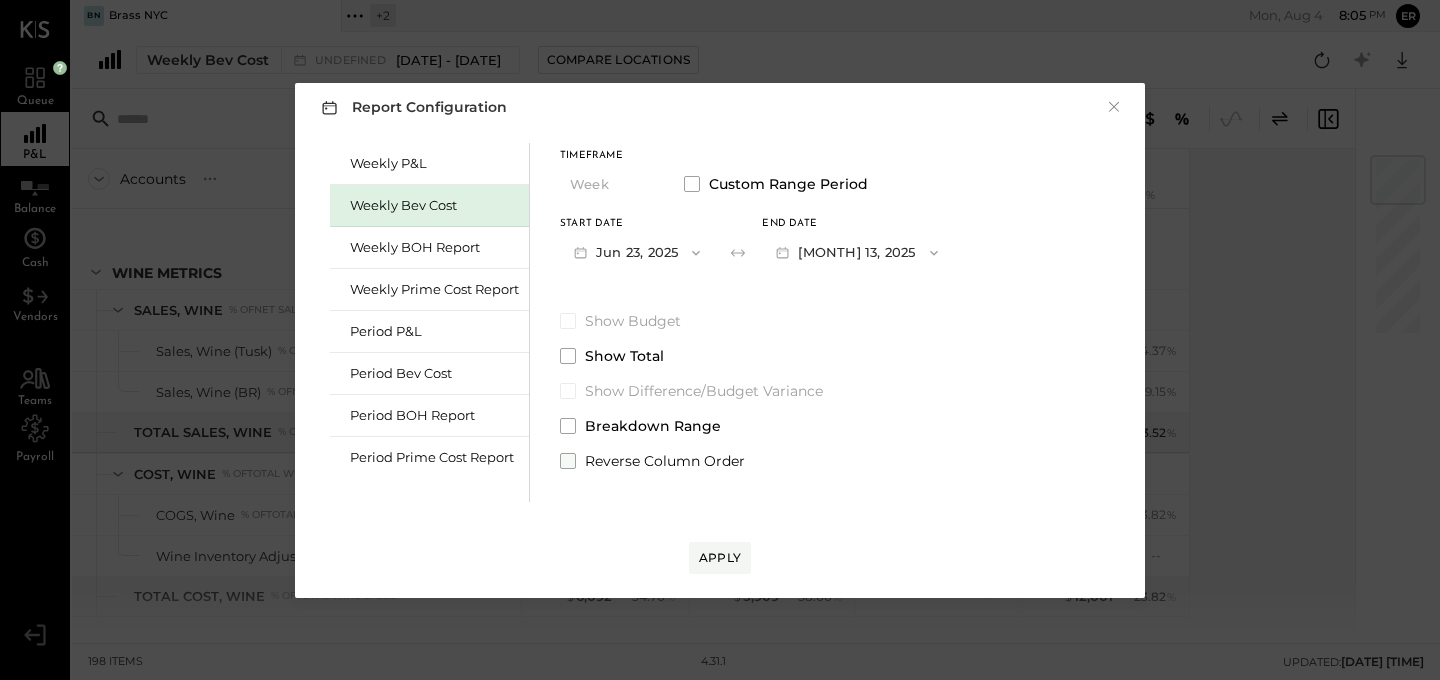 click at bounding box center (568, 461) 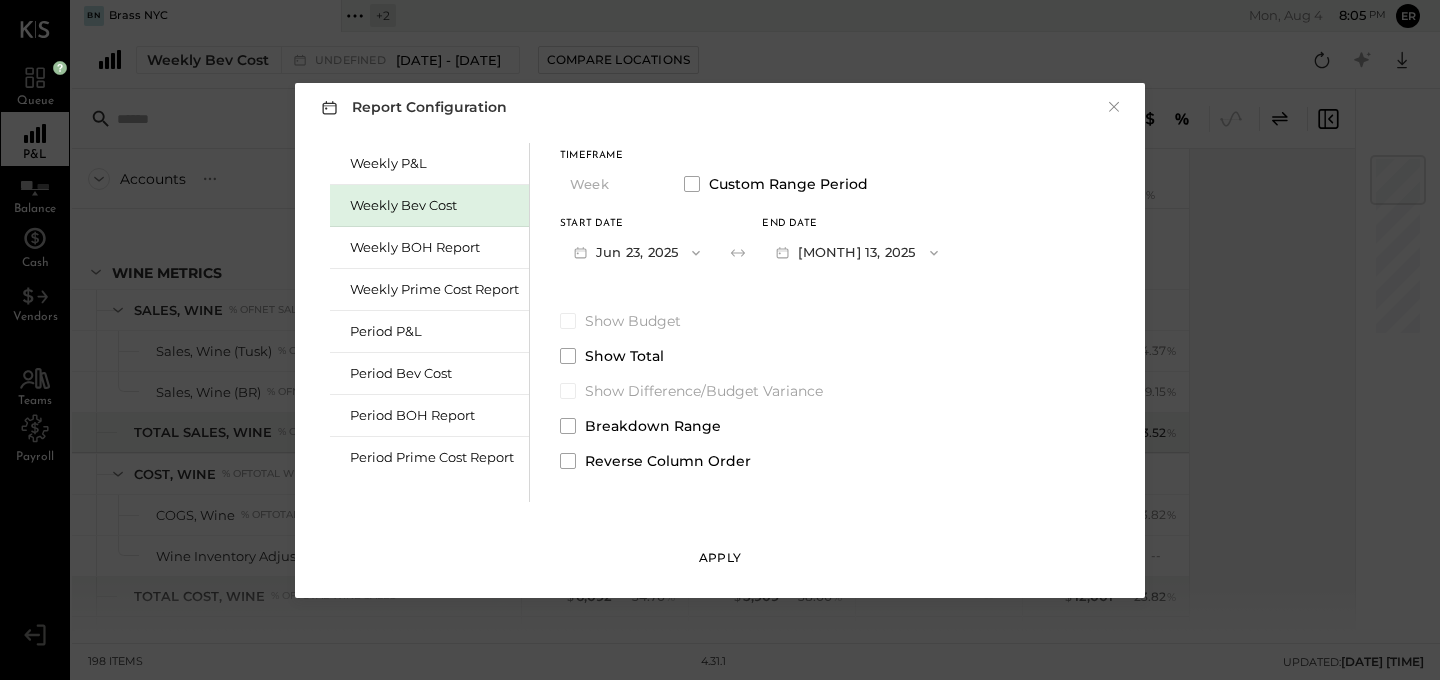 click on "Apply" at bounding box center [720, 558] 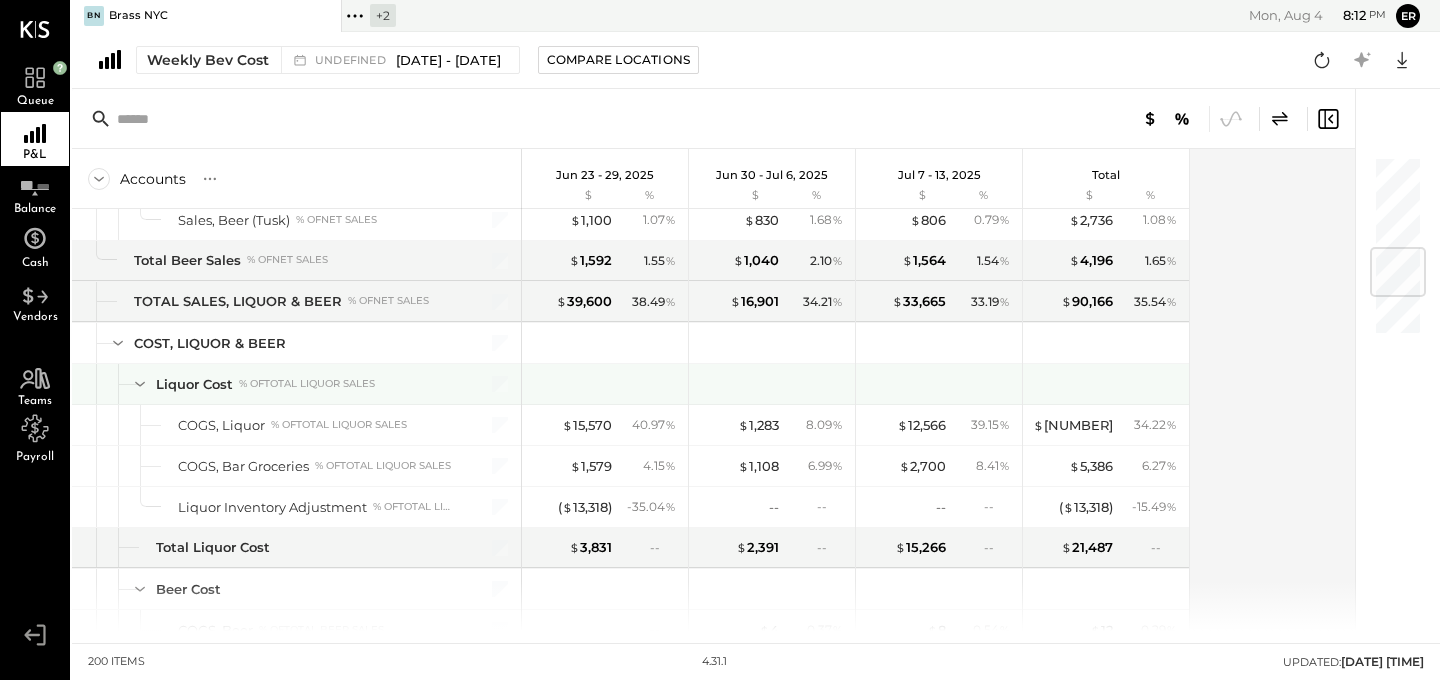 scroll, scrollTop: 828, scrollLeft: 0, axis: vertical 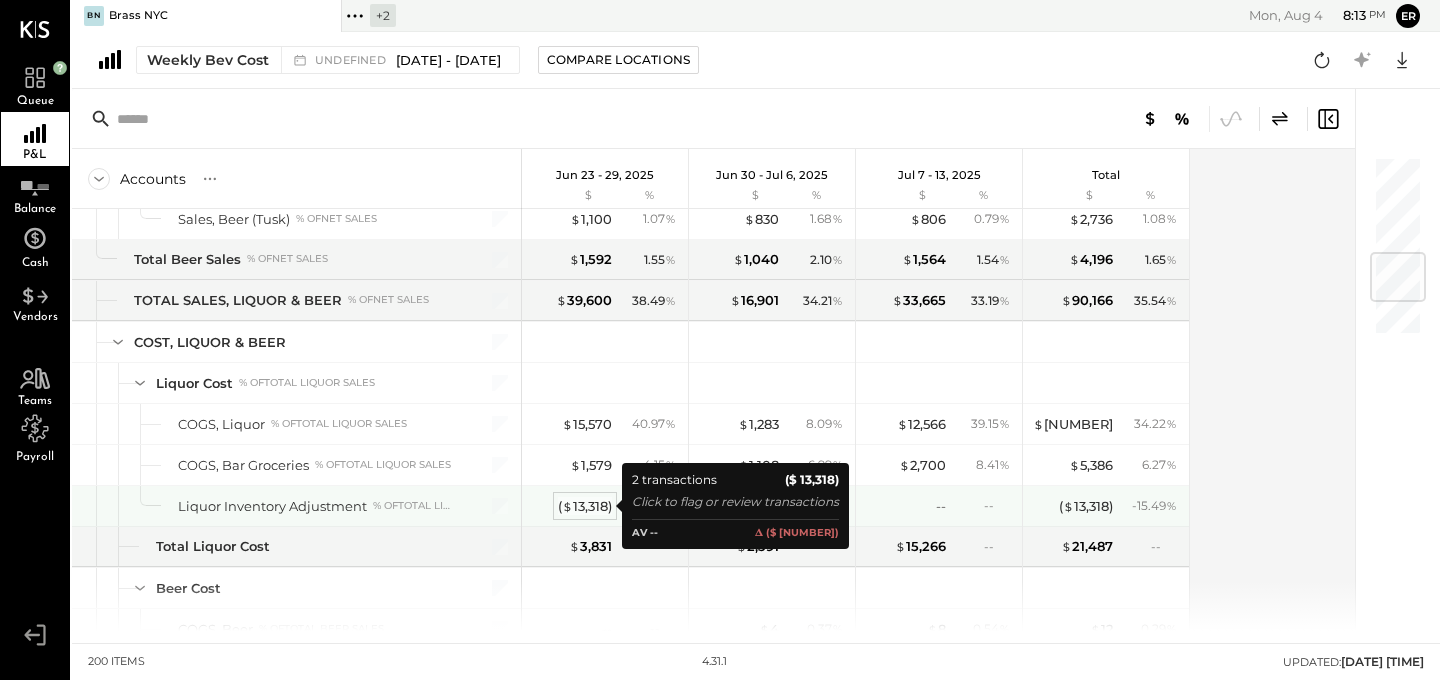 click on "( $ [NUMBER] )" at bounding box center [585, 506] 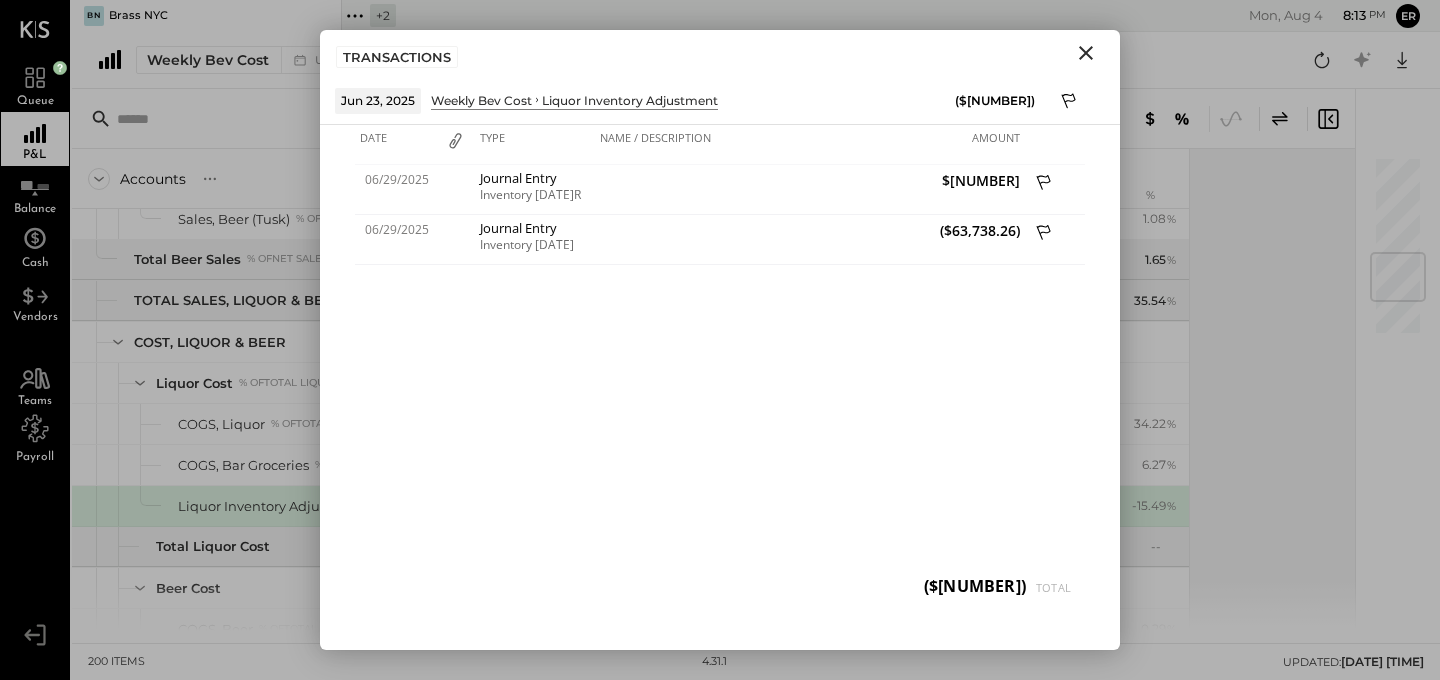 click 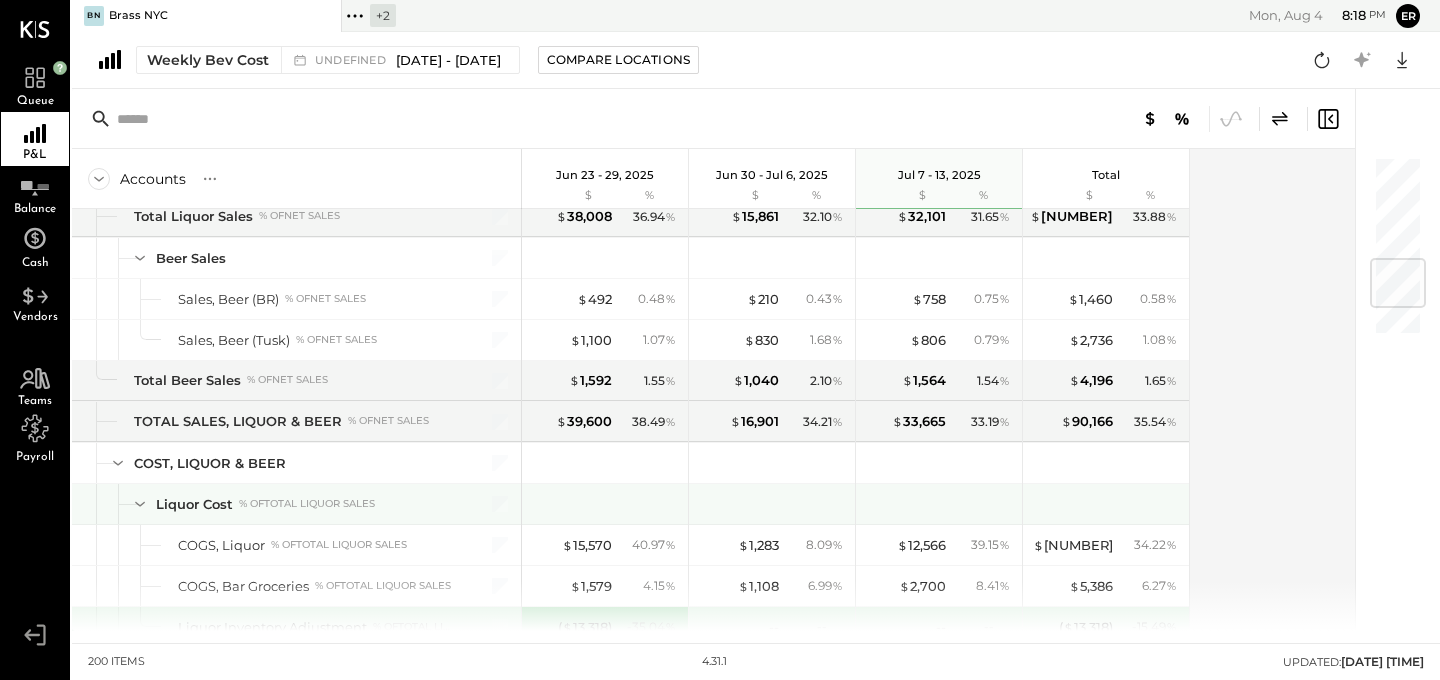 scroll, scrollTop: 0, scrollLeft: 0, axis: both 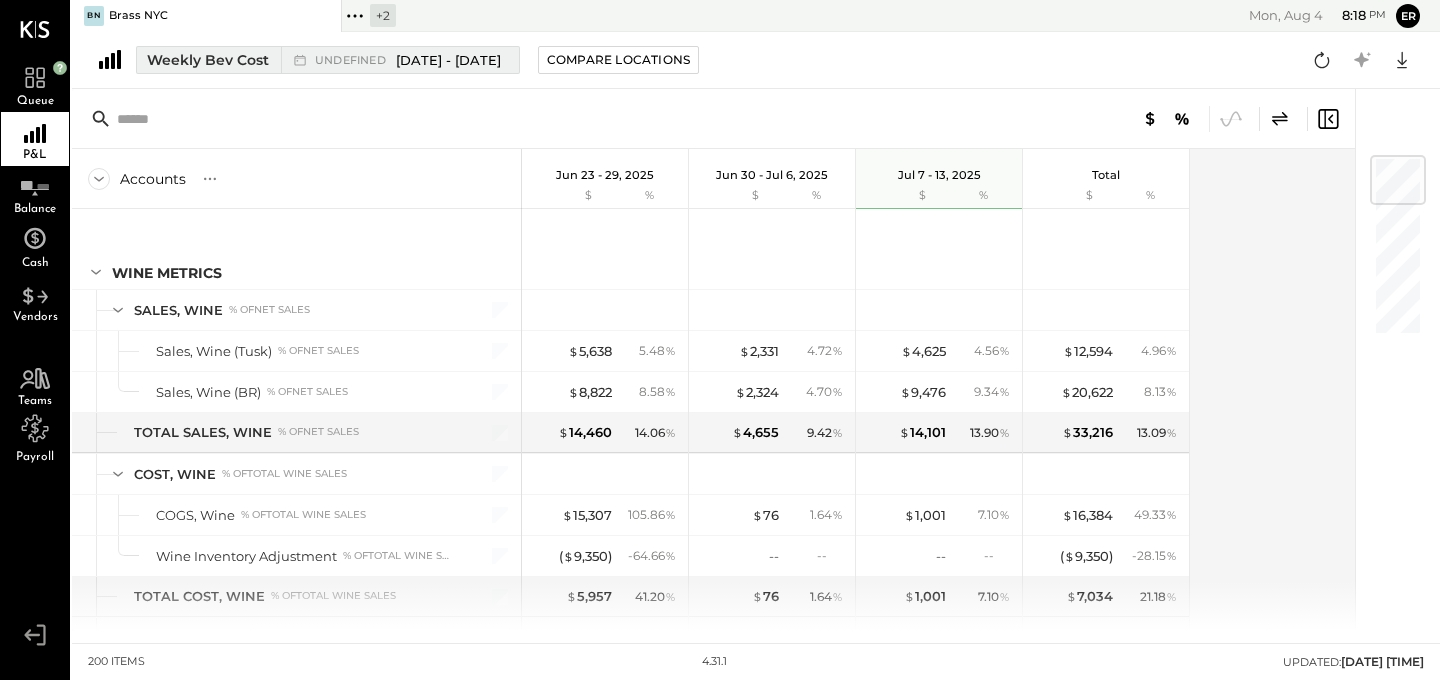 click on "[DATE] - [DATE]" at bounding box center (448, 60) 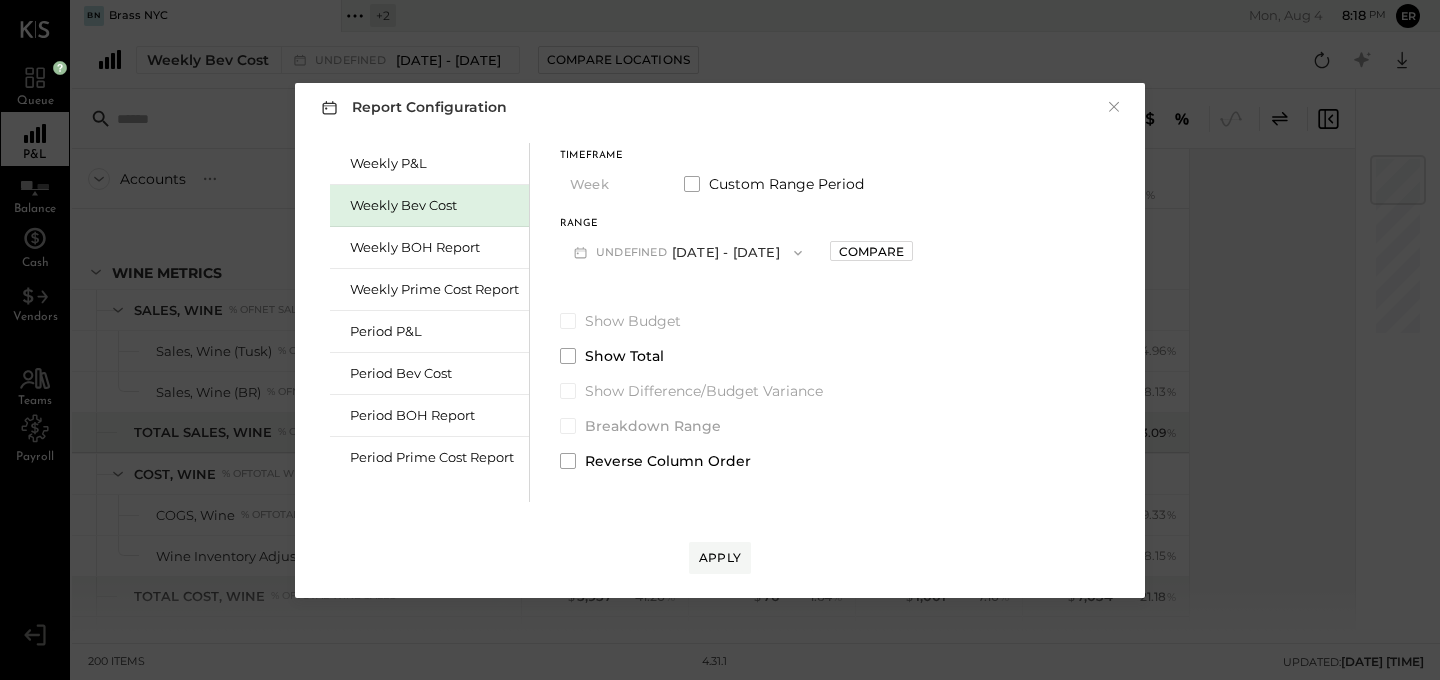 click on "undefined [DATE] - [DATE]" at bounding box center [688, 252] 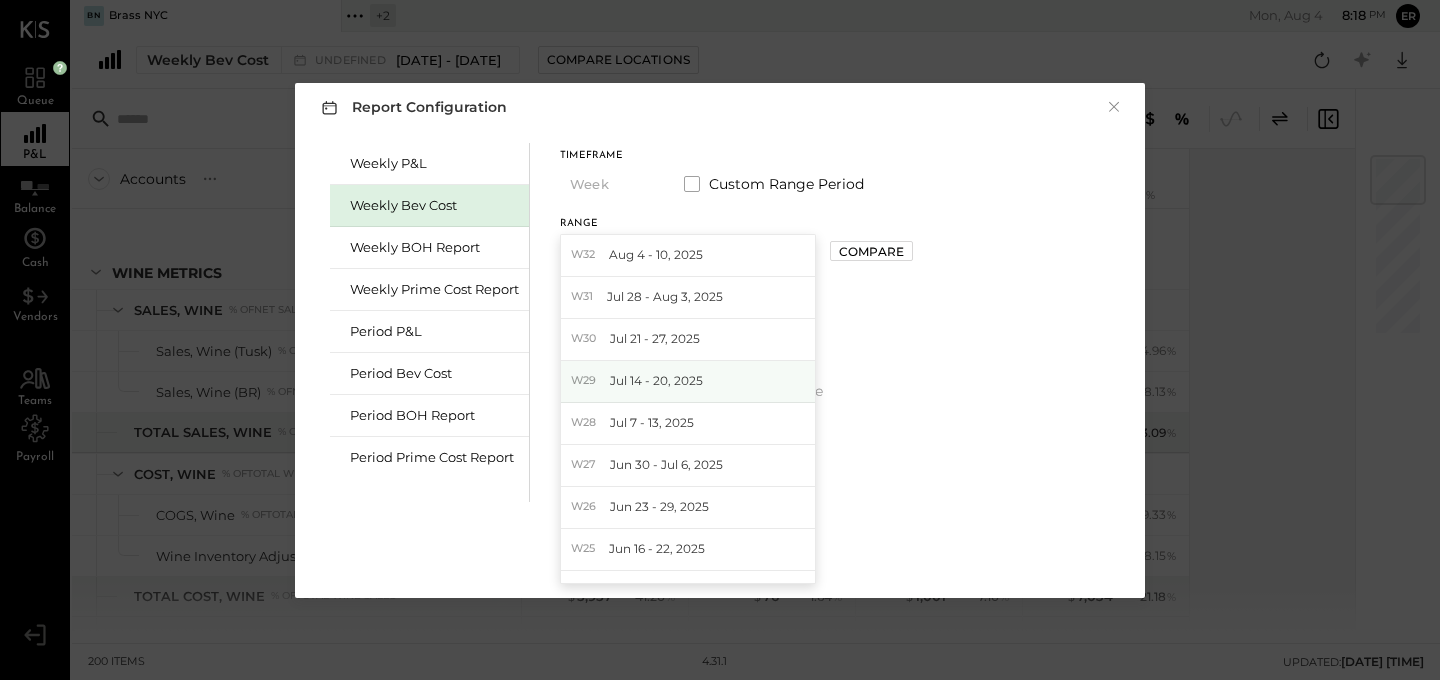 click on "Jul 14 - 20, 2025" at bounding box center [656, 380] 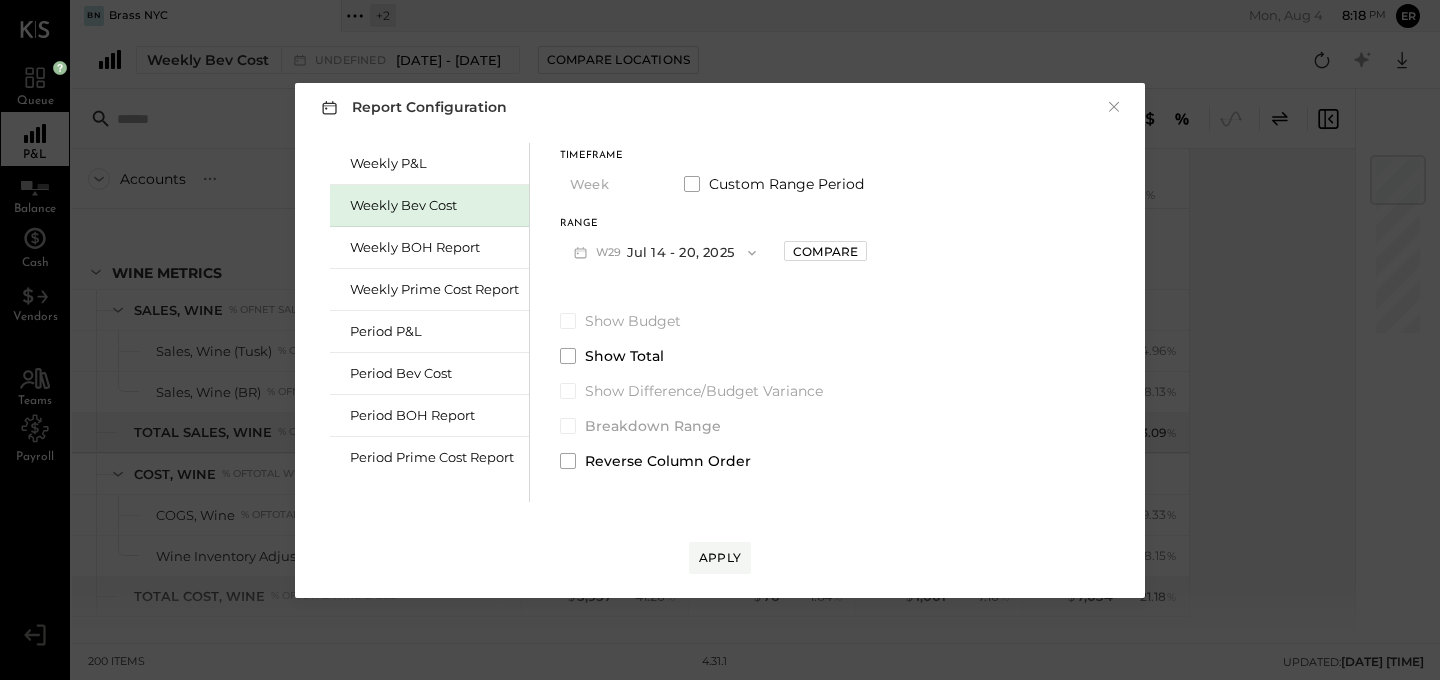 drag, startPoint x: 821, startPoint y: 256, endPoint x: 721, endPoint y: 200, distance: 114.61239 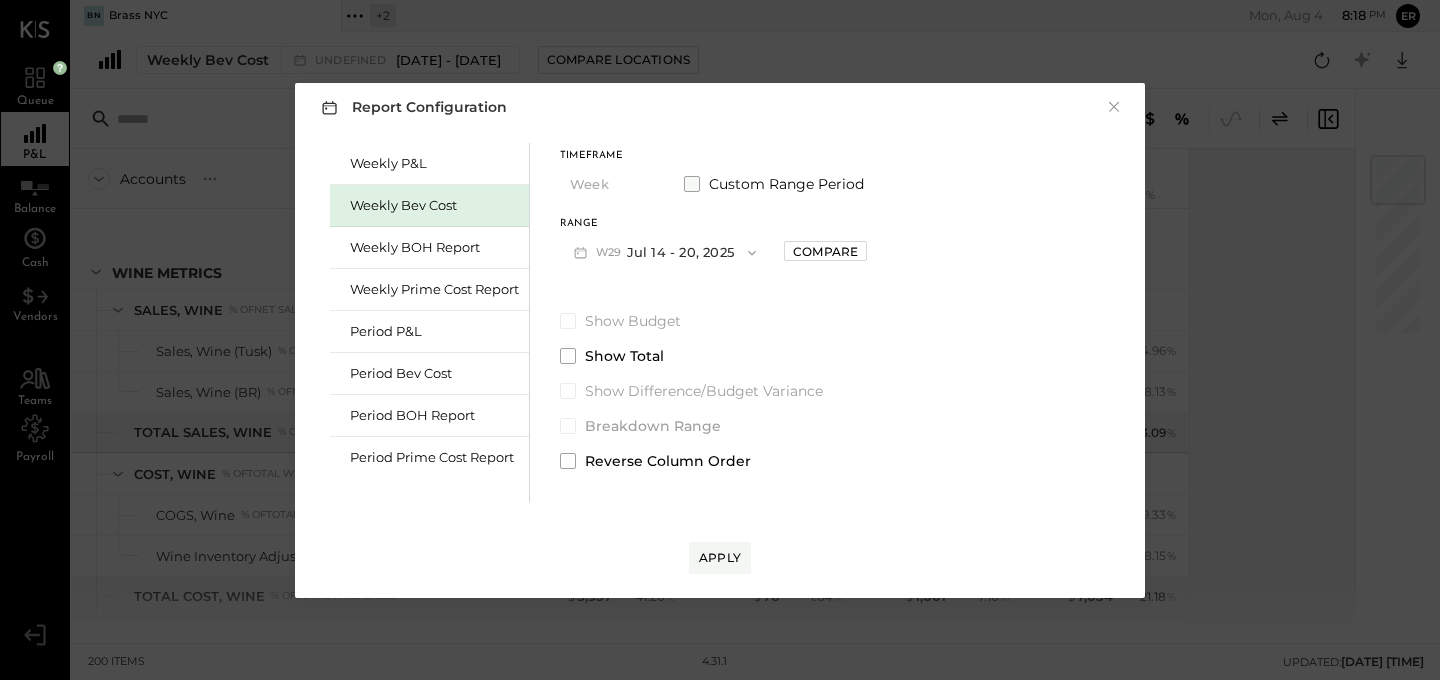 click at bounding box center (692, 184) 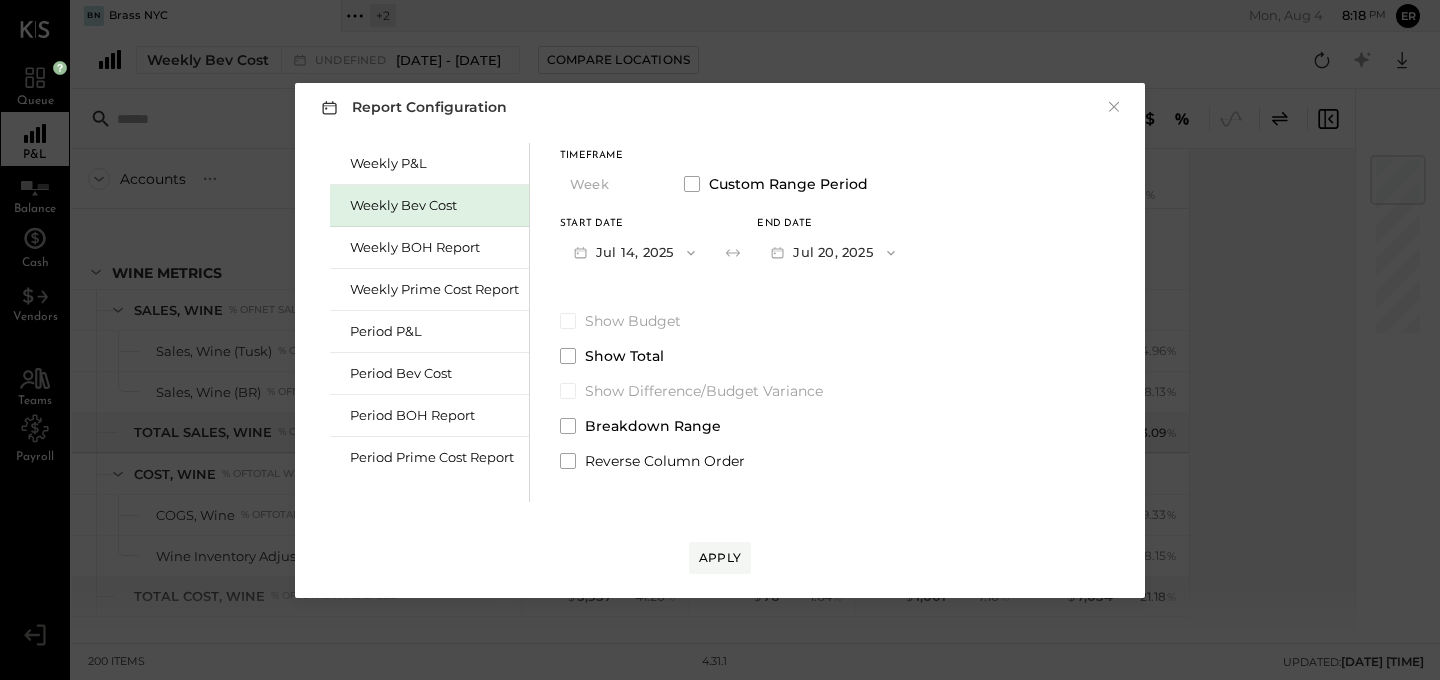 click on "Jul 20, 2025" at bounding box center (832, 252) 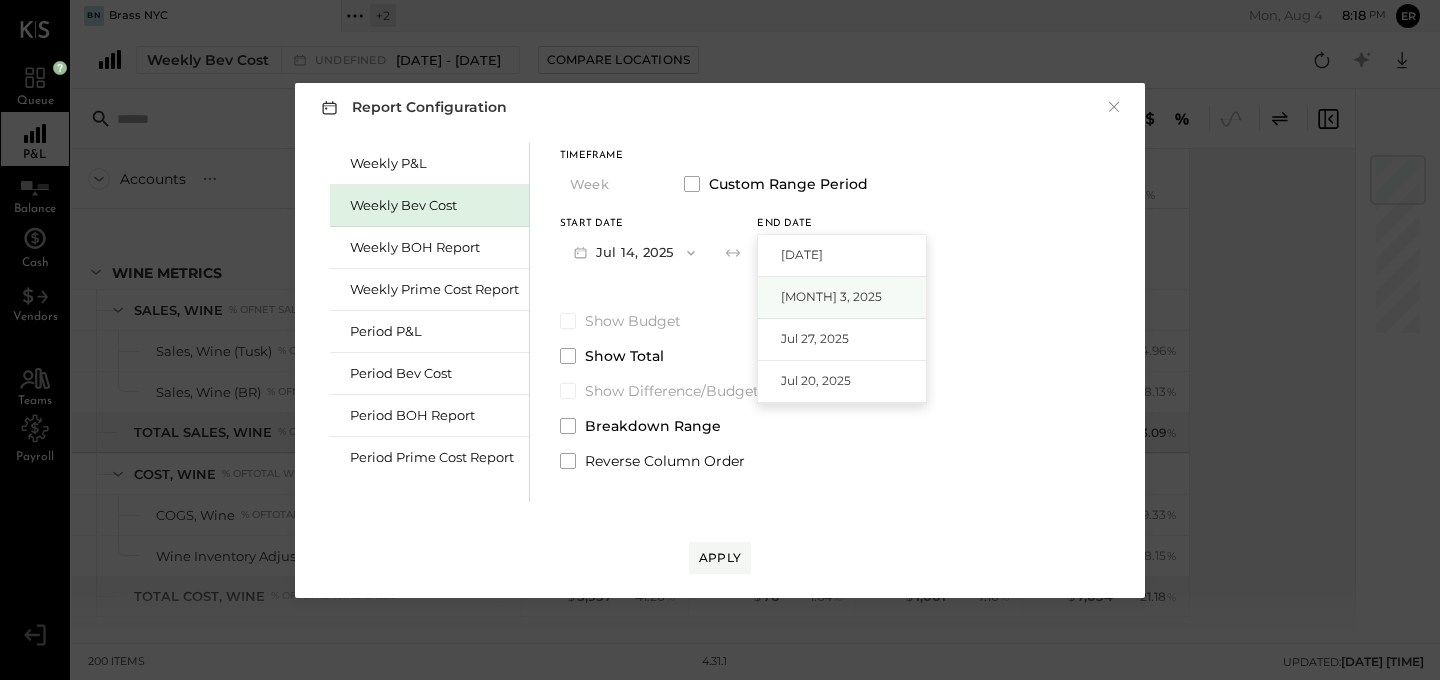 click on "[MONTH] 3, 2025" at bounding box center (842, 298) 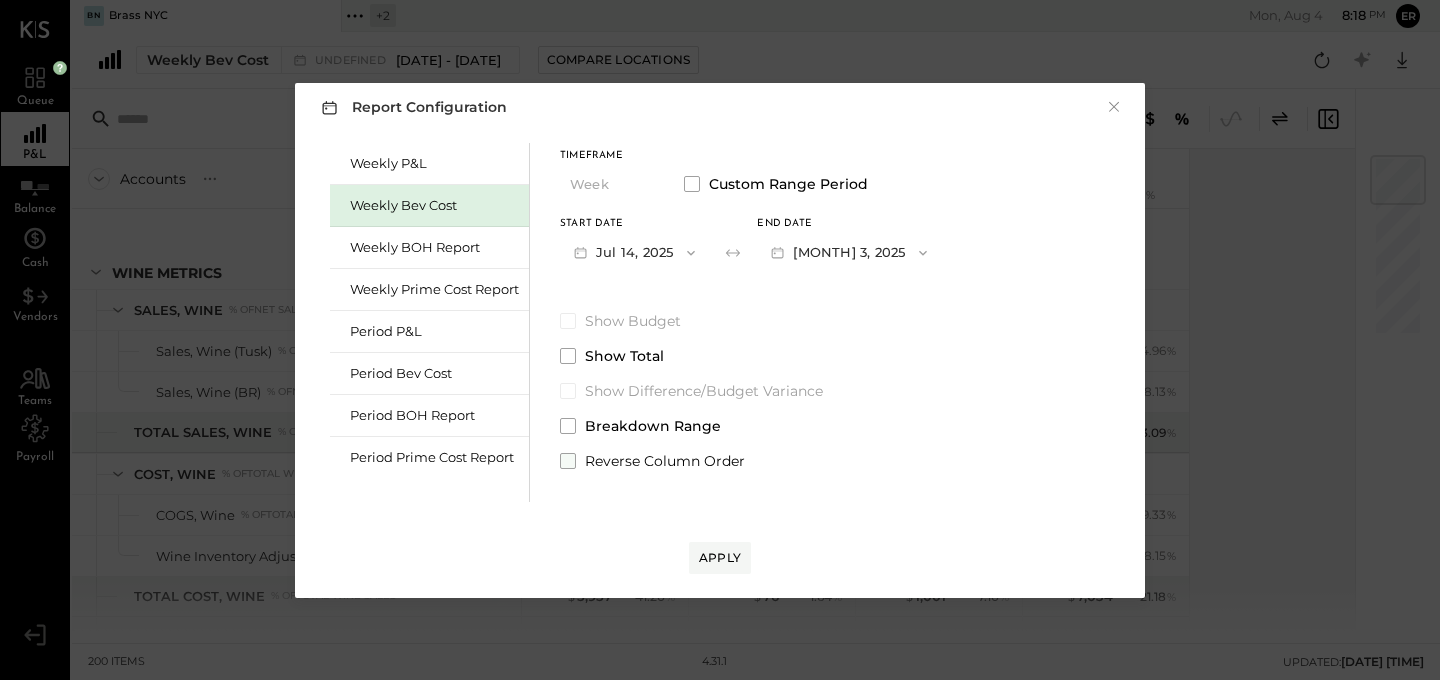 click at bounding box center (568, 461) 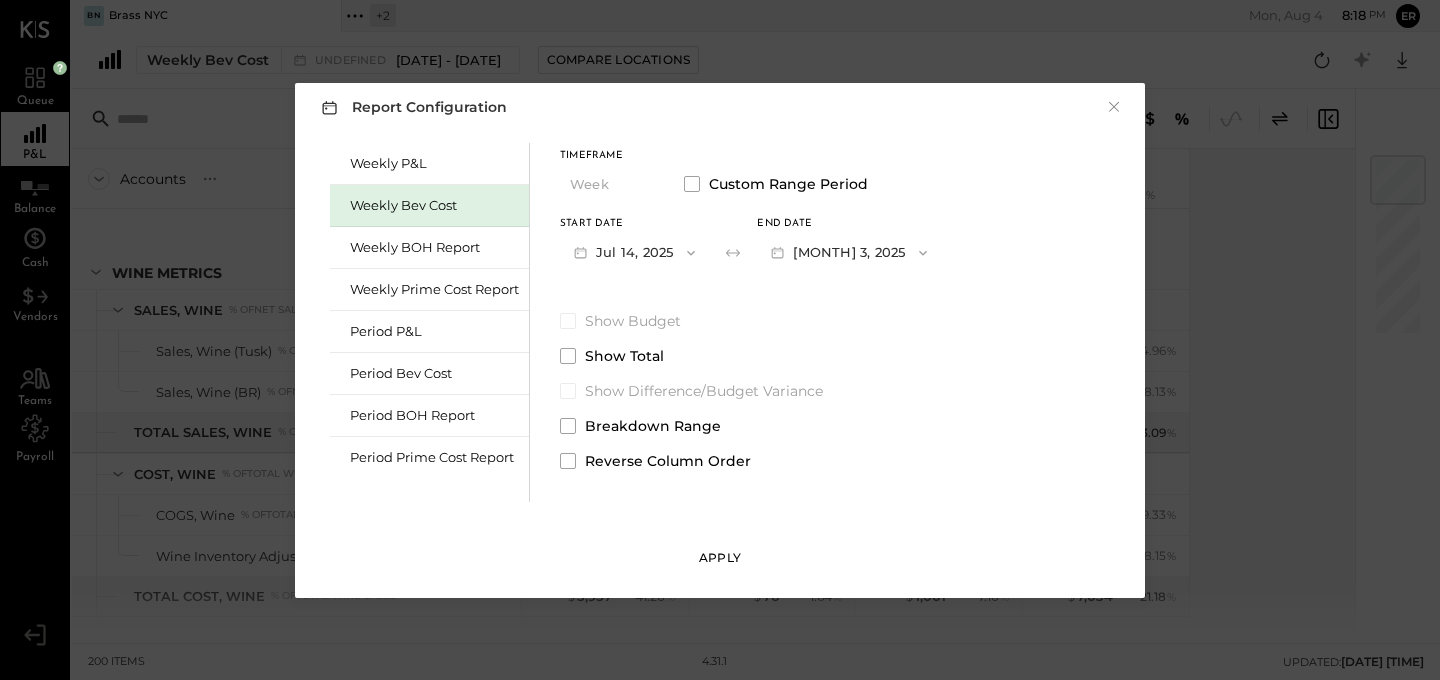 click on "Apply" at bounding box center (720, 557) 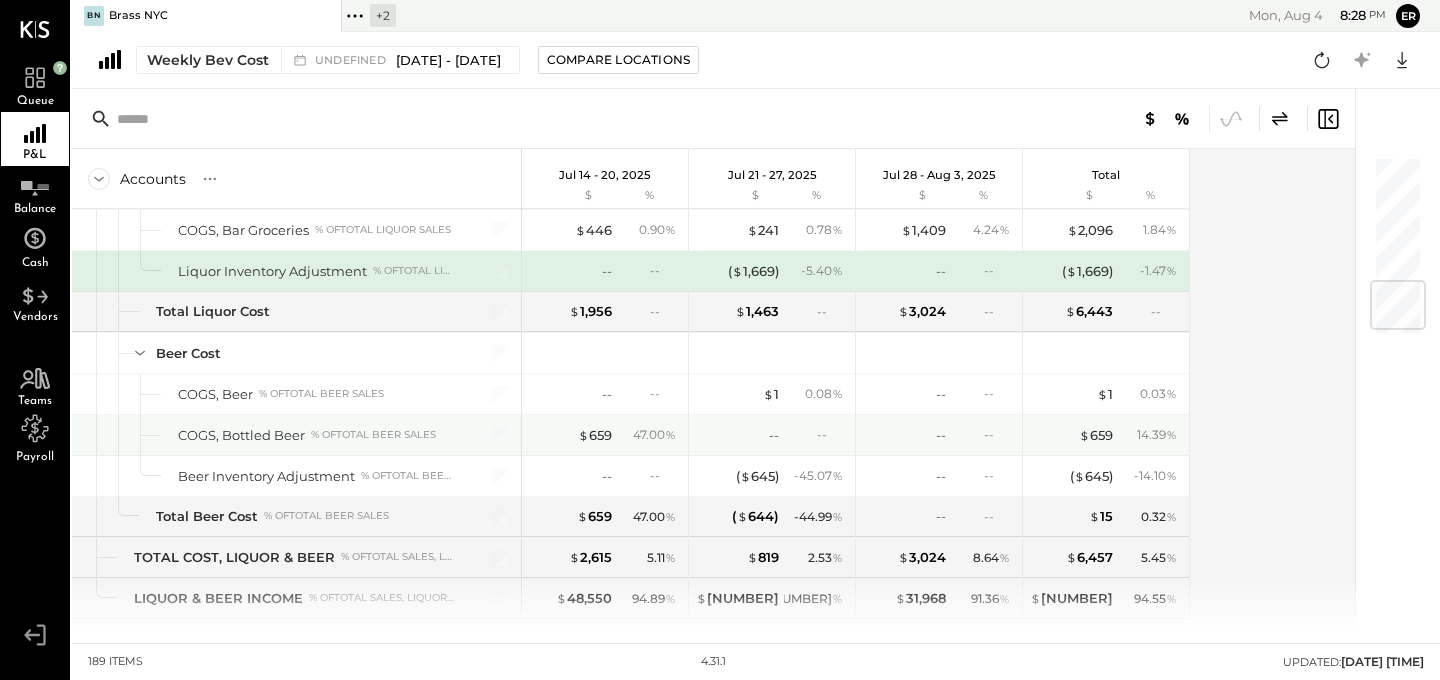 scroll, scrollTop: 1065, scrollLeft: 0, axis: vertical 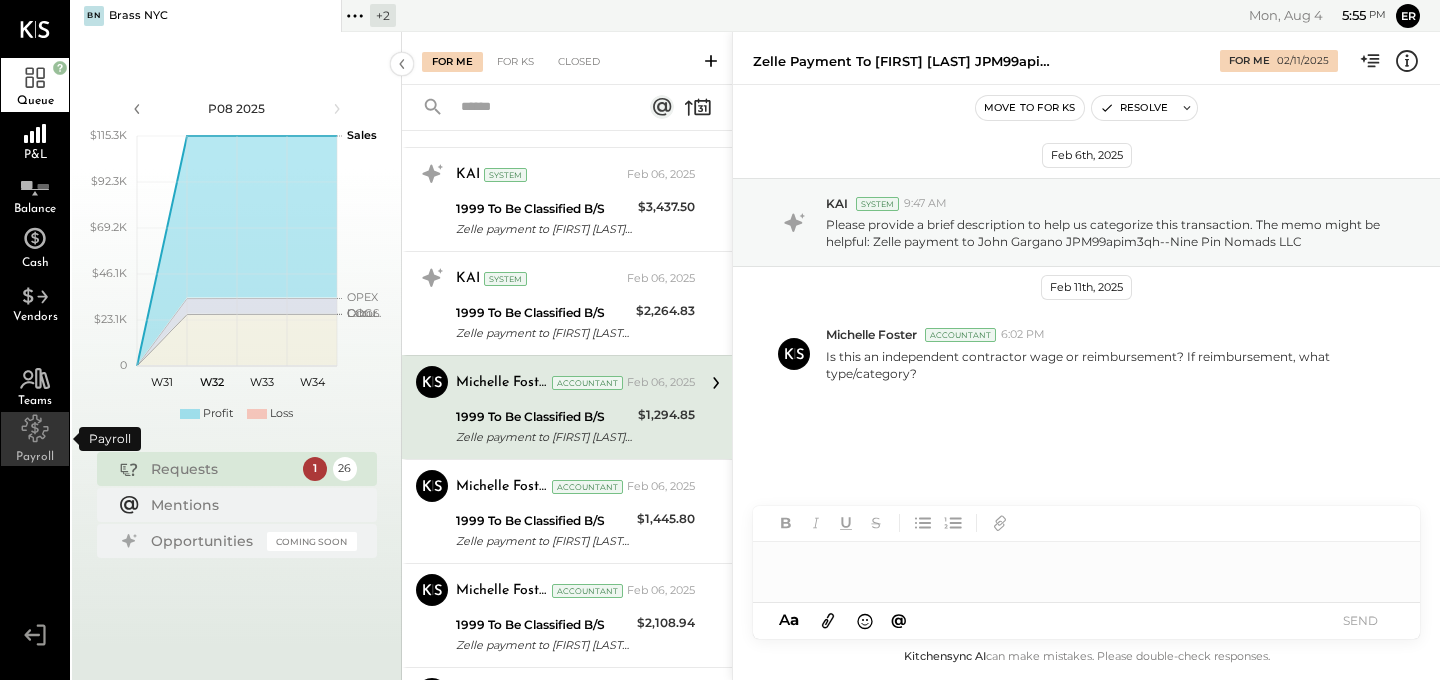 click on "Payroll" at bounding box center (35, 457) 